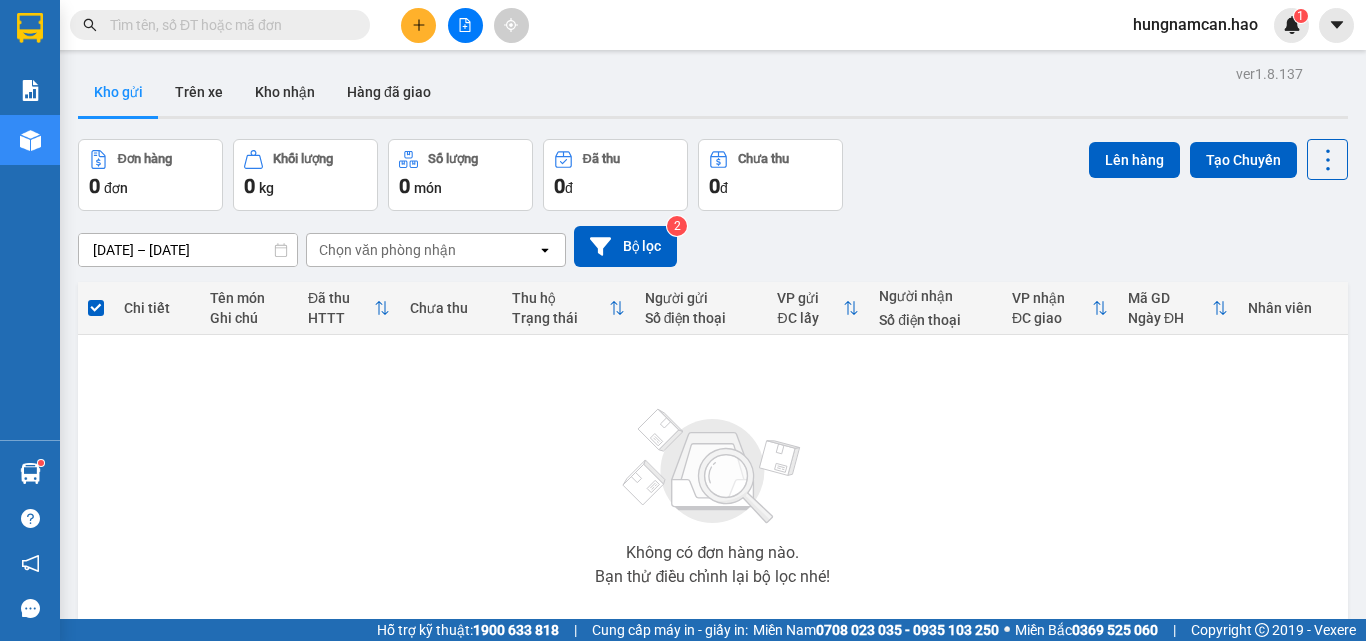 scroll, scrollTop: 0, scrollLeft: 0, axis: both 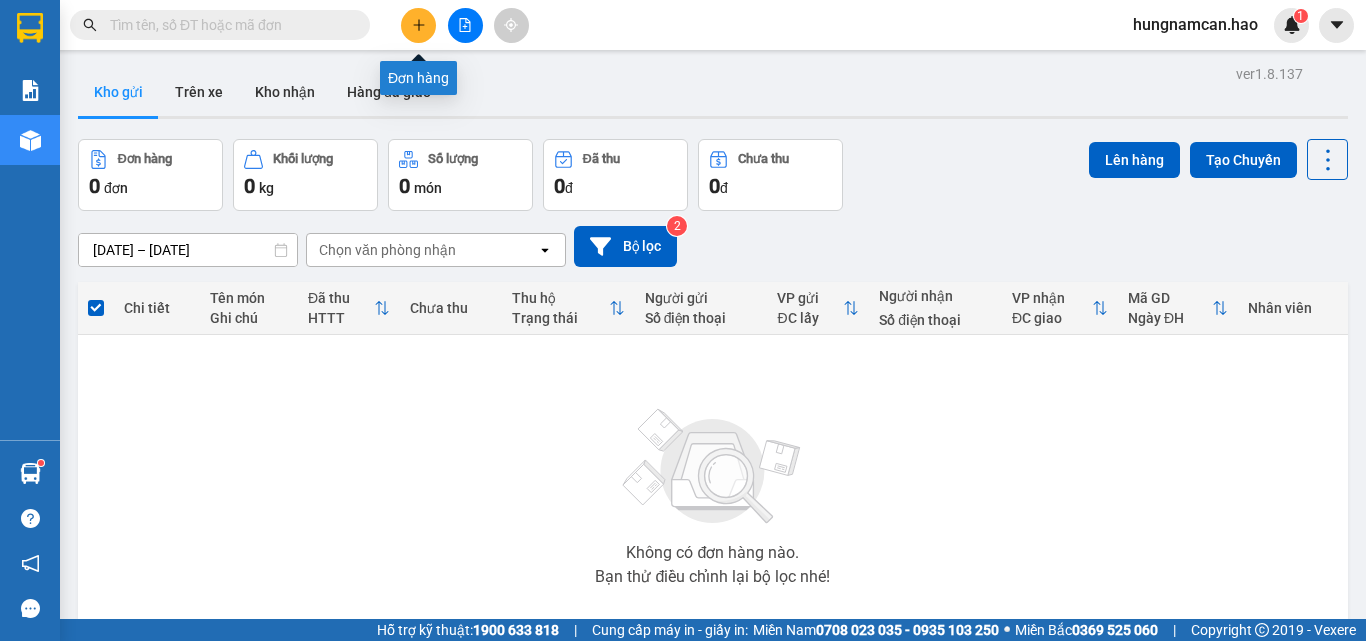 click at bounding box center (418, 25) 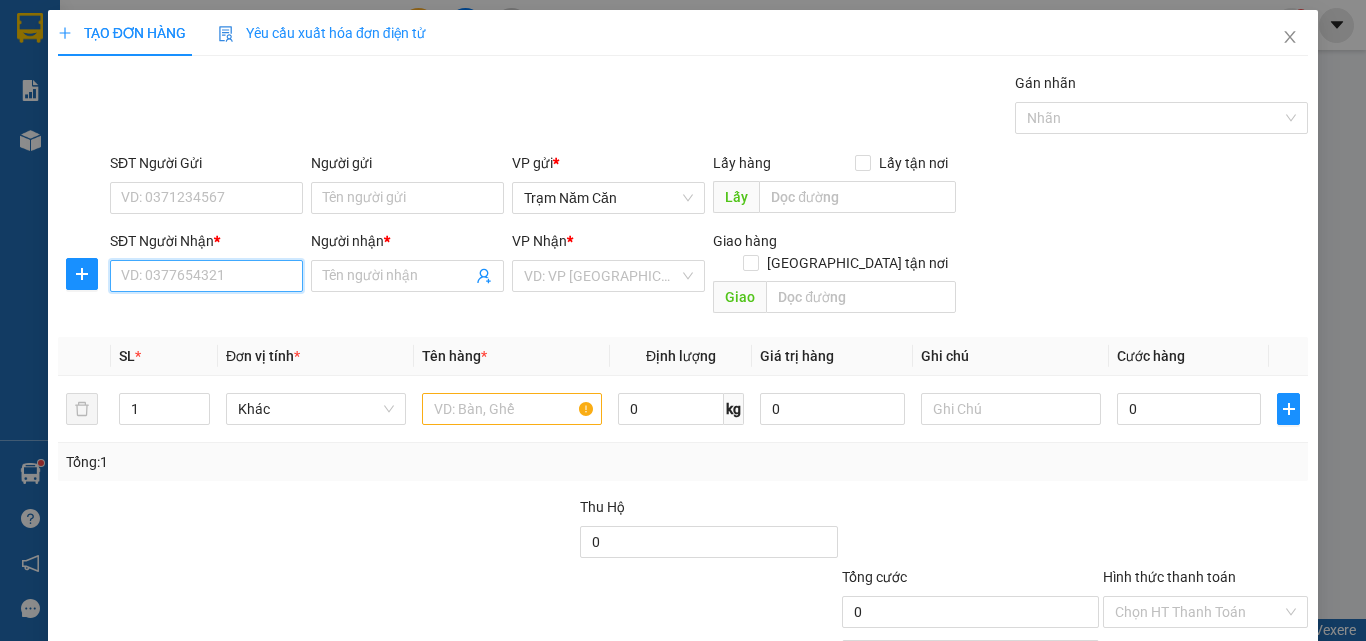 click on "SĐT Người Nhận  *" at bounding box center [206, 276] 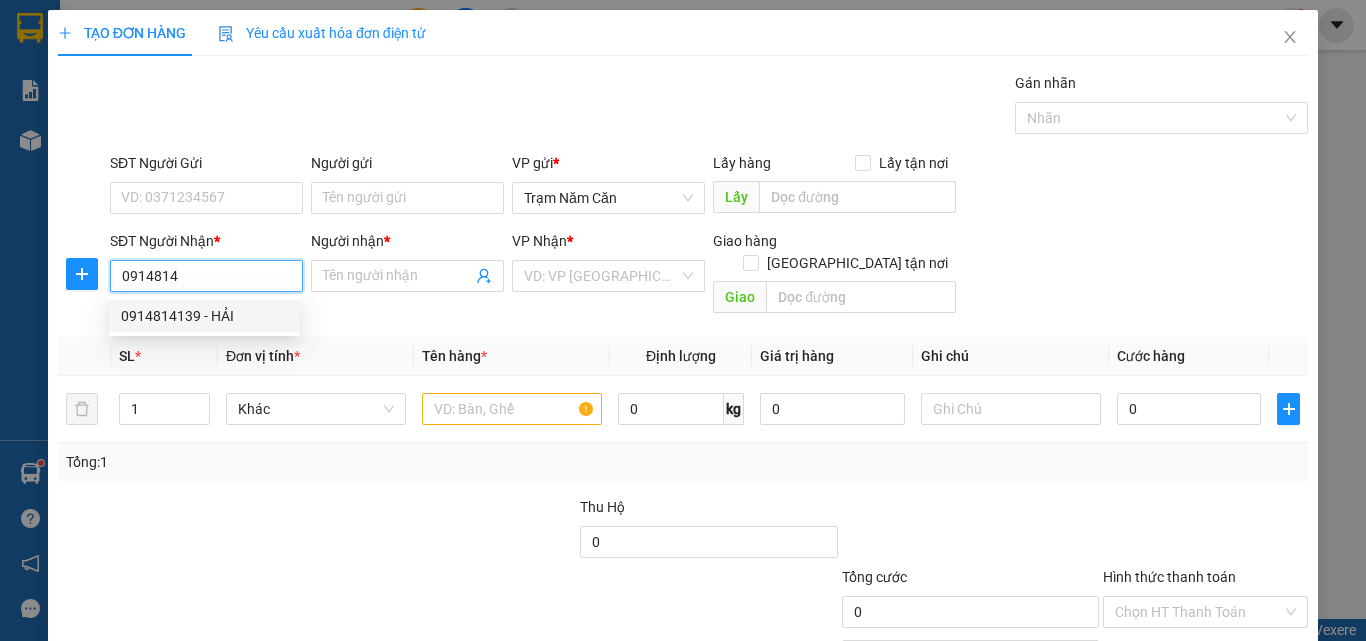 click on "0914814139 - HẢI" at bounding box center (204, 316) 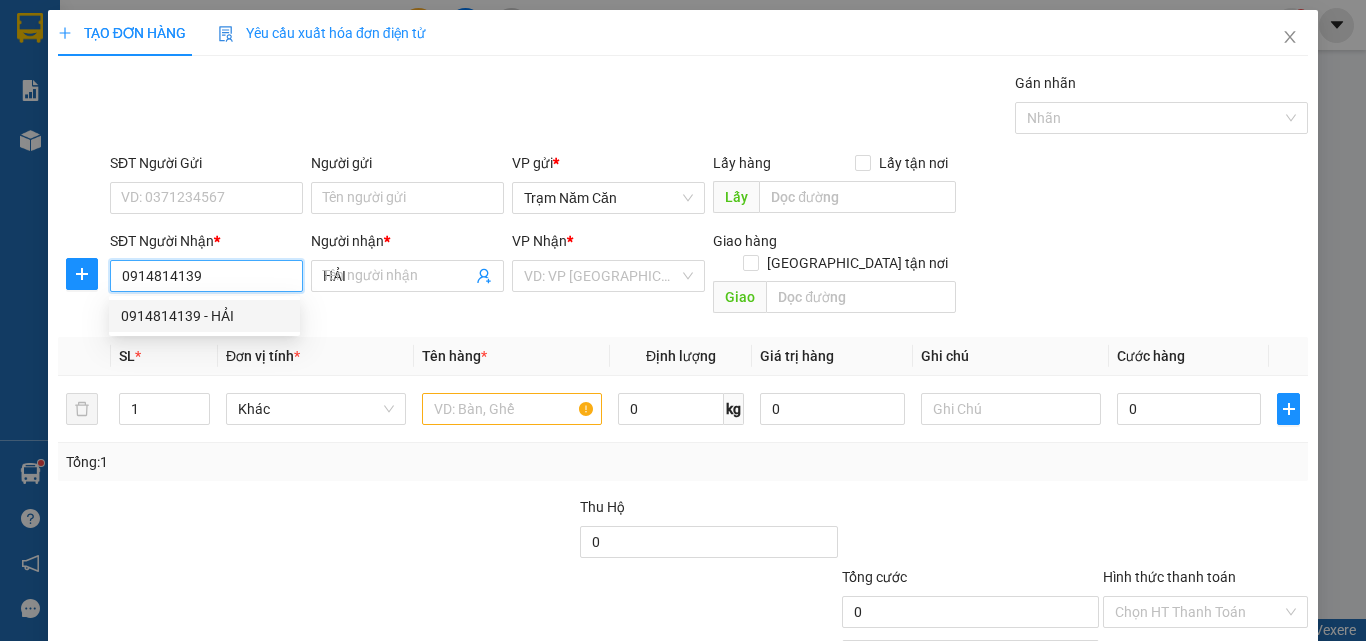 type on "60.000" 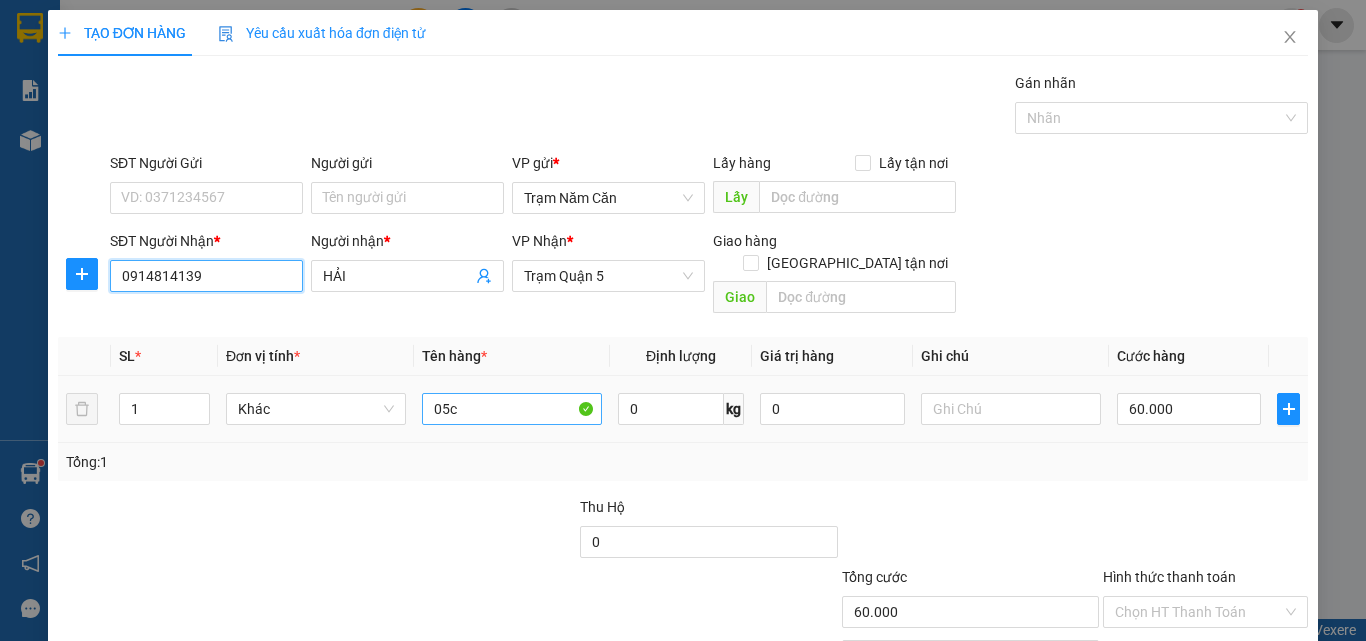 type on "0914814139" 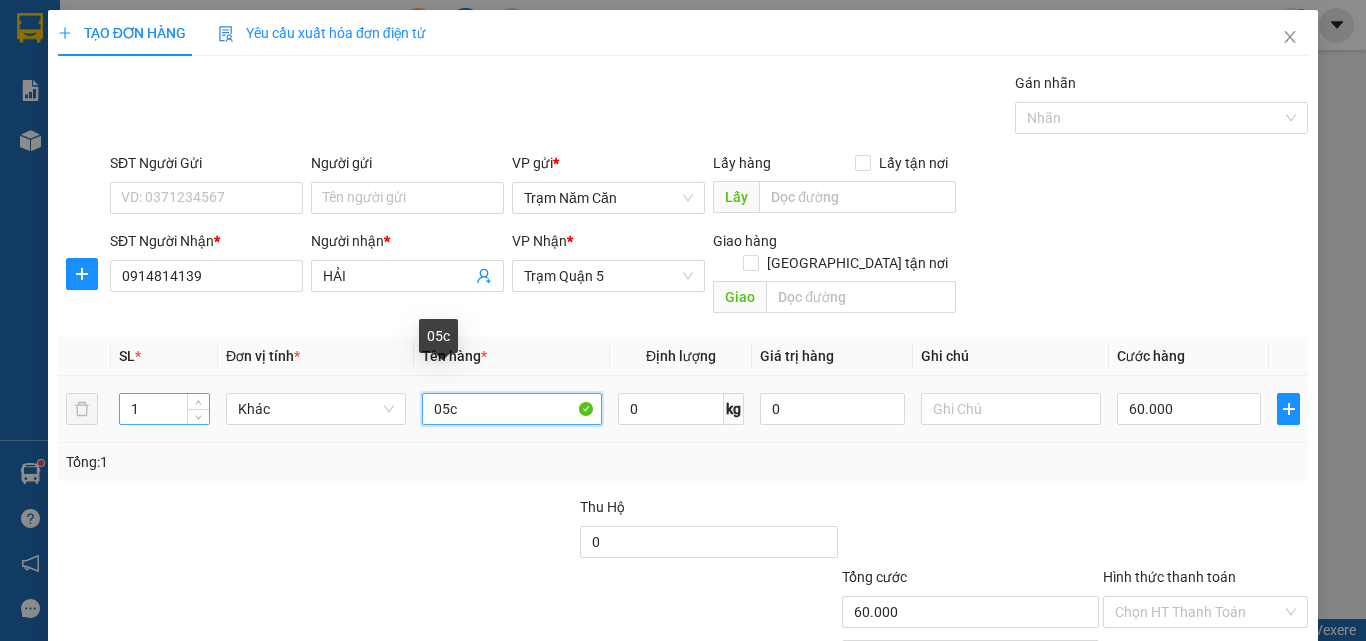 drag, startPoint x: 476, startPoint y: 384, endPoint x: 178, endPoint y: 383, distance: 298.00168 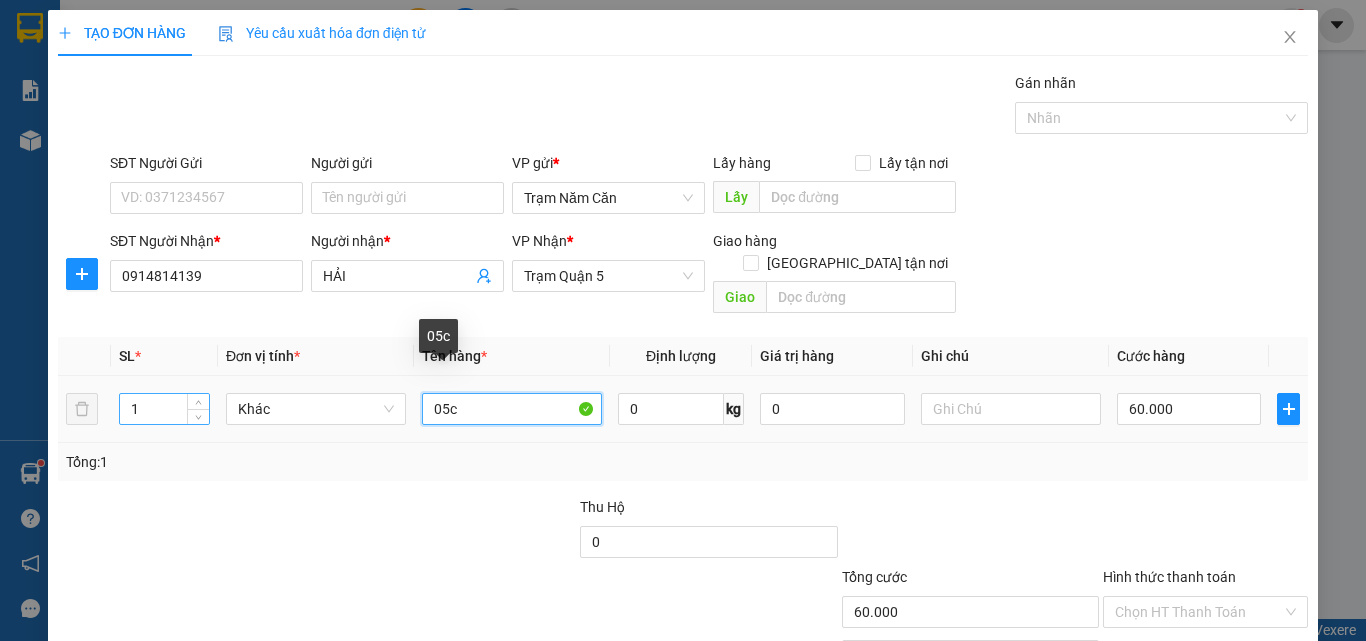 click on "1 Khác 05c 0 kg 0 60.000" at bounding box center [683, 409] 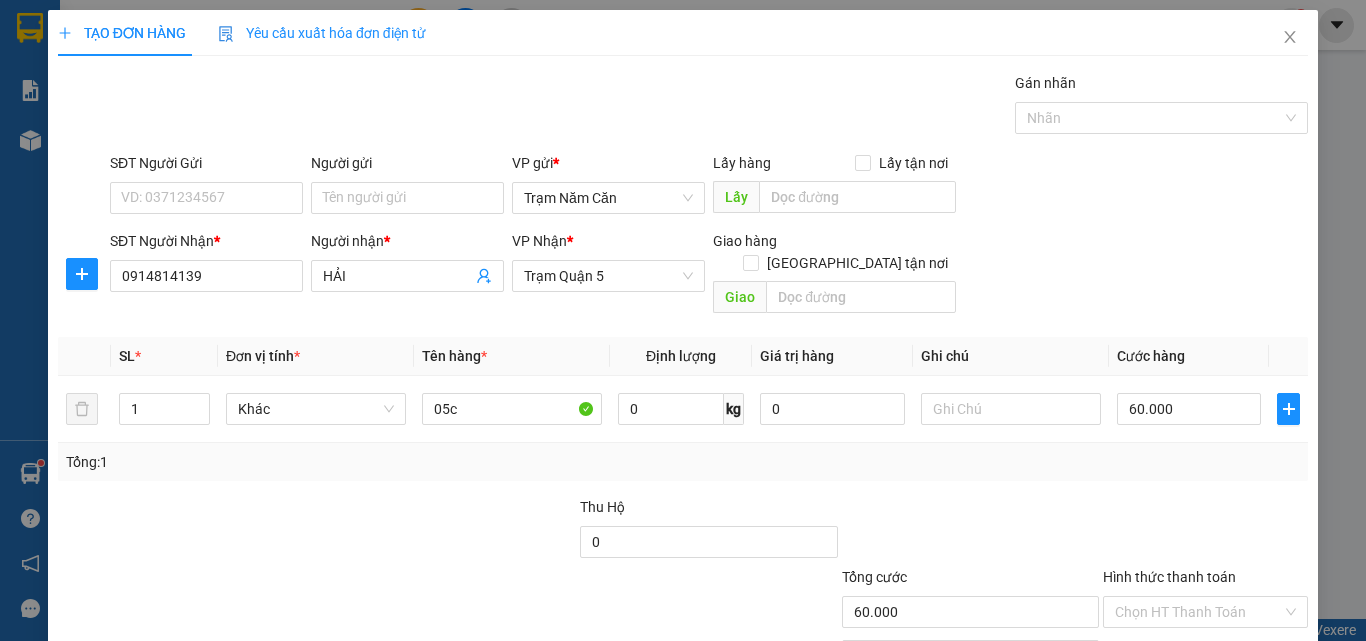 click on "Transit Pickup Surcharge Ids Transit Deliver Surcharge Ids Transit Deliver Surcharge Transit Deliver Surcharge Gán nhãn   Nhãn SĐT Người Gửi VD: 0371234567 Người gửi Tên người gửi VP gửi  * Trạm Năm Căn Lấy hàng Lấy tận nơi Lấy SĐT Người Nhận  * 0914814139 Người nhận  * HẢI VP Nhận  * Trạm Quận 5 Giao hàng [GEOGRAPHIC_DATA] tận nơi Giao SL  * Đơn vị tính  * Tên hàng  * Định lượng Giá trị hàng Ghi chú Cước hàng                   1 Khác 05c 0 kg 0 60.000 Tổng:  1 Thu Hộ 0 Tổng cước 60.000 Hình thức thanh toán Chọn HT Thanh Toán Số tiền thu trước 0 Chưa thanh toán 60.000 Chọn HT Thanh Toán Lưu nháp Xóa Thông tin [PERSON_NAME] và In 05c" at bounding box center (683, 397) 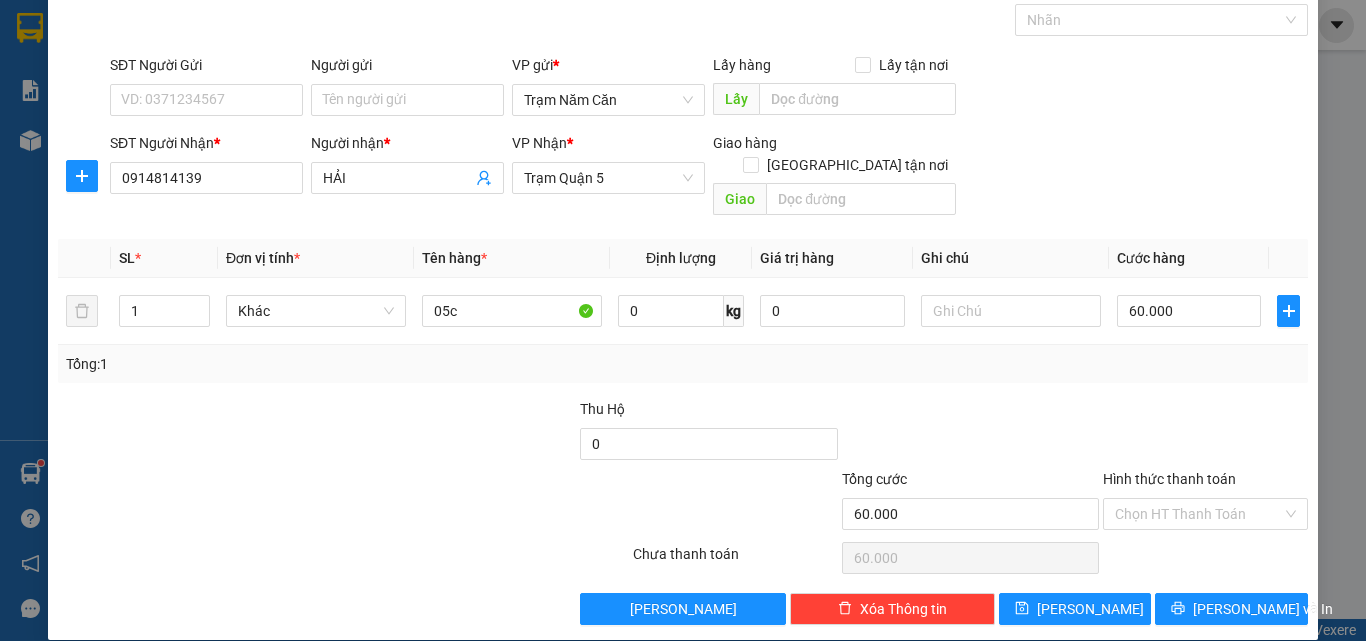 scroll, scrollTop: 99, scrollLeft: 0, axis: vertical 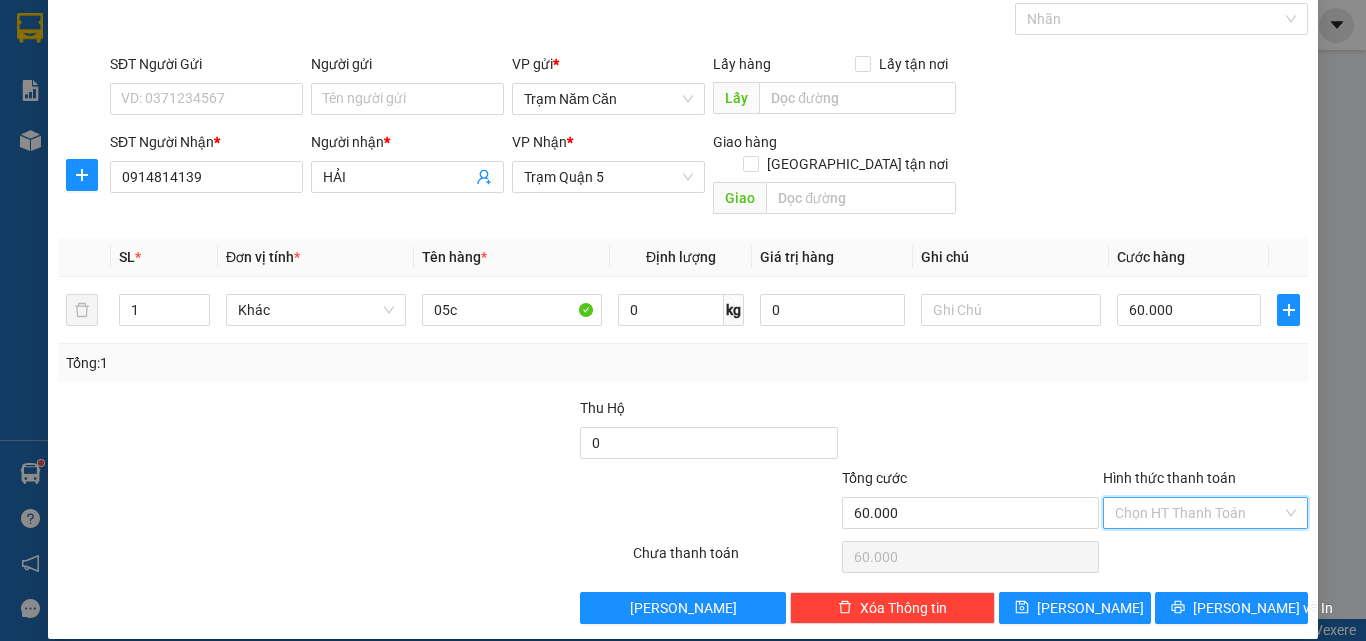 click on "Hình thức thanh toán" at bounding box center (1198, 513) 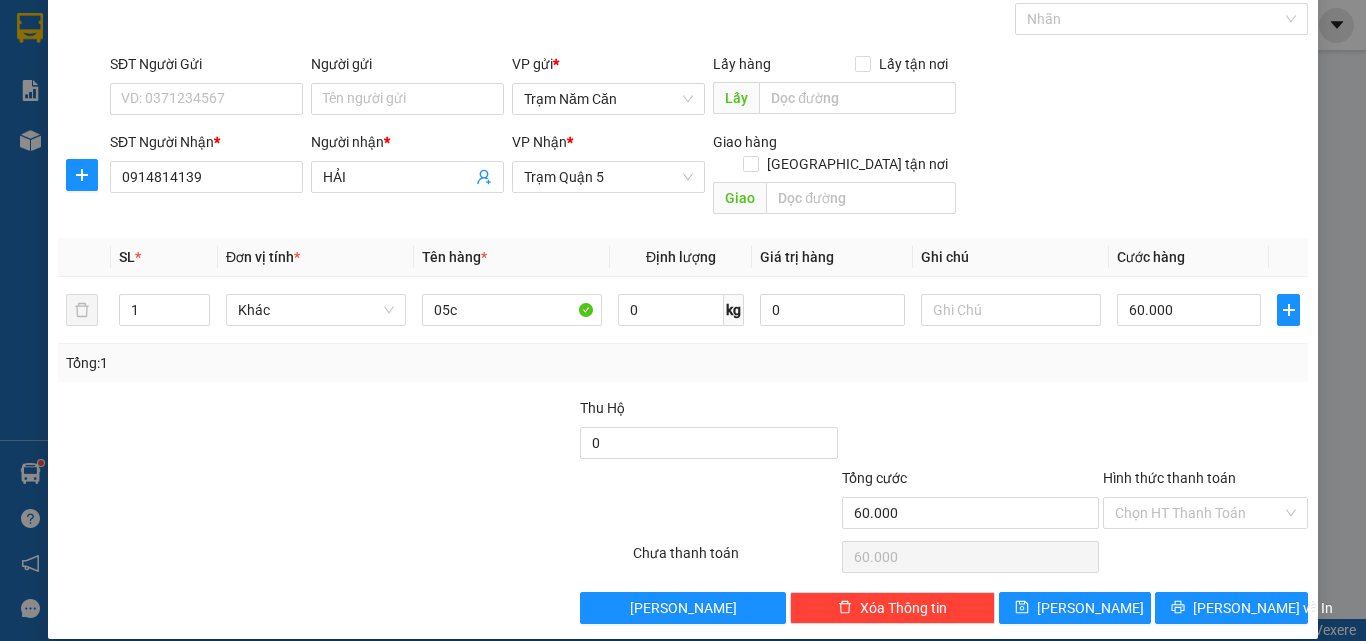 click at bounding box center [1205, 432] 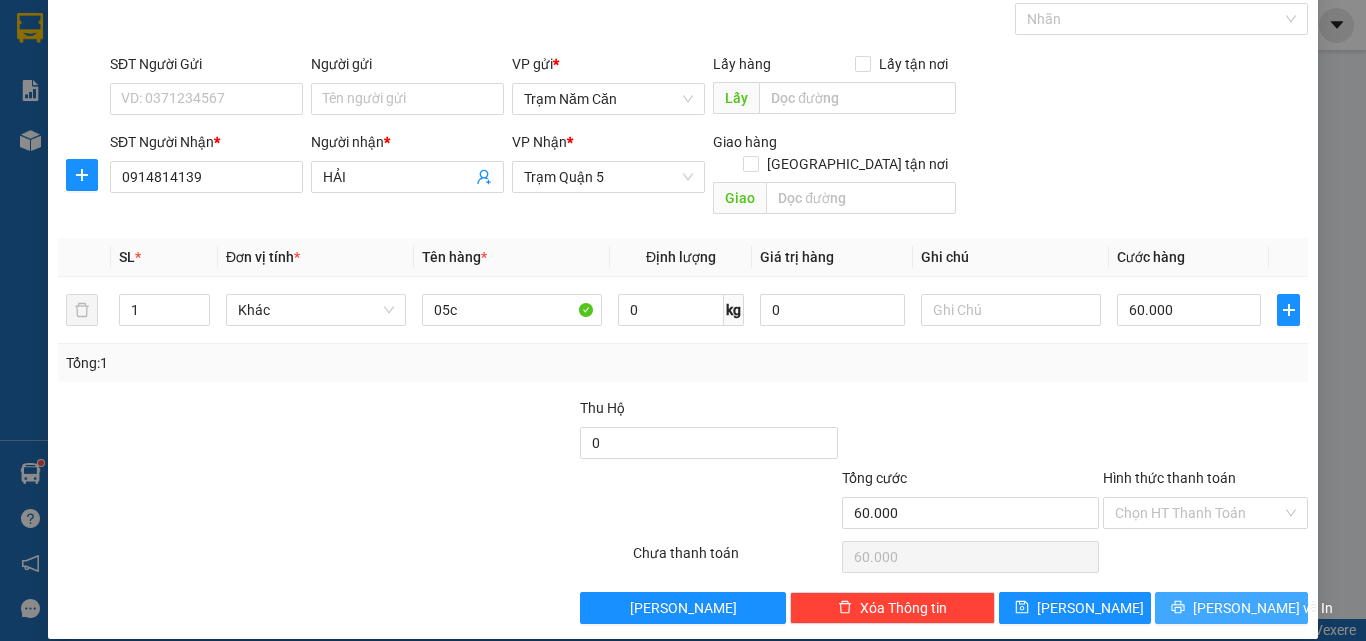 click at bounding box center [1178, 608] 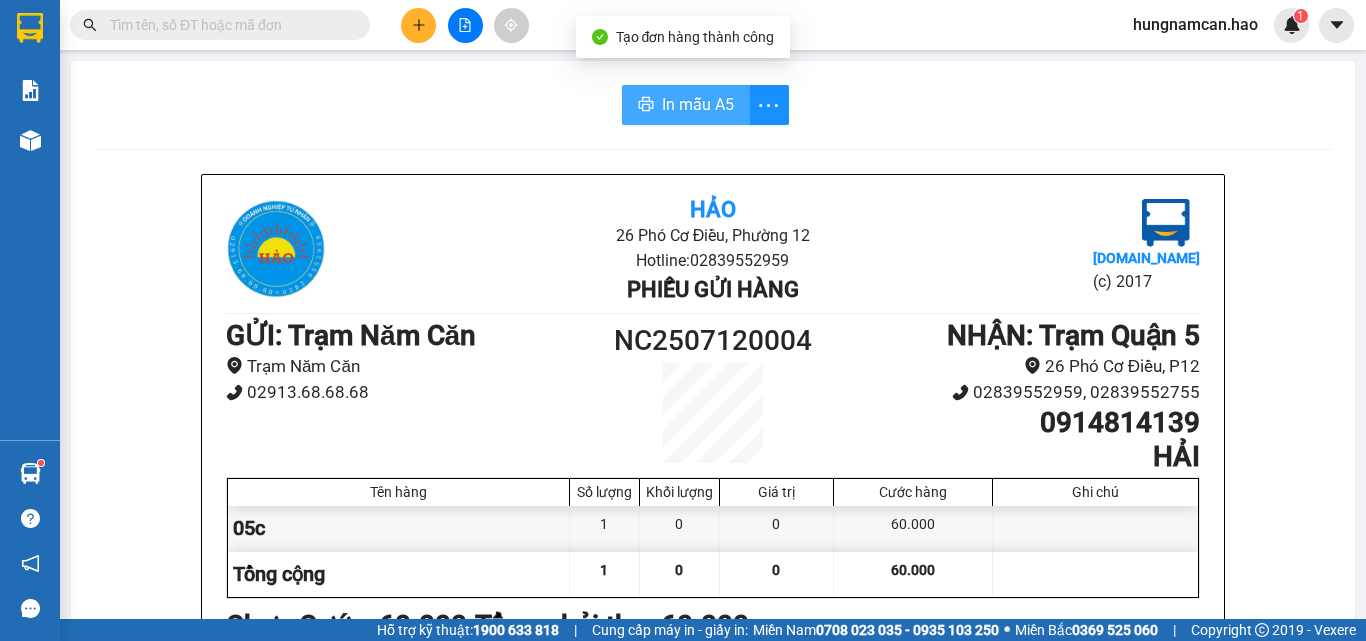 click on "In mẫu A5" at bounding box center (698, 104) 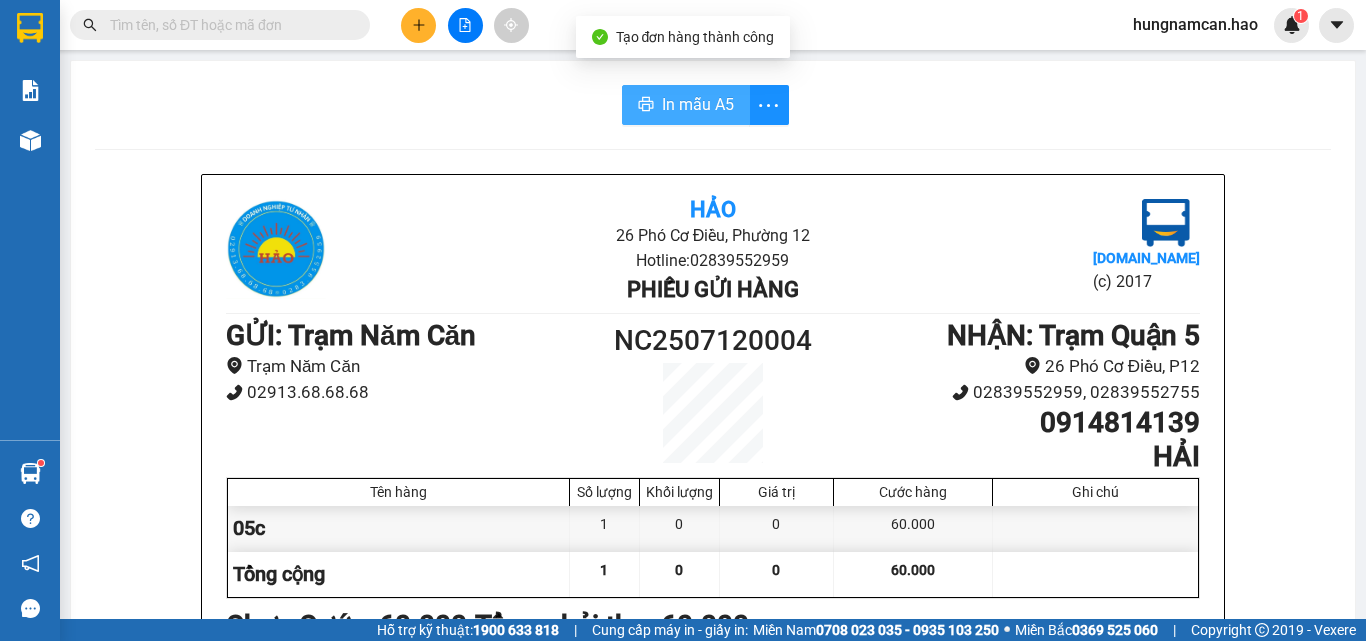 scroll, scrollTop: 0, scrollLeft: 0, axis: both 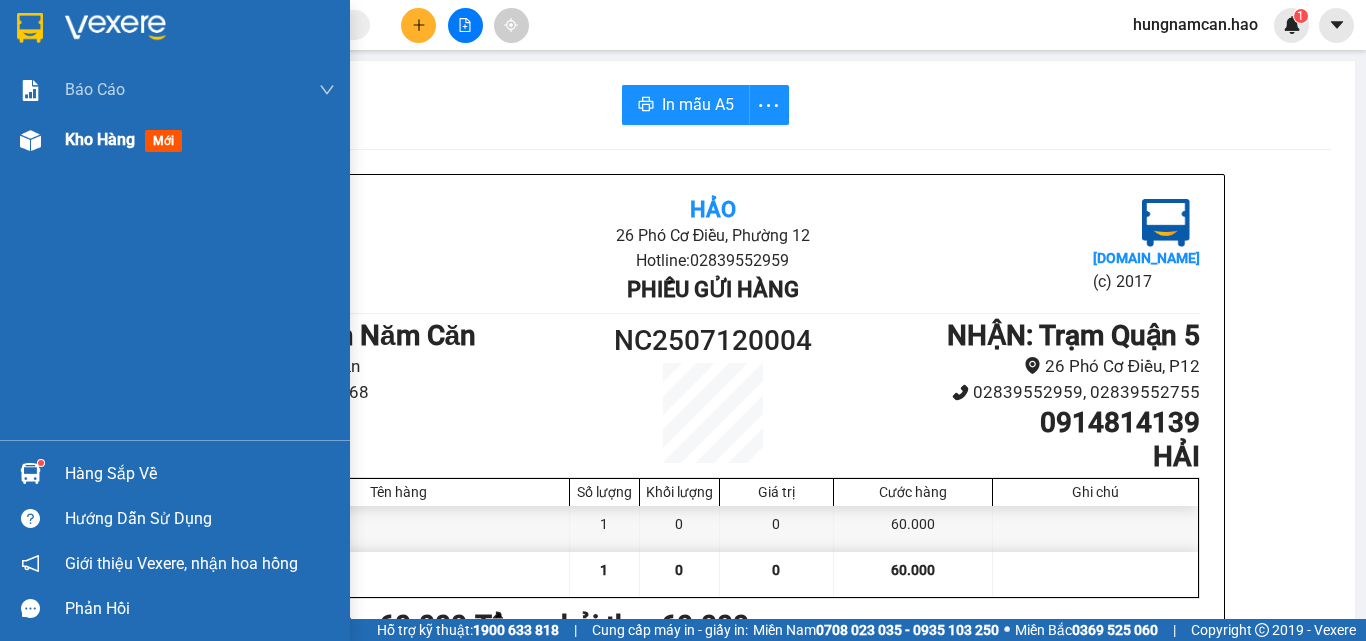 click on "Kho hàng mới" at bounding box center [175, 140] 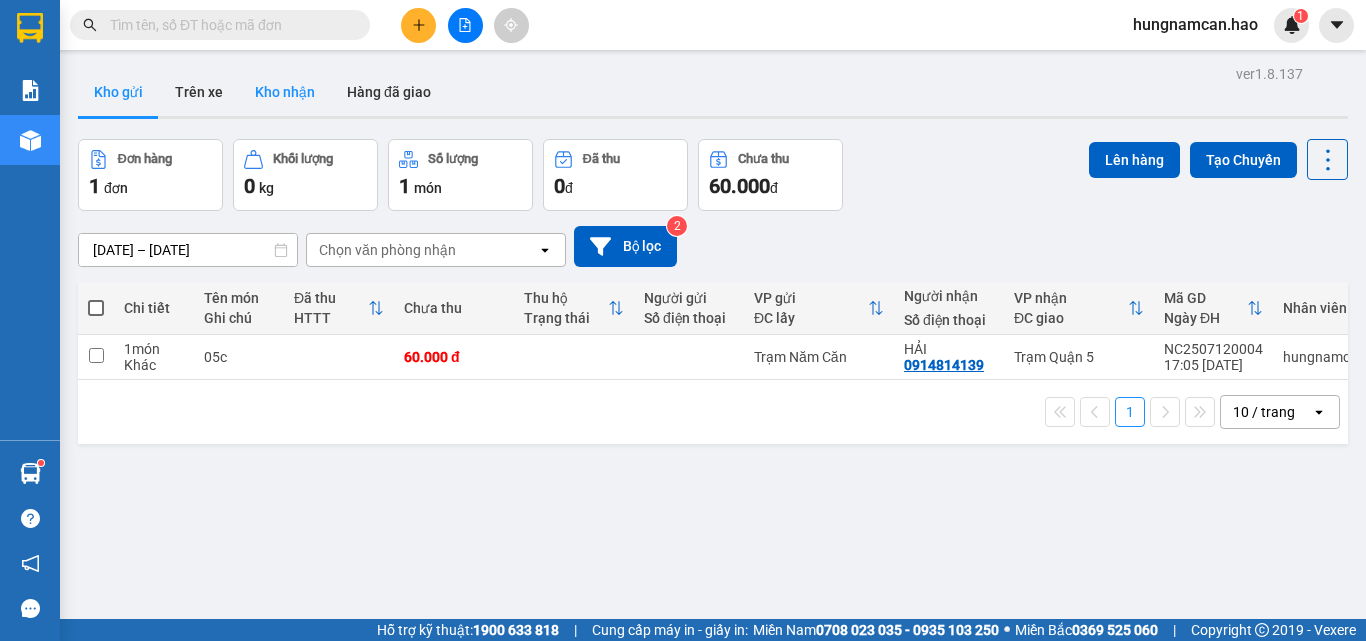 click on "Kho nhận" at bounding box center (285, 92) 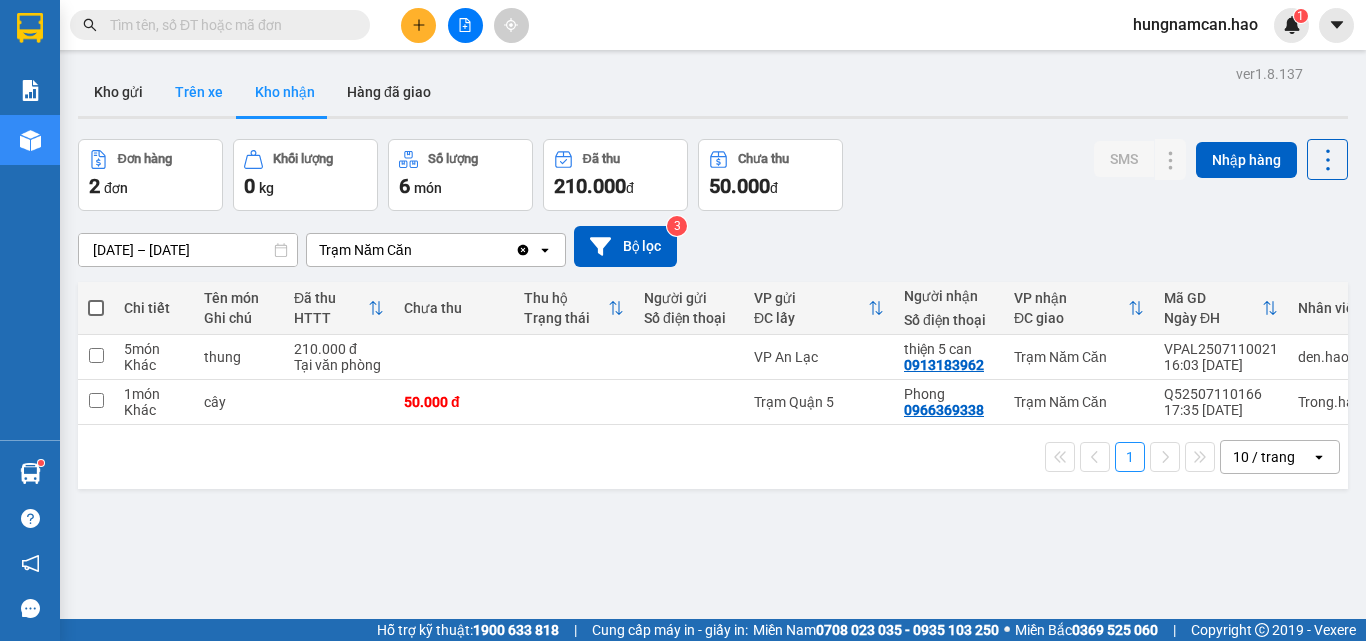 click on "Trên xe" at bounding box center (199, 92) 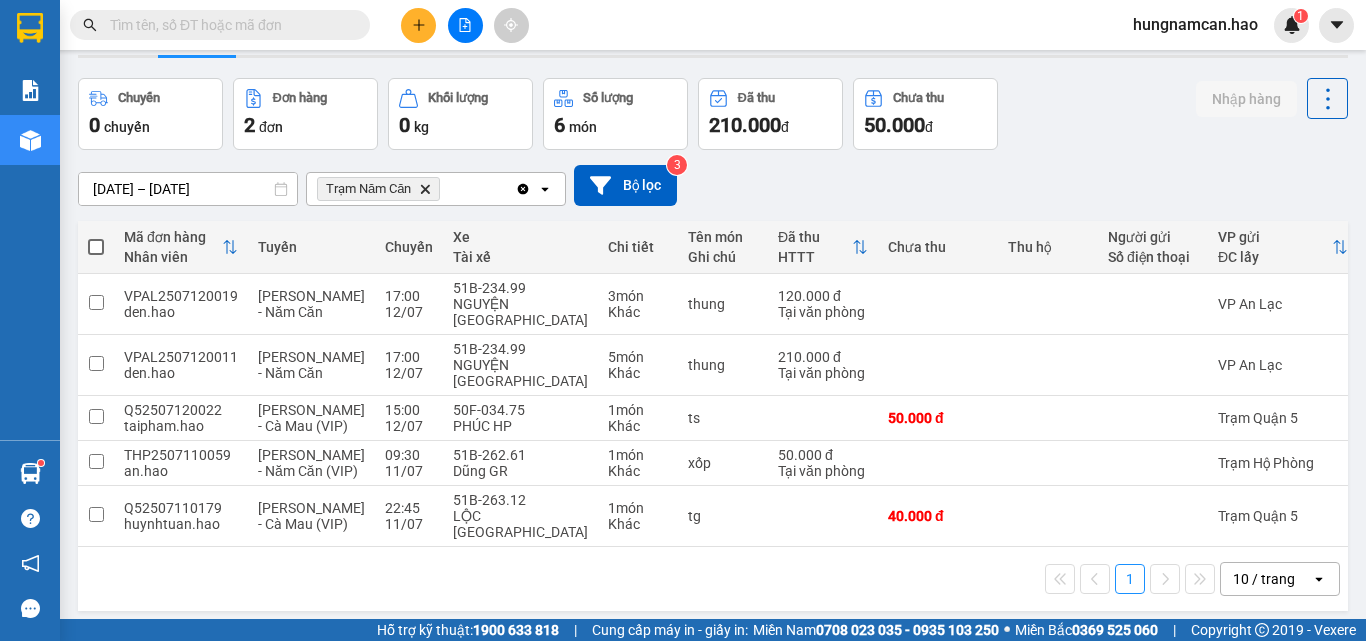scroll, scrollTop: 92, scrollLeft: 0, axis: vertical 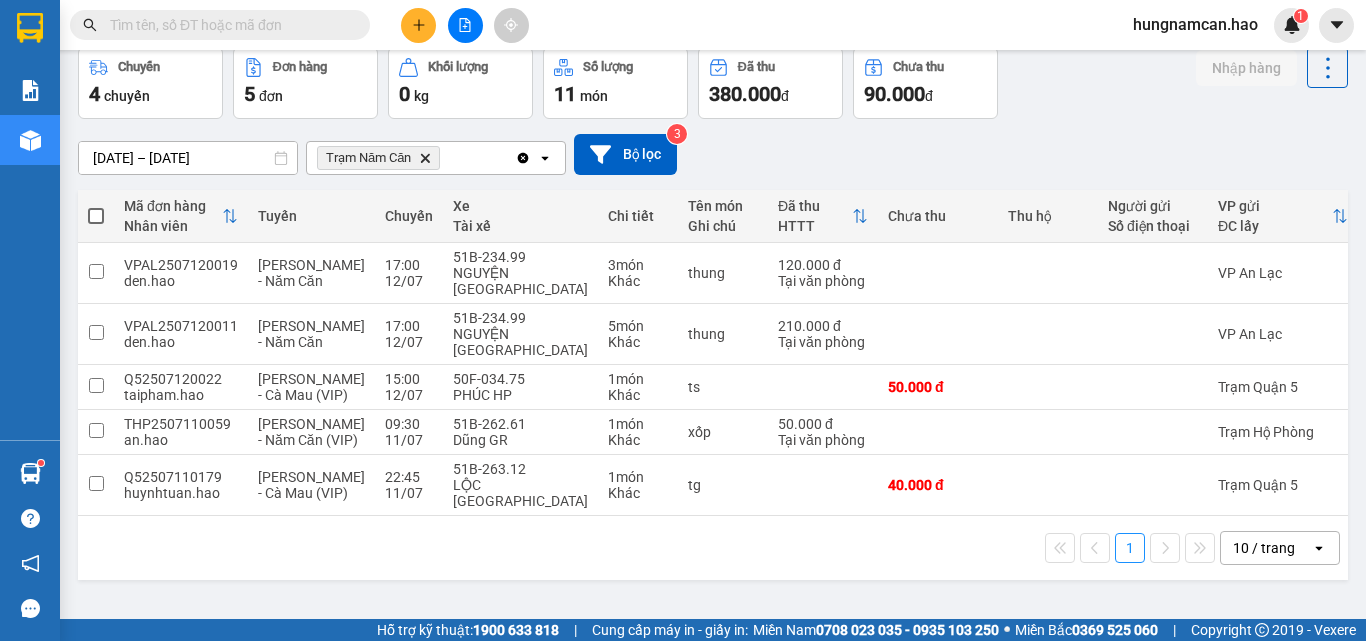 click at bounding box center [220, 25] 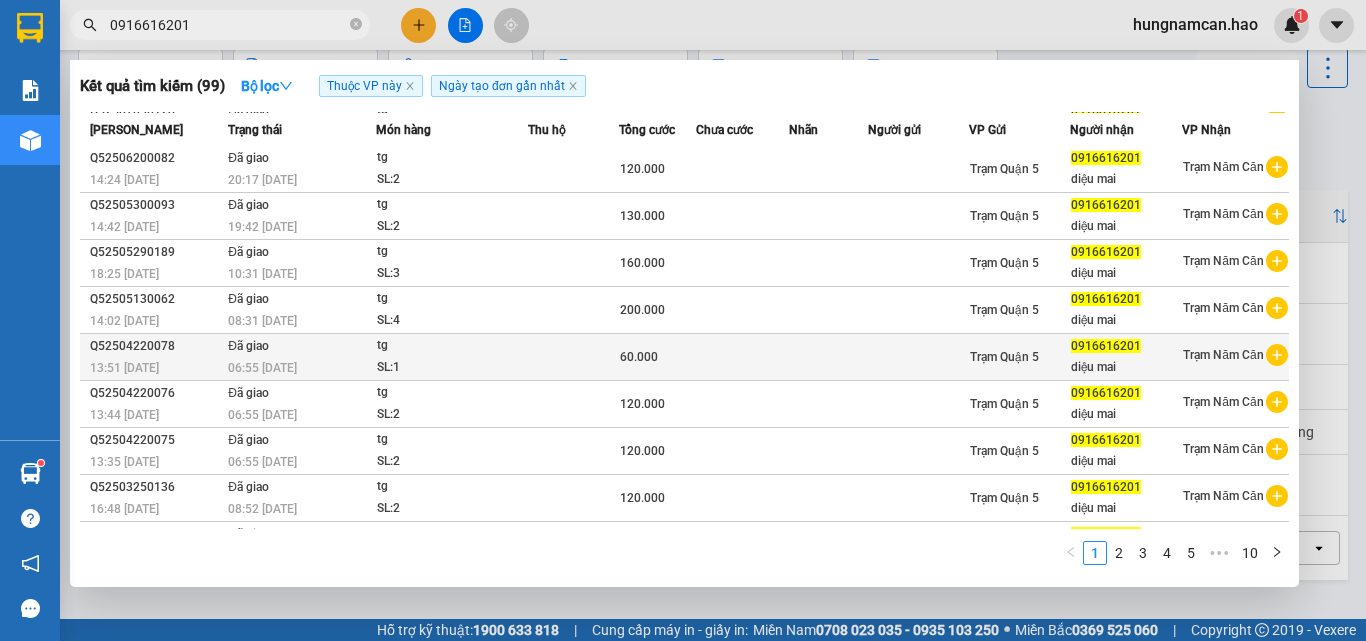 scroll, scrollTop: 89, scrollLeft: 0, axis: vertical 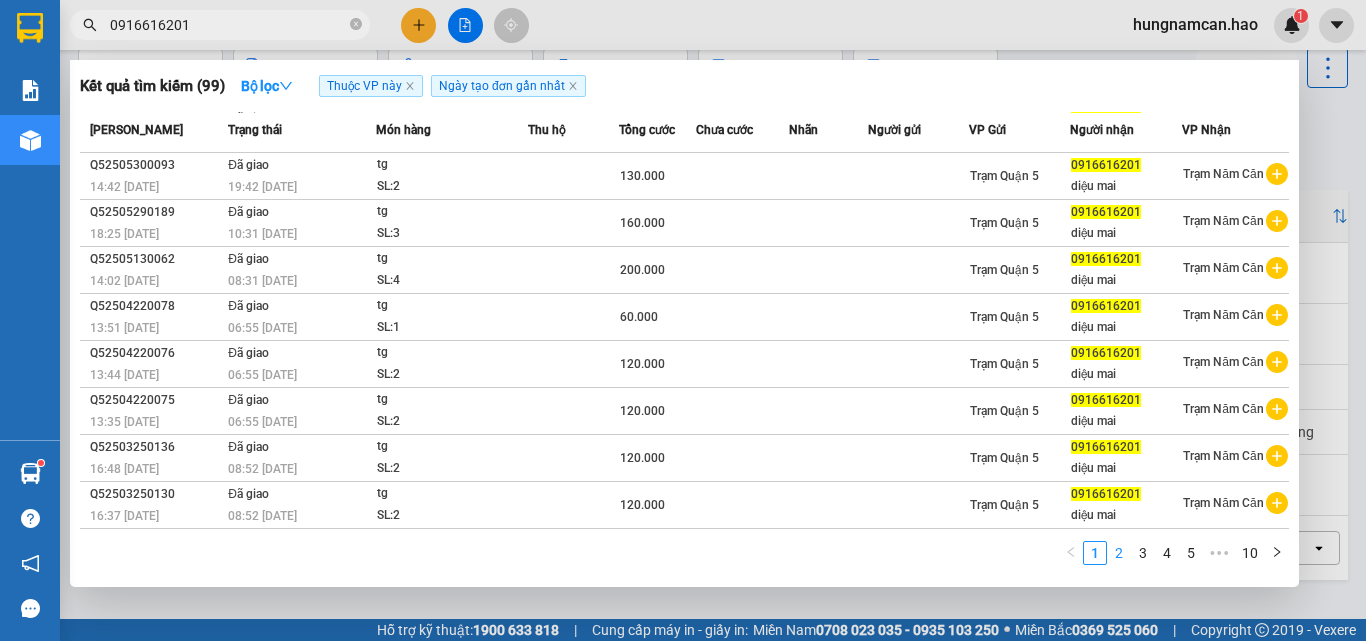 type on "0916616201" 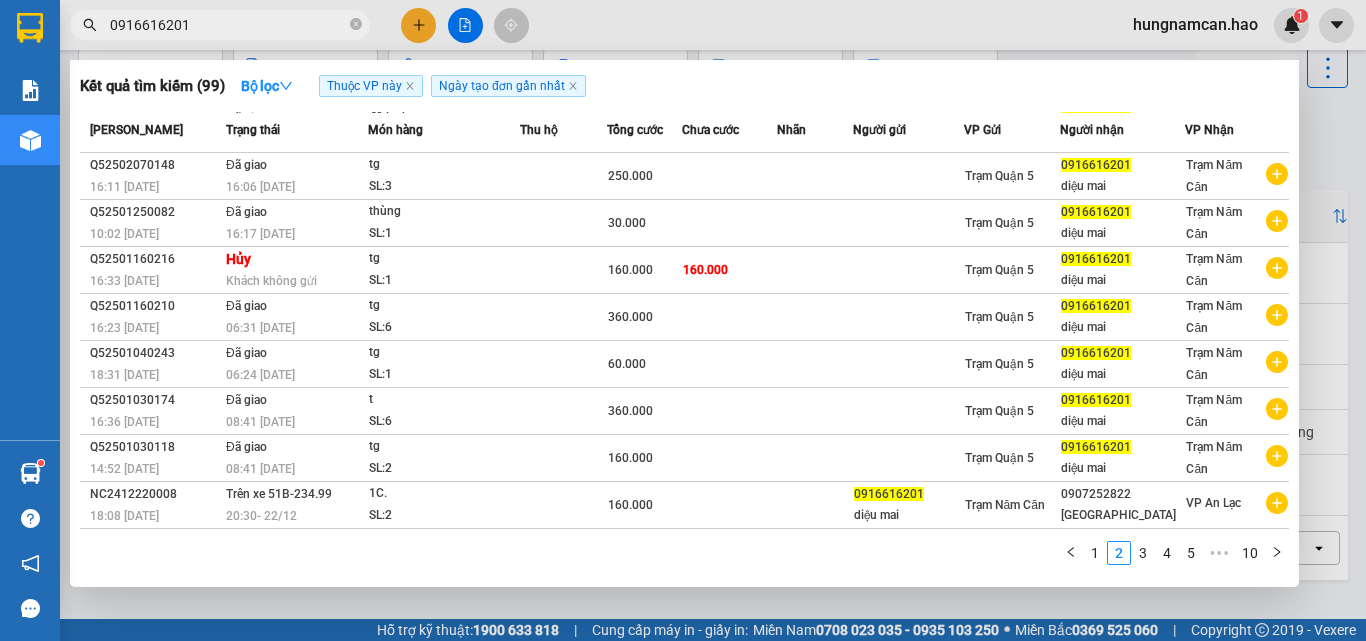 click on "1" at bounding box center (1095, 553) 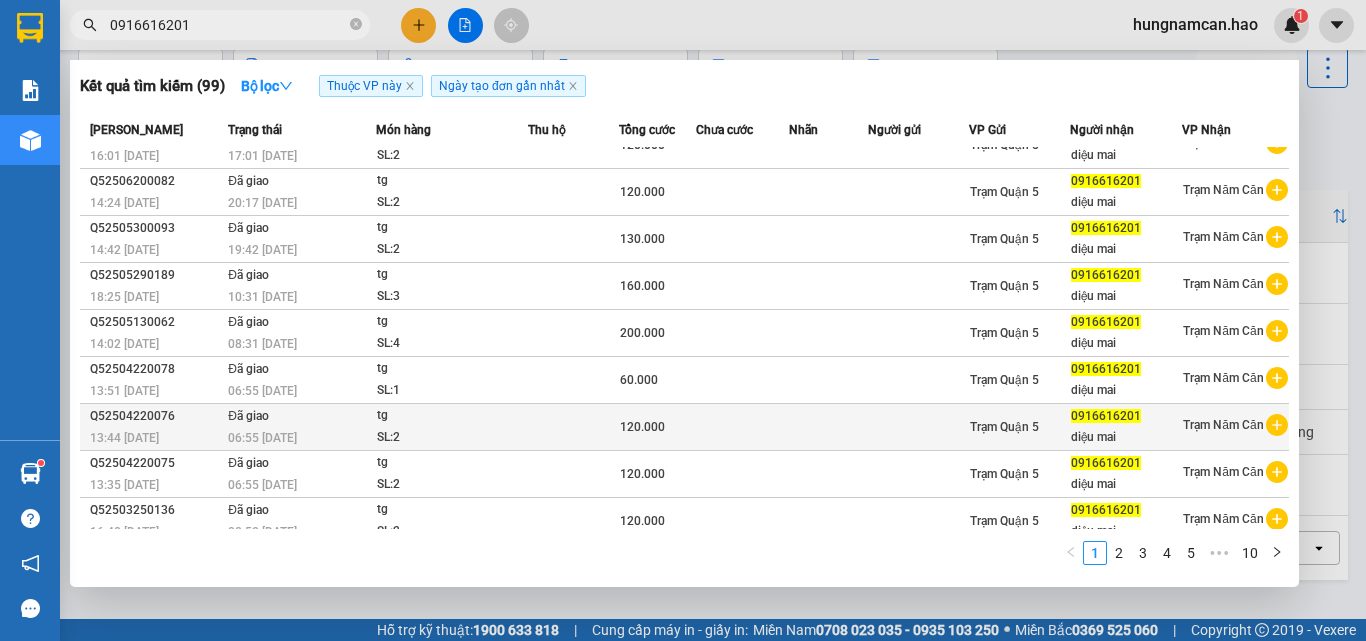 scroll, scrollTop: 0, scrollLeft: 0, axis: both 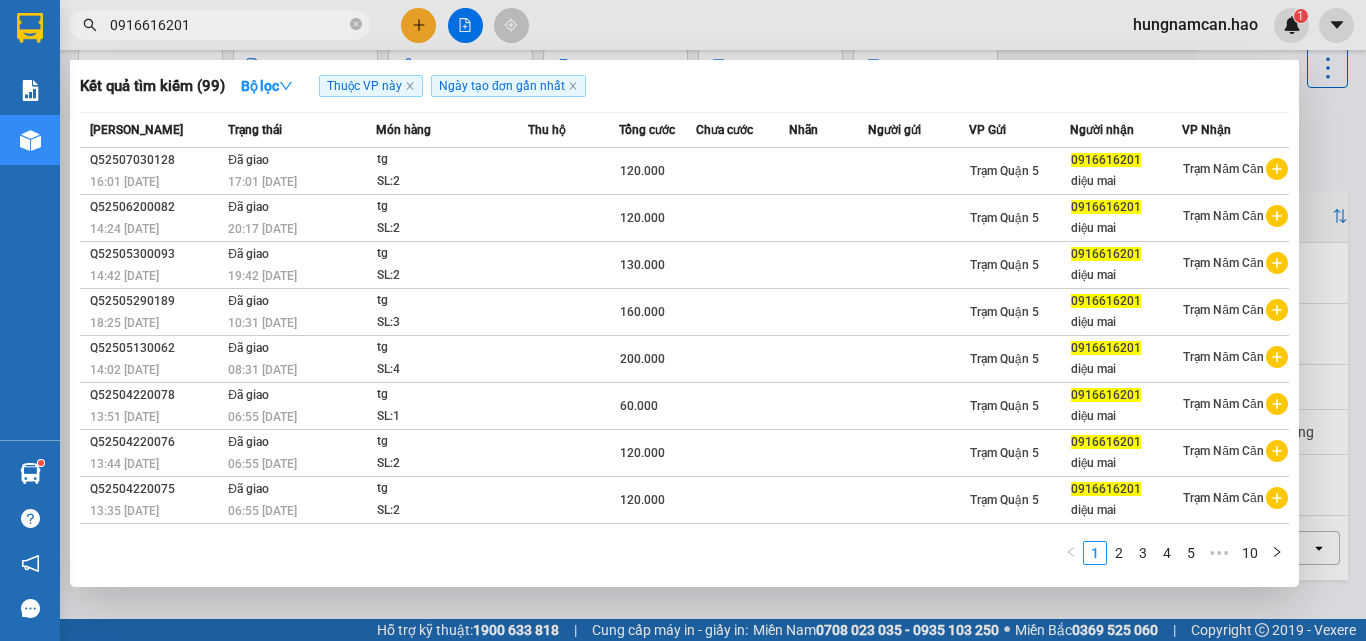 click at bounding box center [683, 320] 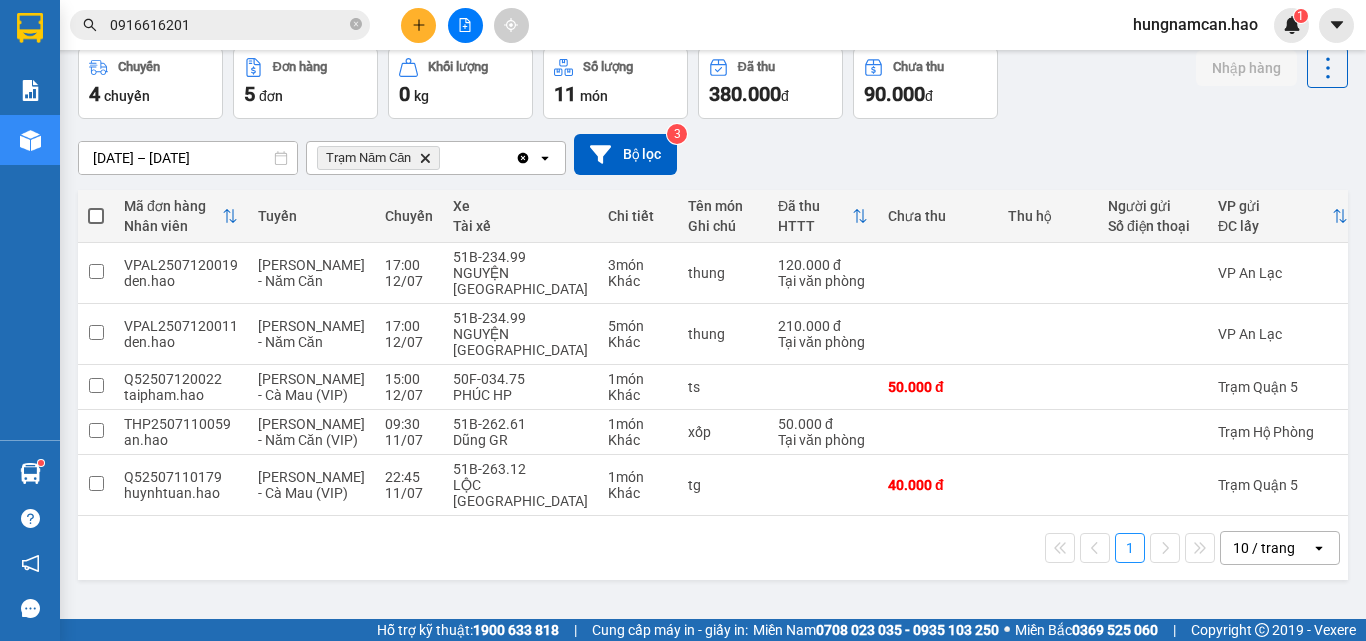 click on "0916616201" at bounding box center (228, 25) 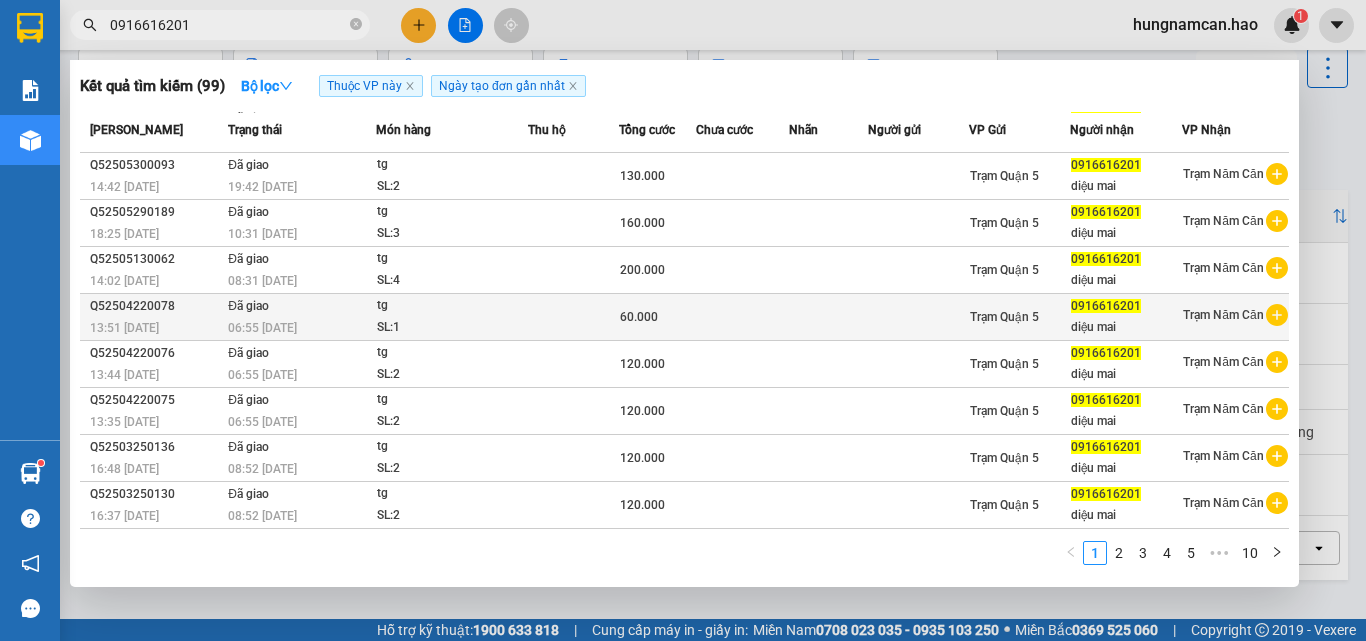 scroll, scrollTop: 0, scrollLeft: 0, axis: both 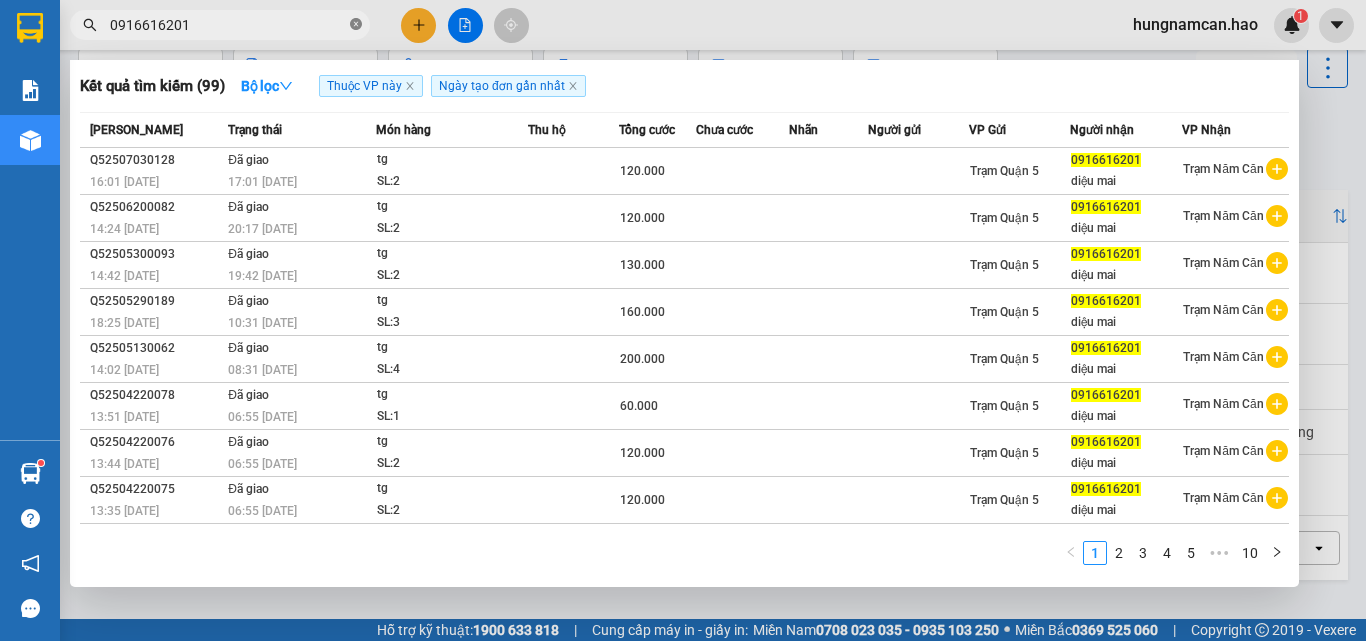 click 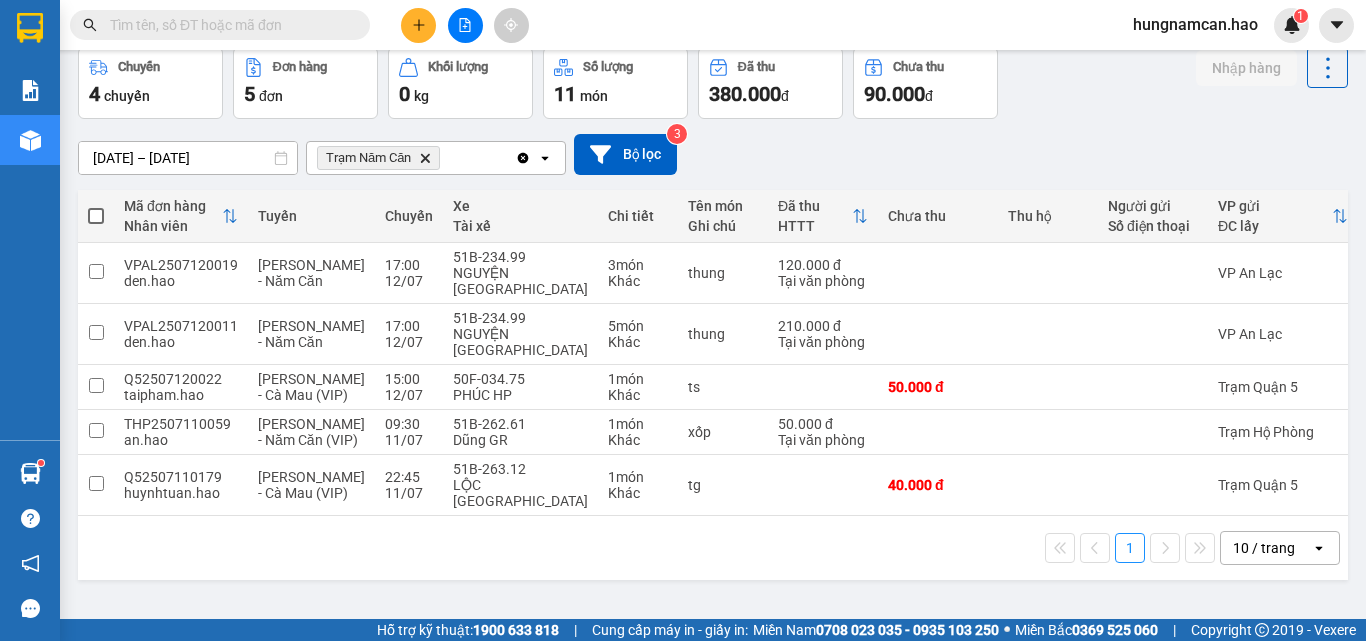 click on "Kết quả tìm kiếm ( 99 )  Bộ lọc  Thuộc VP này Ngày tạo đơn gần nhất Mã ĐH Trạng thái Món hàng Thu hộ Tổng cước Chưa cước Nhãn Người gửi VP Gửi Người nhận VP Nhận Q52507030128 16:01 [DATE] Đã giao   17:01 [DATE] tg SL:  2 120.000 Trạm Quận 5 0916616201 diệu mai Trạm Năm Căn Q52506200082 14:24 [DATE] Đã giao   20:17 [DATE] tg SL:  2 120.000 Trạm Quận 5 0916616201 diệu mai Trạm Năm Căn Q52505300093 14:42 [DATE] Đã giao   19:42 [DATE] tg SL:  2 130.000 Trạm Quận 5 0916616201 diệu mai Trạm Năm Căn Q52505290189 18:25 [DATE] Đã giao   10:31 [DATE] tg SL:  3 160.000 Trạm Quận 5 0916616201 diệu mai Trạm Năm Căn Q52505130062 14:02 [DATE] Đã giao   08:31 [DATE] tg SL:  4 200.000 Trạm Quận 5 0916616201 diệu mai Trạm Năm Căn Q52504220078 13:51 [DATE] Đã giao   06:55 [DATE] tg SL:  1 60.000 Trạm Quận 5 0916616201 diệu mai Trạm Năm Căn Q52504220076 13:44 [DATE] Đã giao   tg SL:  2" at bounding box center (195, 25) 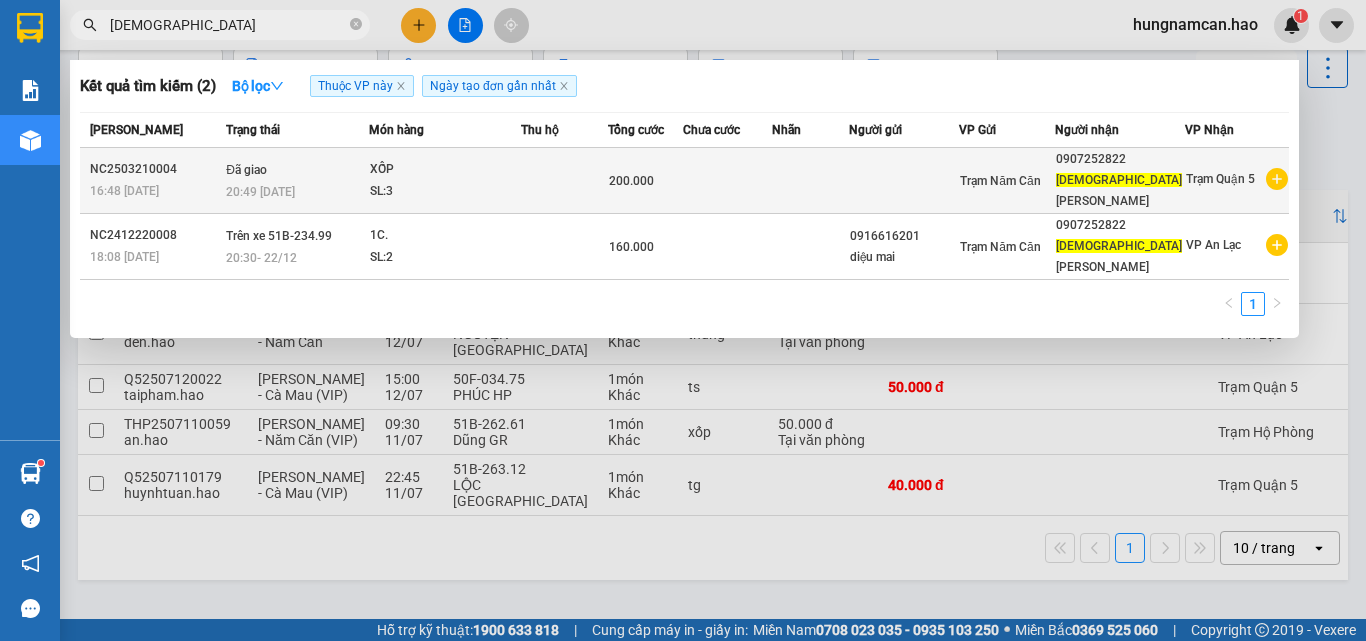 type on "[DEMOGRAPHIC_DATA]" 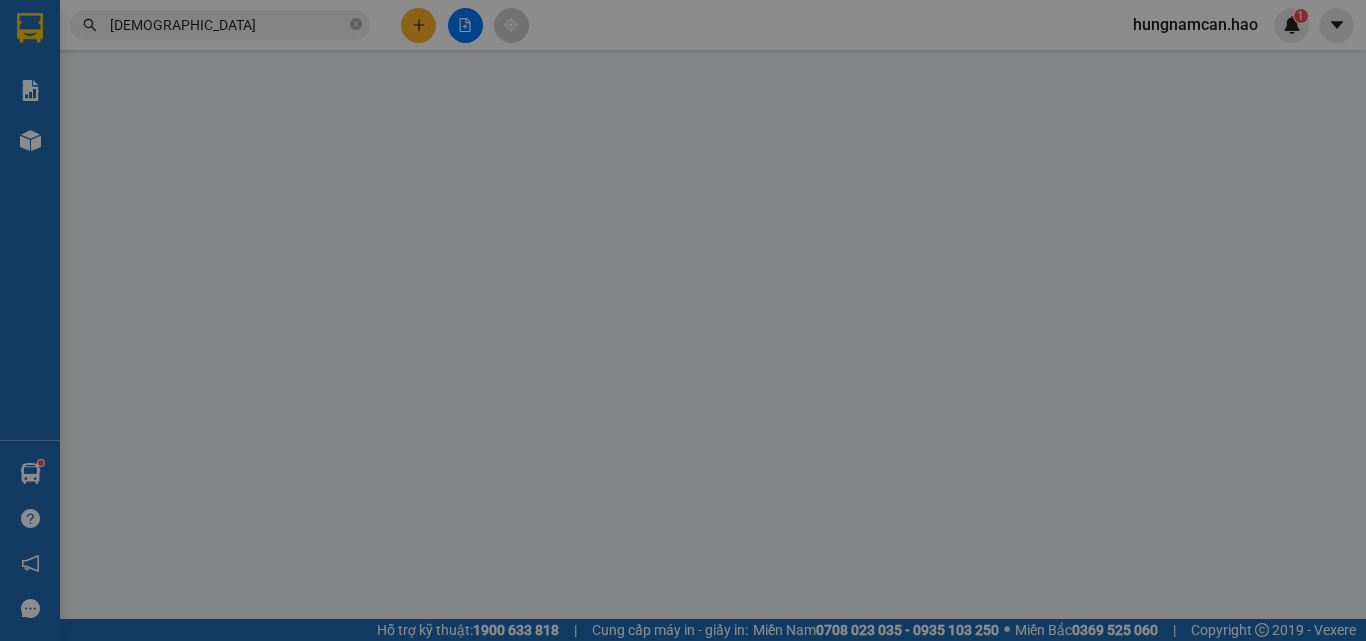 scroll, scrollTop: 0, scrollLeft: 0, axis: both 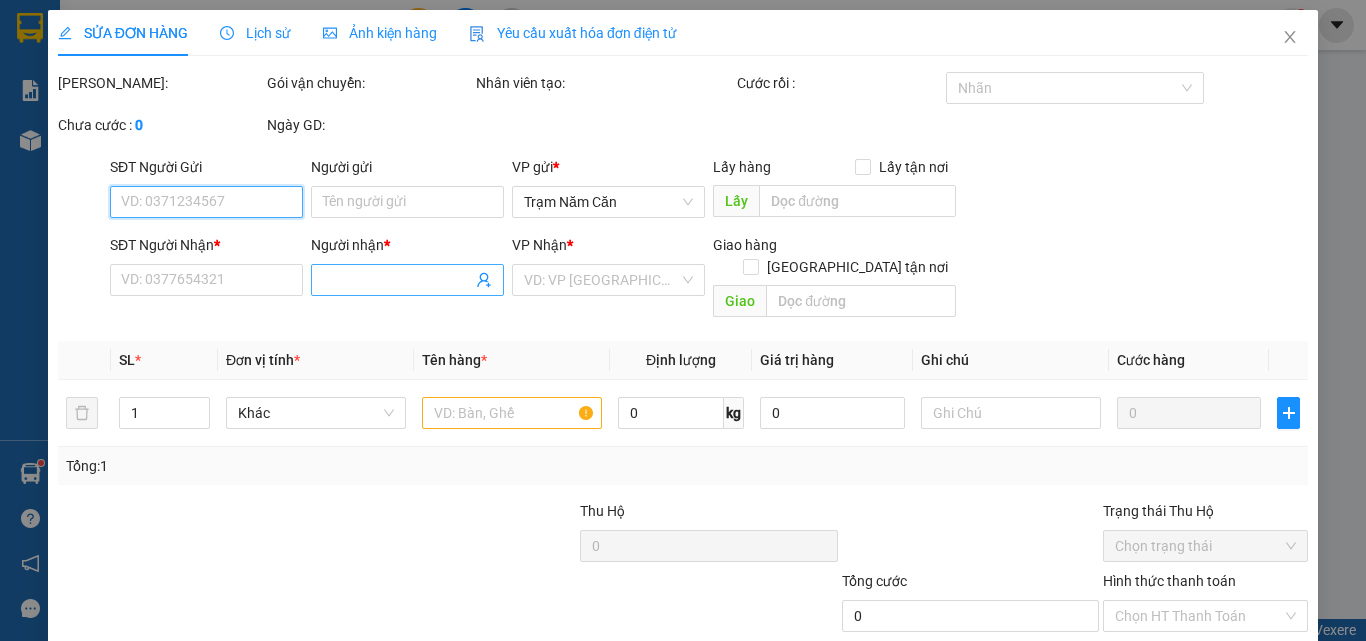 type on "0907252822" 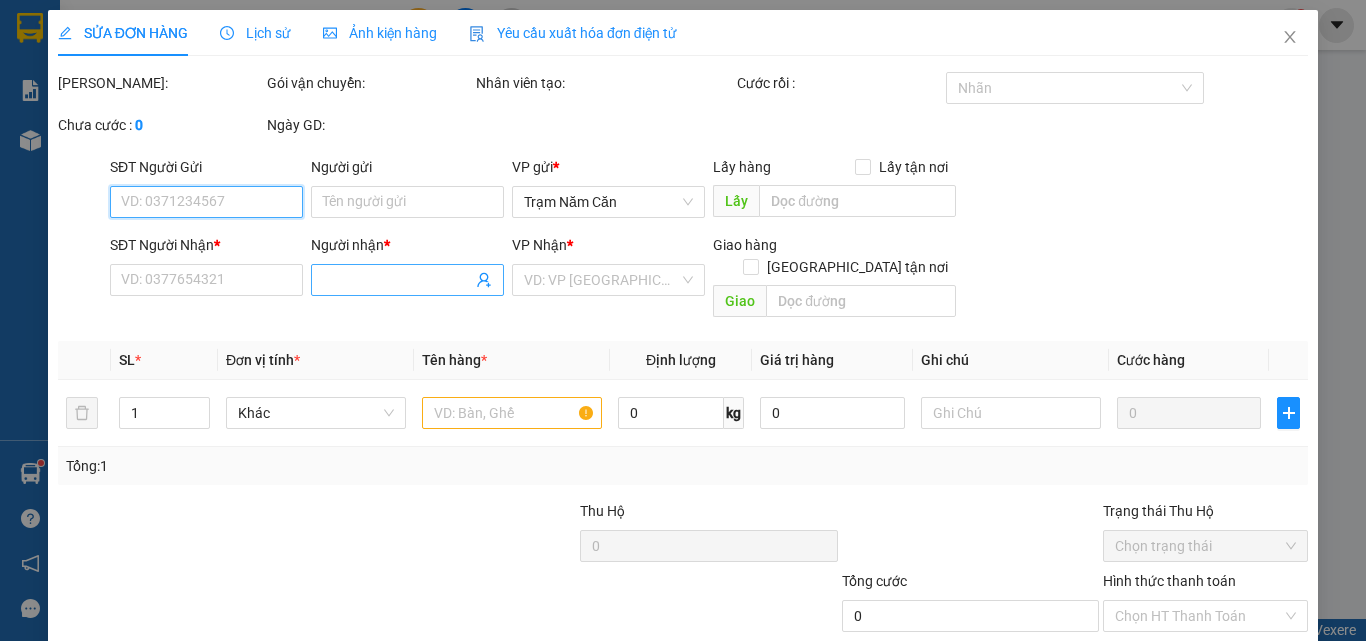 type on "[GEOGRAPHIC_DATA]" 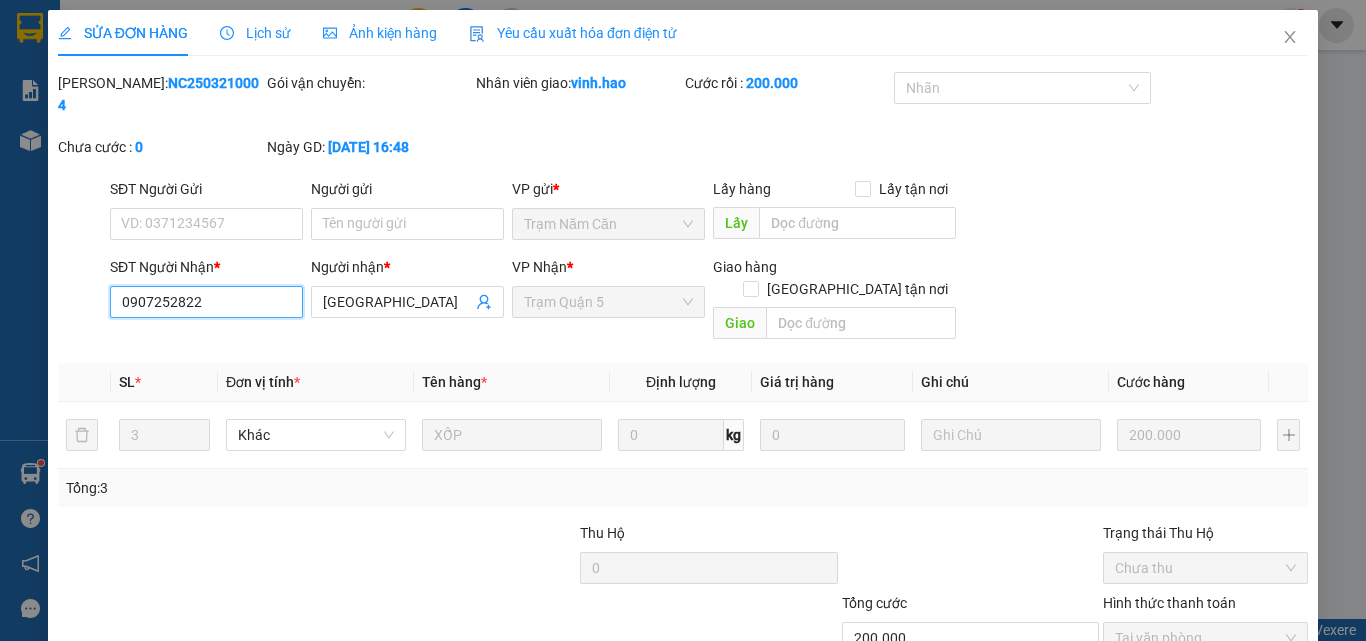 drag, startPoint x: 234, startPoint y: 298, endPoint x: 165, endPoint y: 266, distance: 76.05919 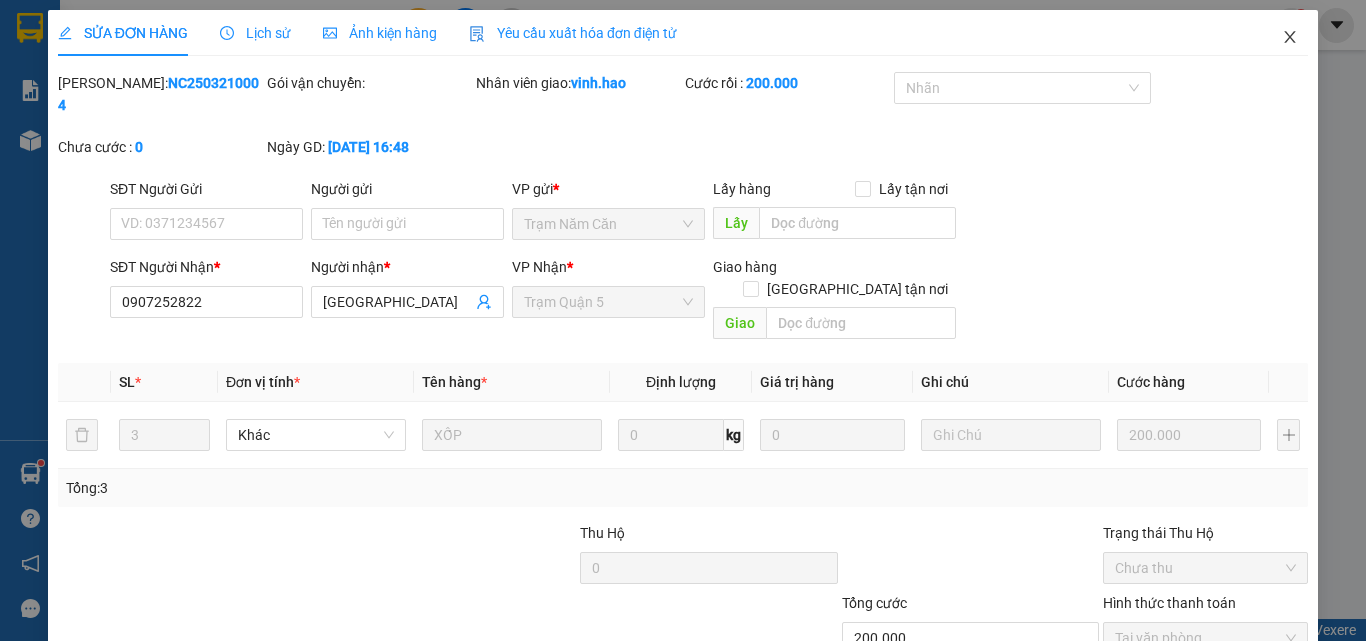 click 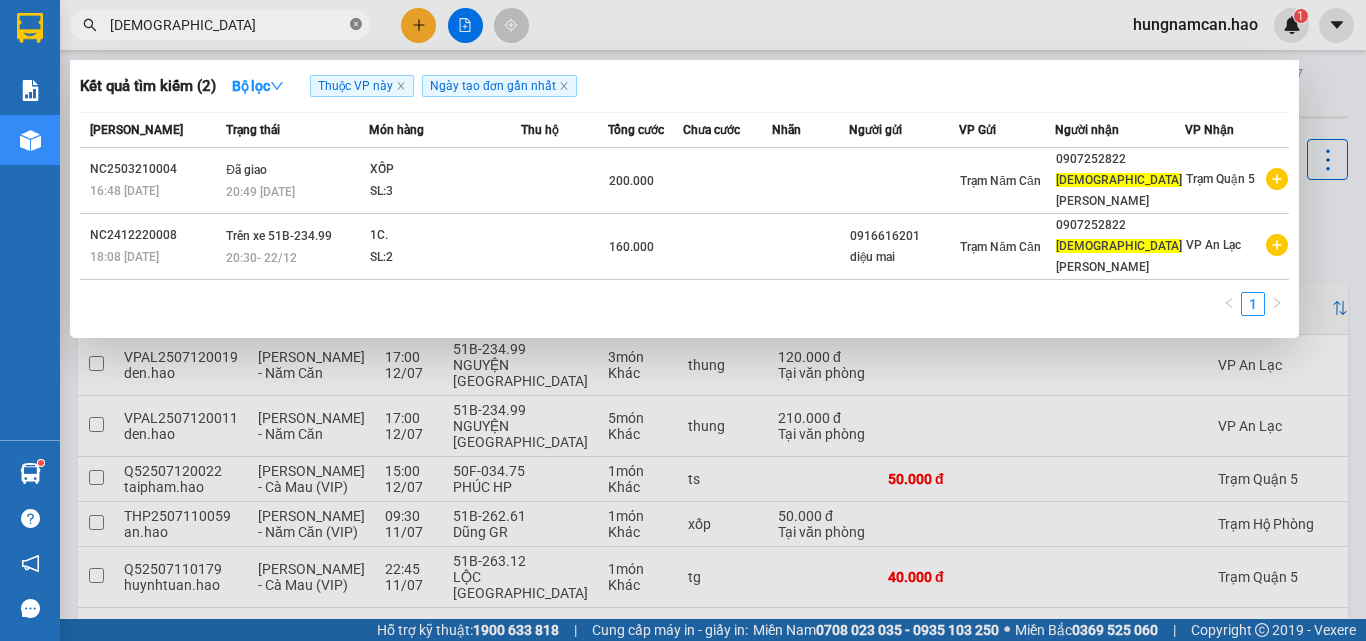 click 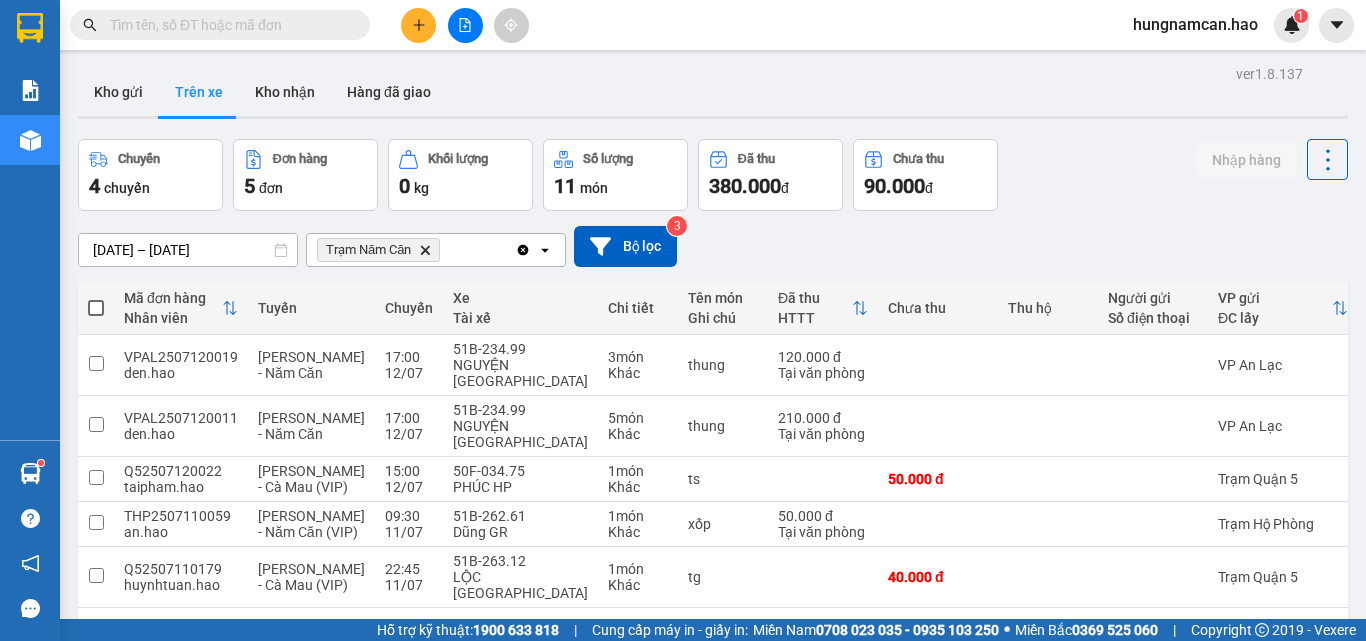 paste on "0907252822" 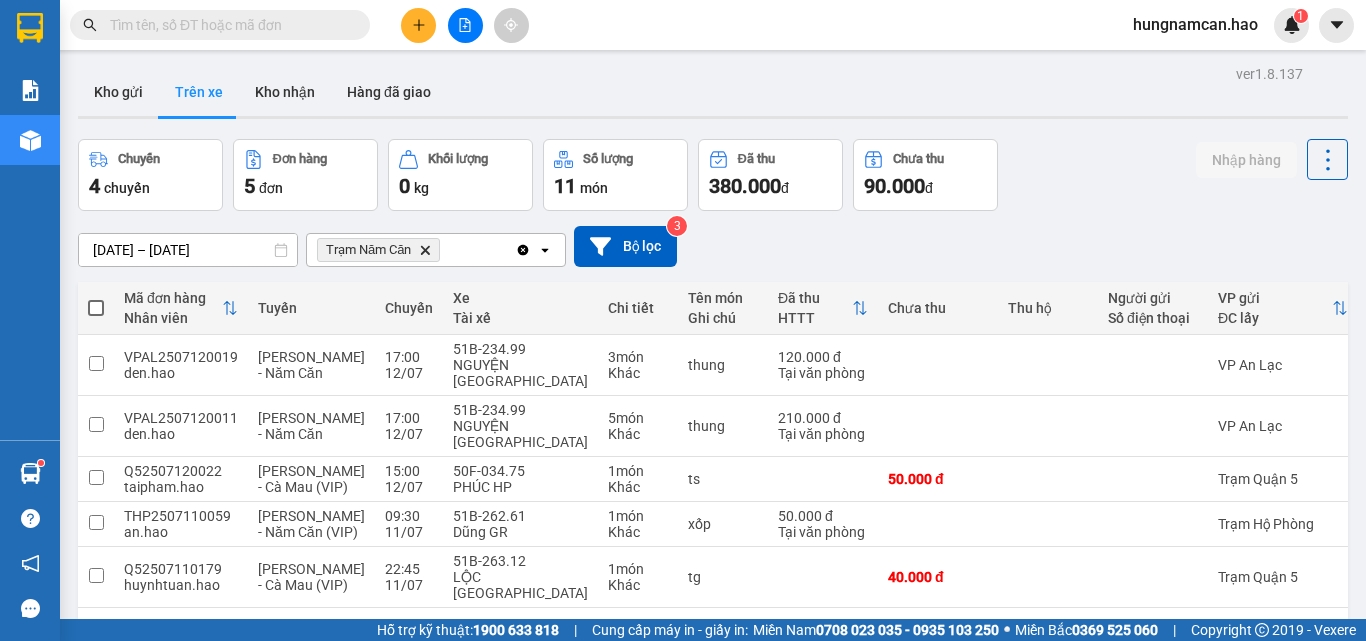 type on "0907252822" 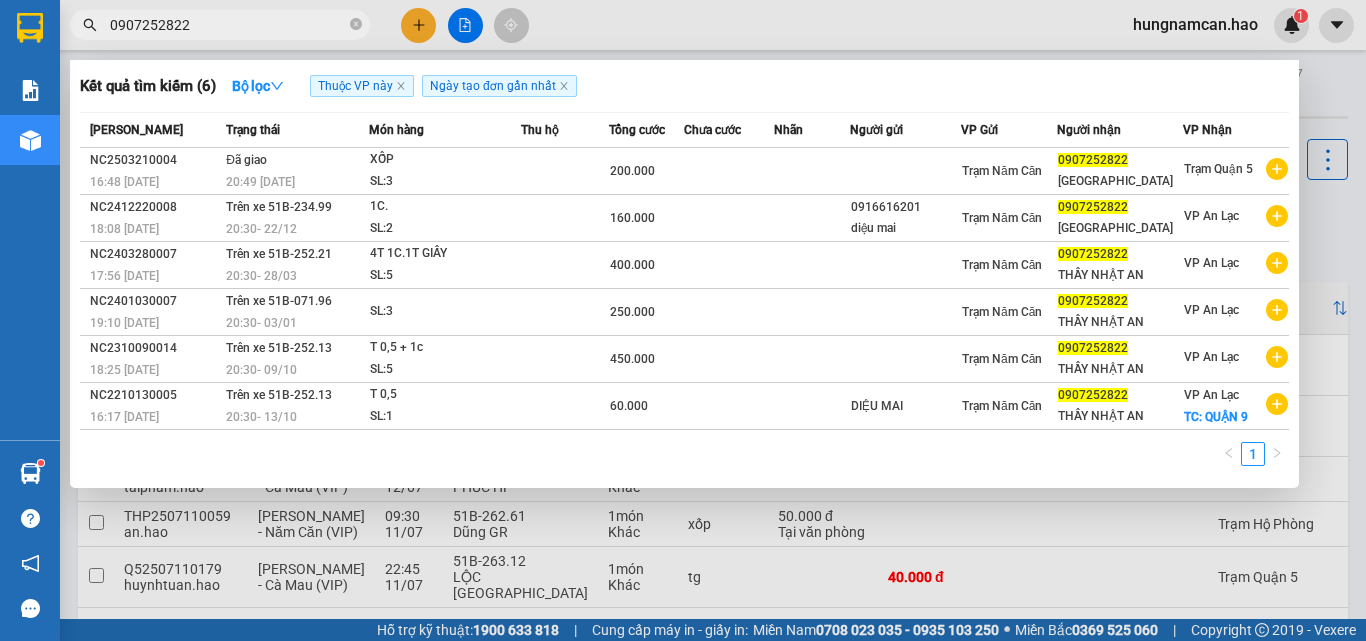 click on "0907252822" at bounding box center [228, 25] 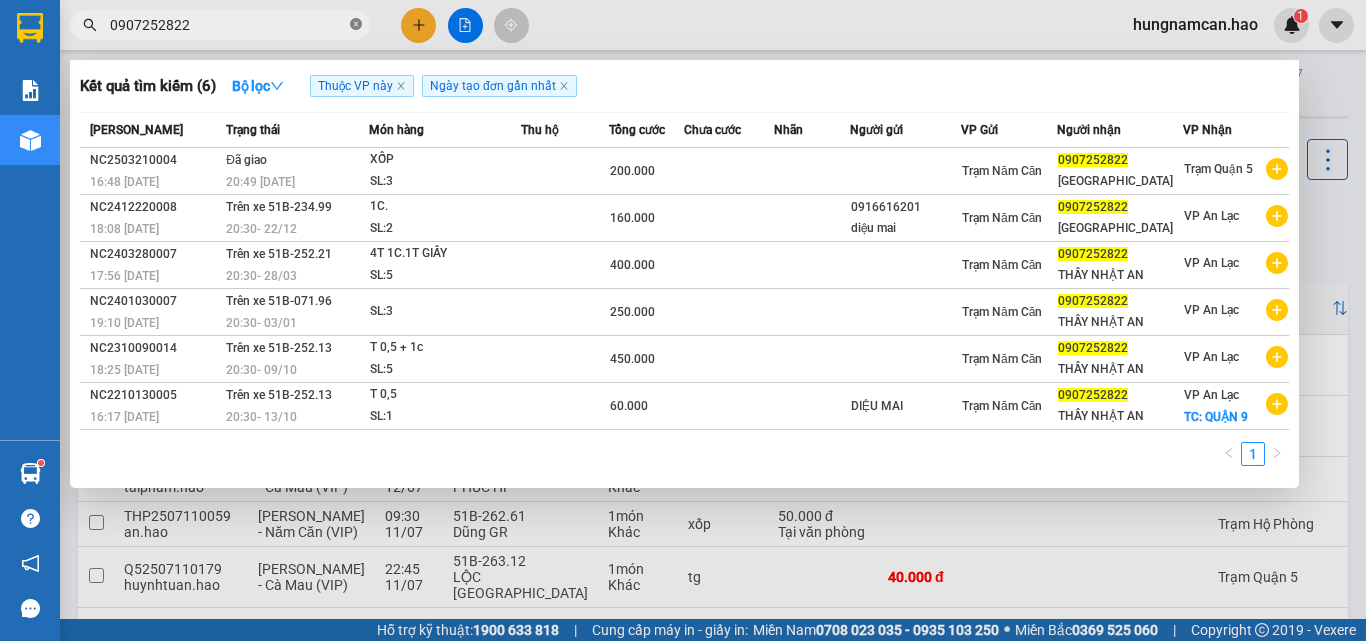 click 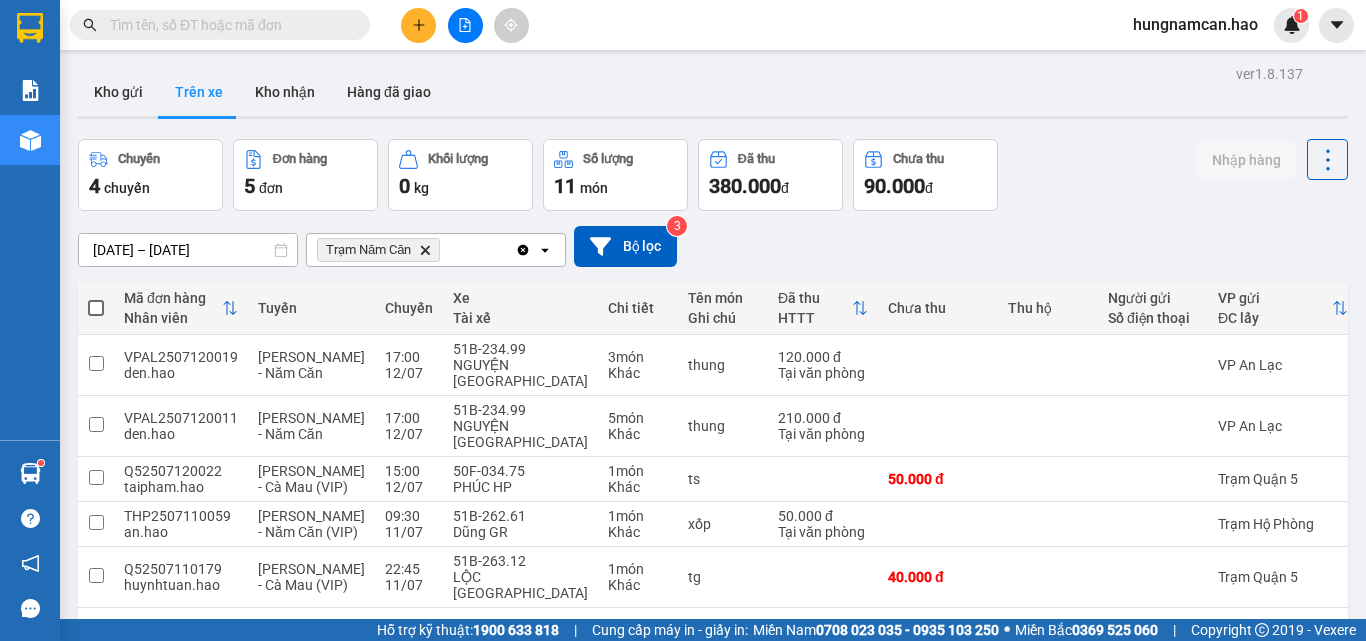 click at bounding box center [356, 25] 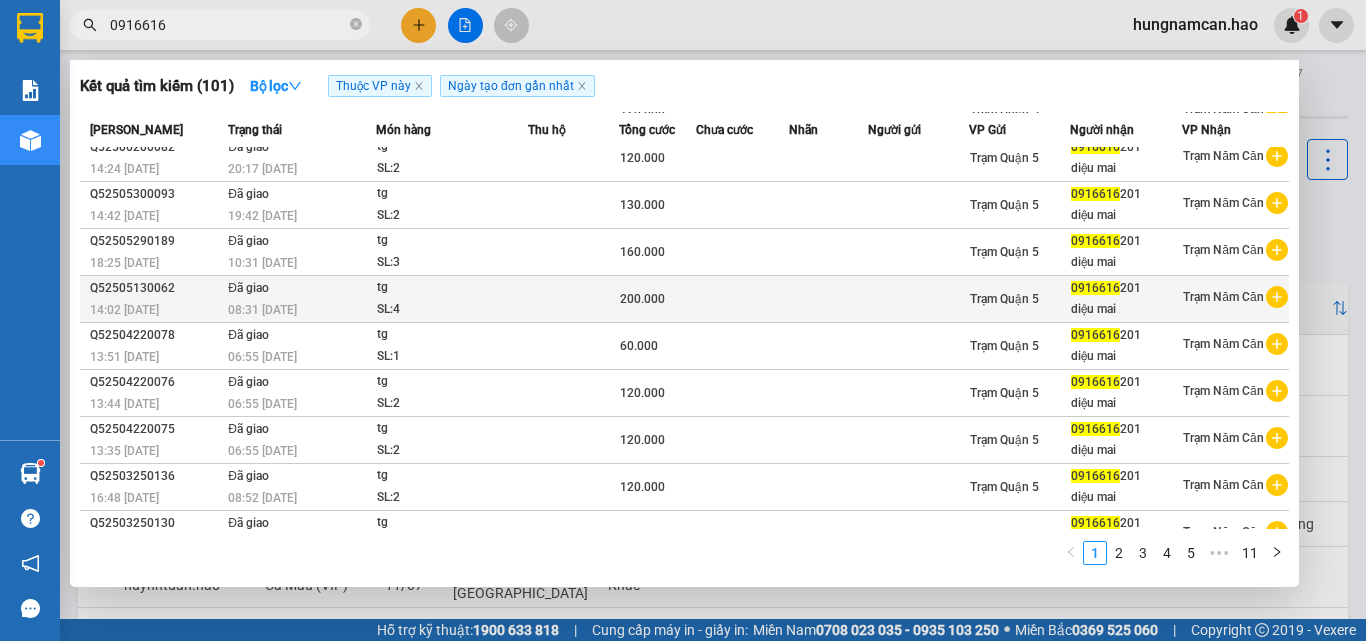 scroll, scrollTop: 89, scrollLeft: 0, axis: vertical 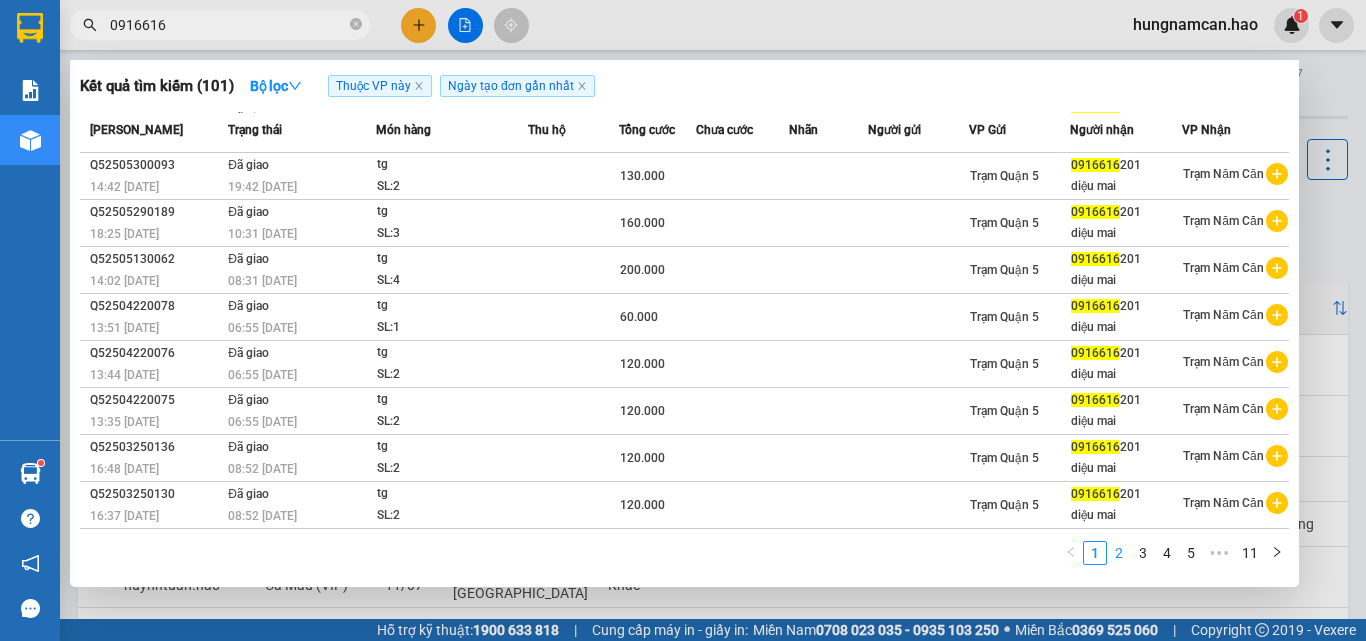 type on "0916616" 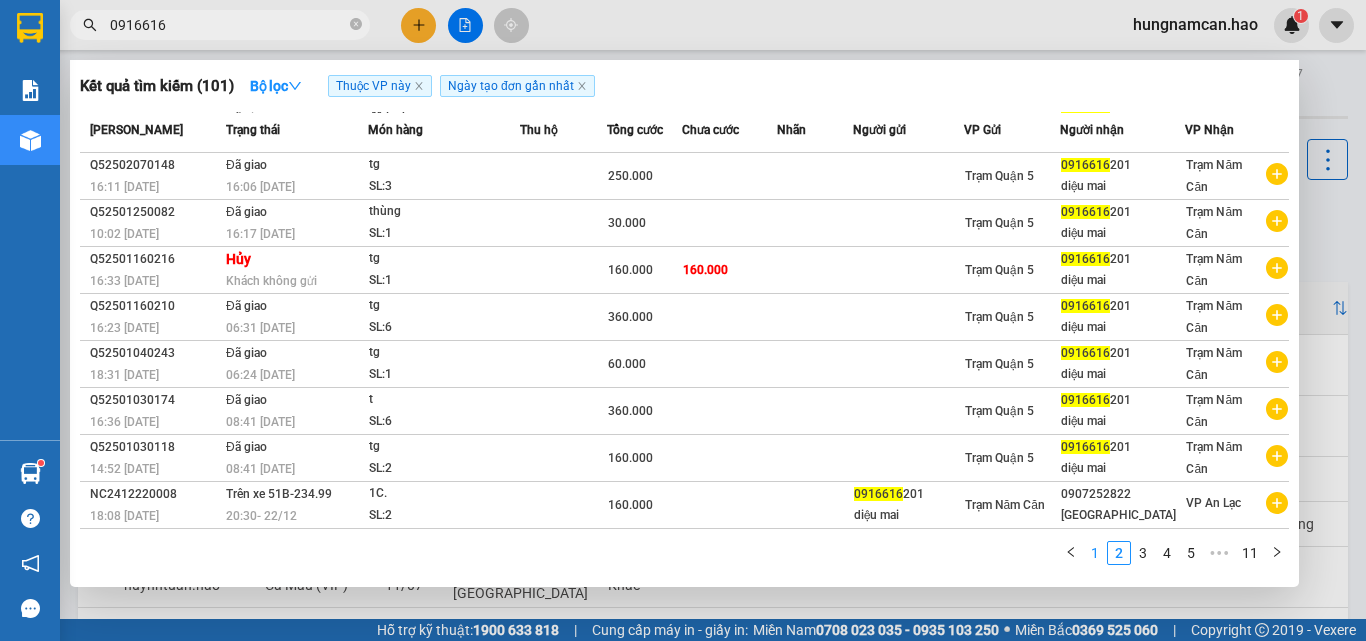 click on "1" at bounding box center (1095, 553) 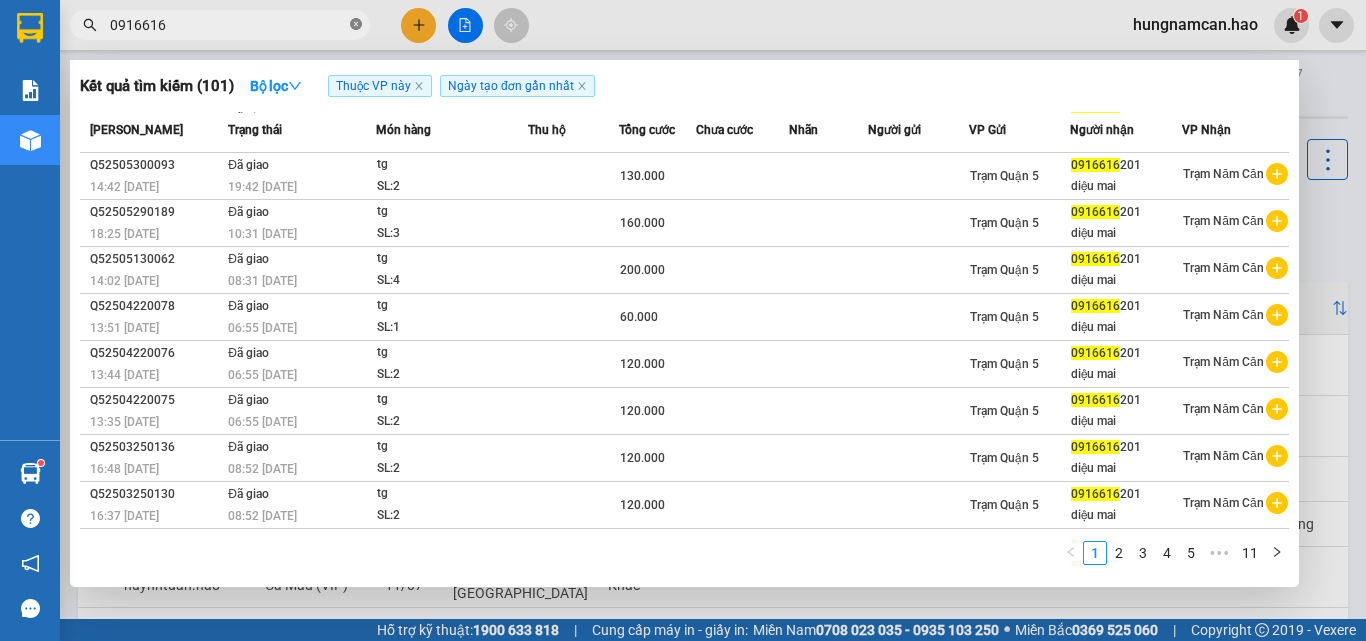 click 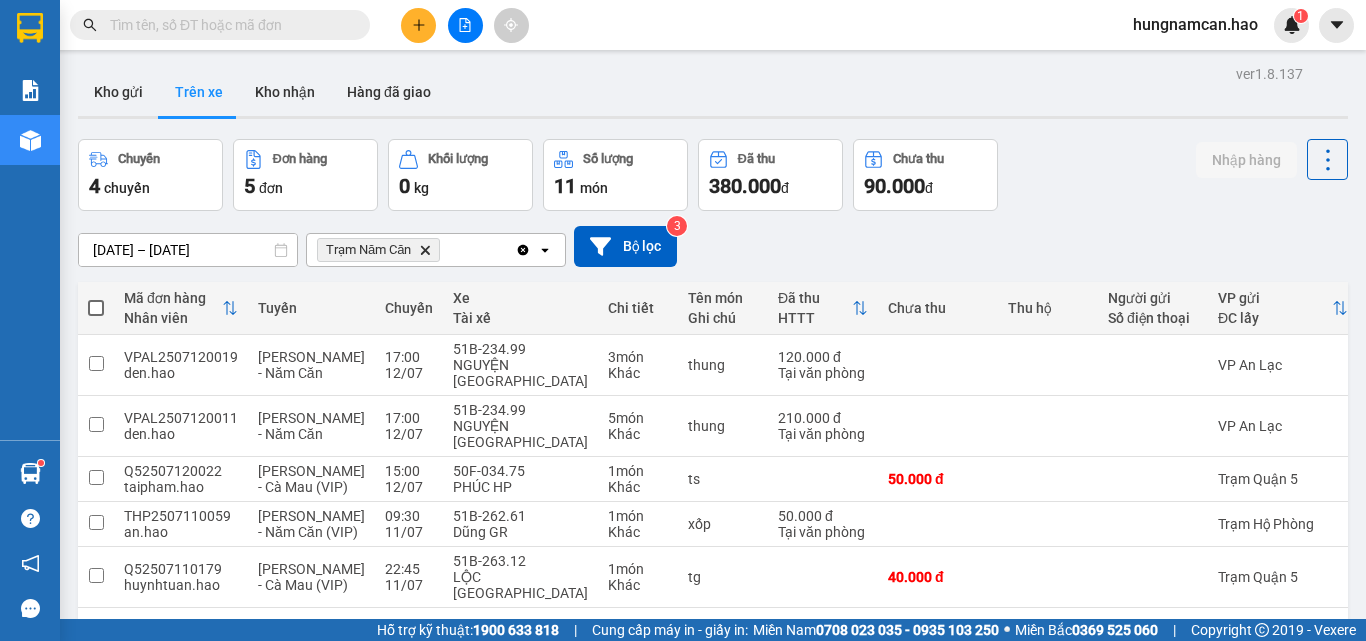 click at bounding box center (228, 25) 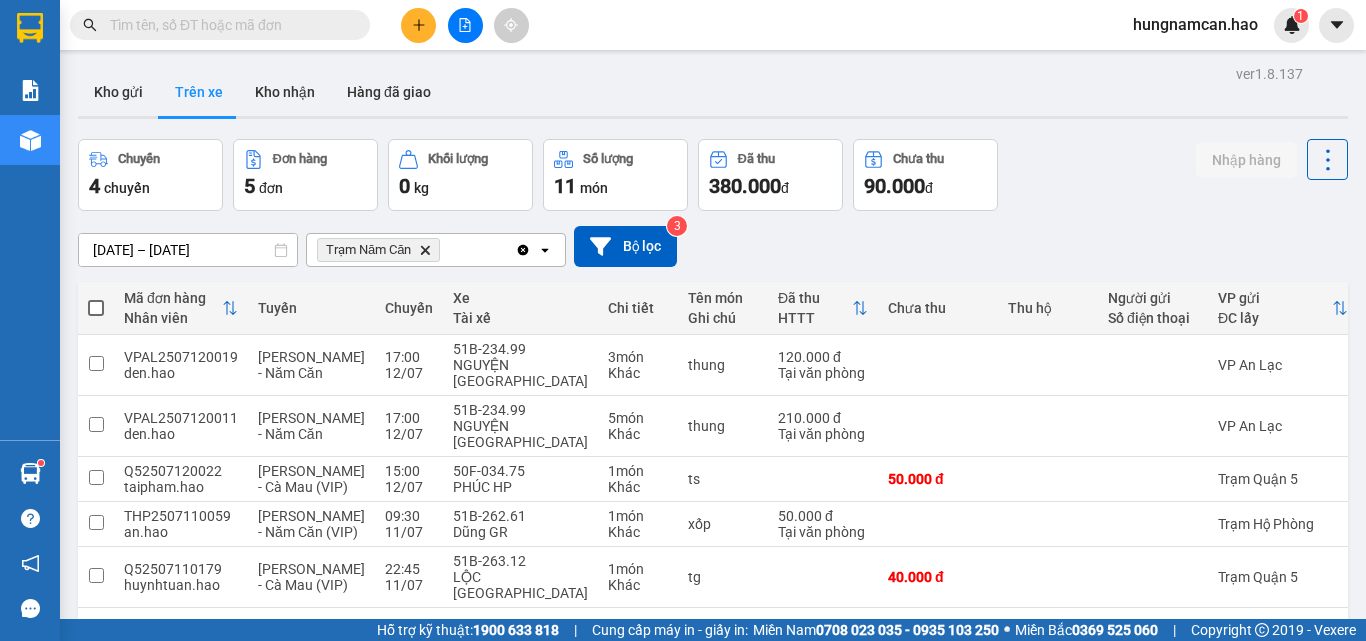 paste on "0907252822" 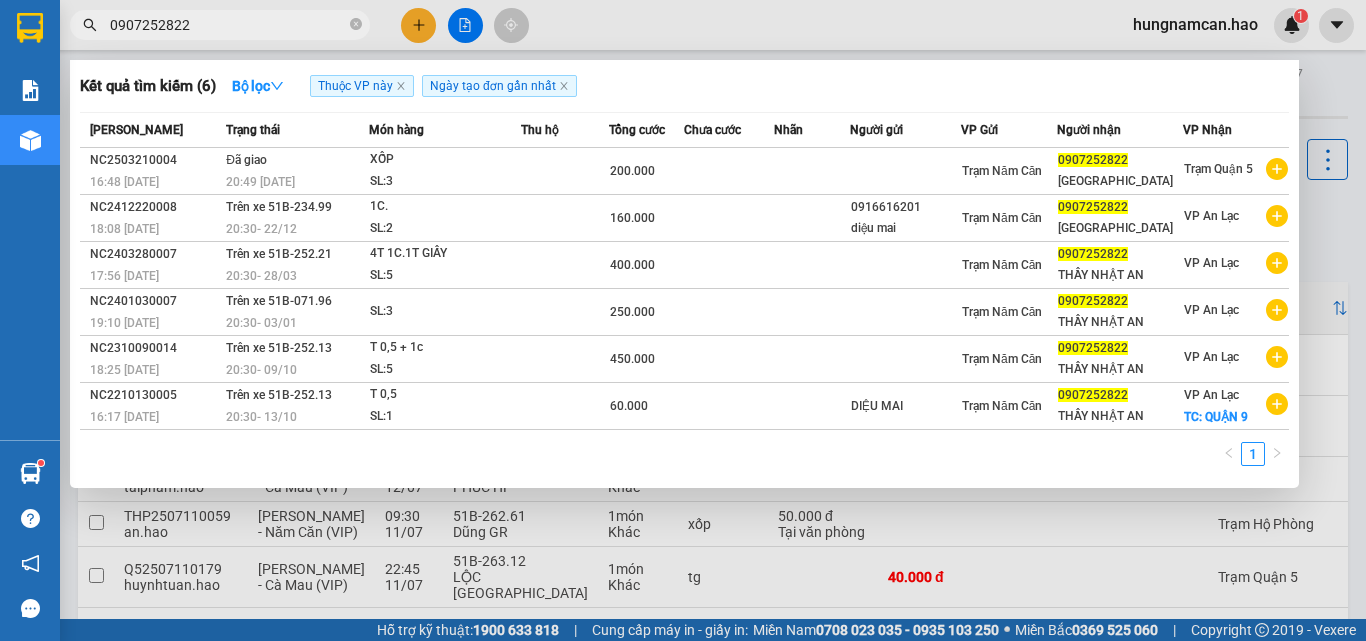 type on "0907252822" 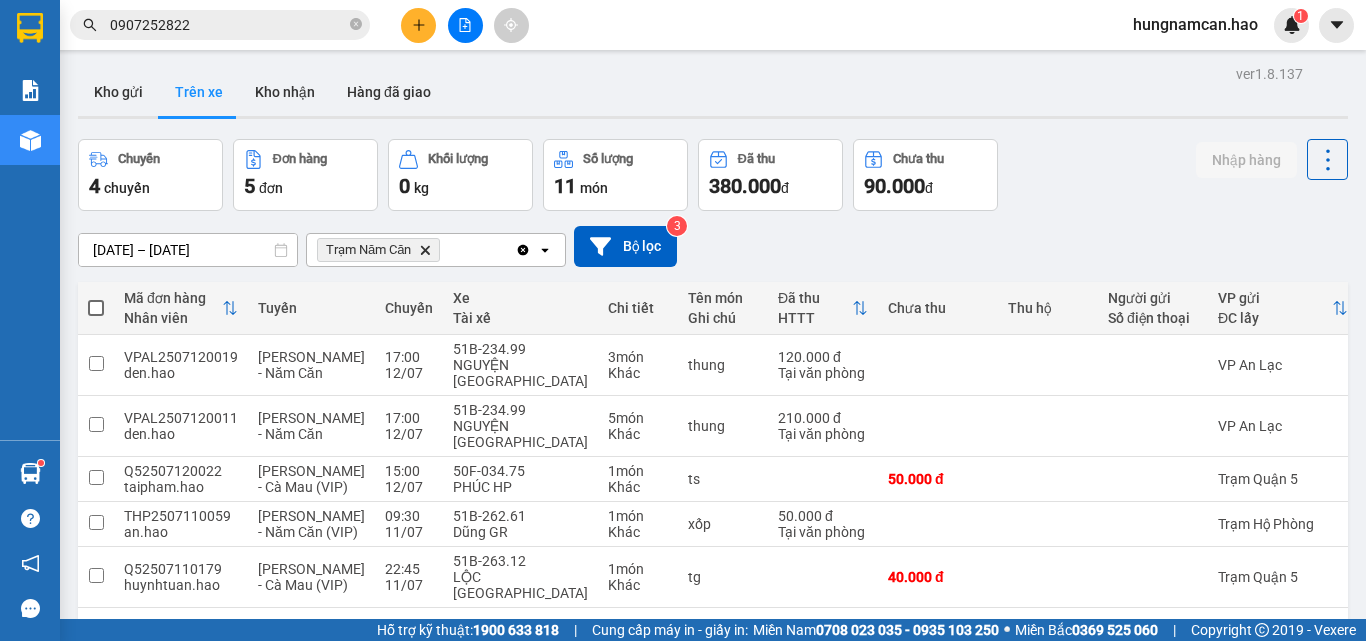 click 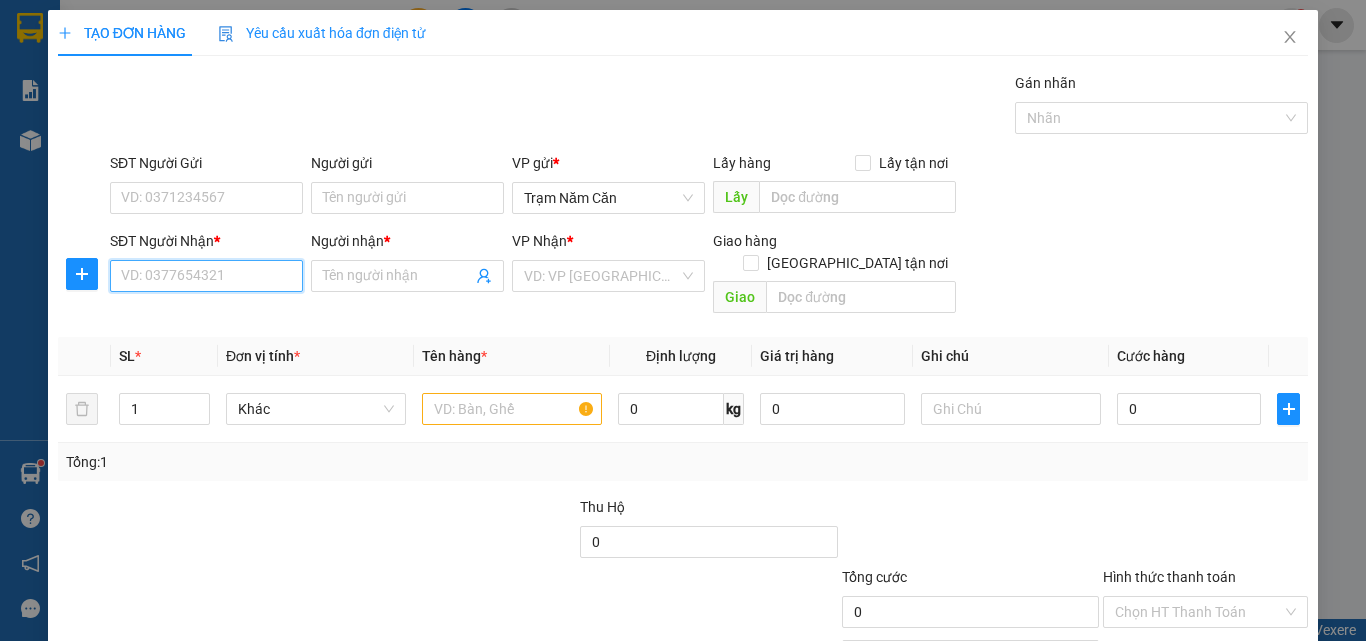 click on "SĐT Người Nhận  *" at bounding box center [206, 276] 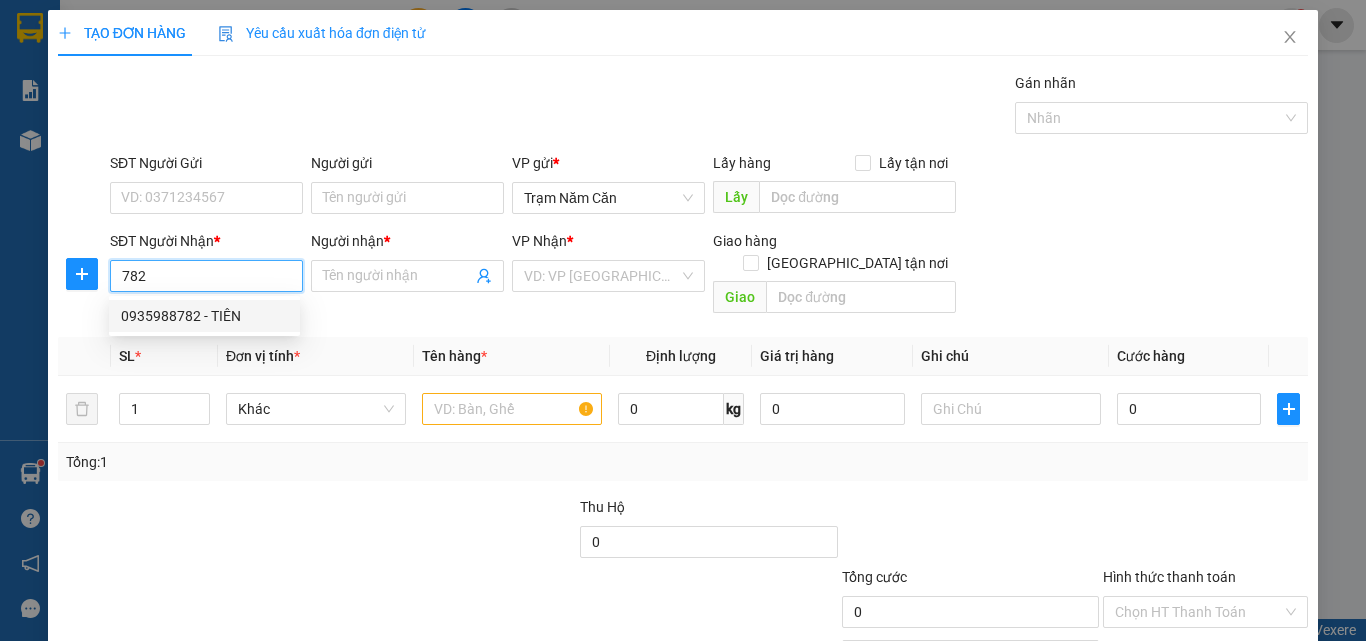 click on "0935988782 - TIÊN" at bounding box center (204, 316) 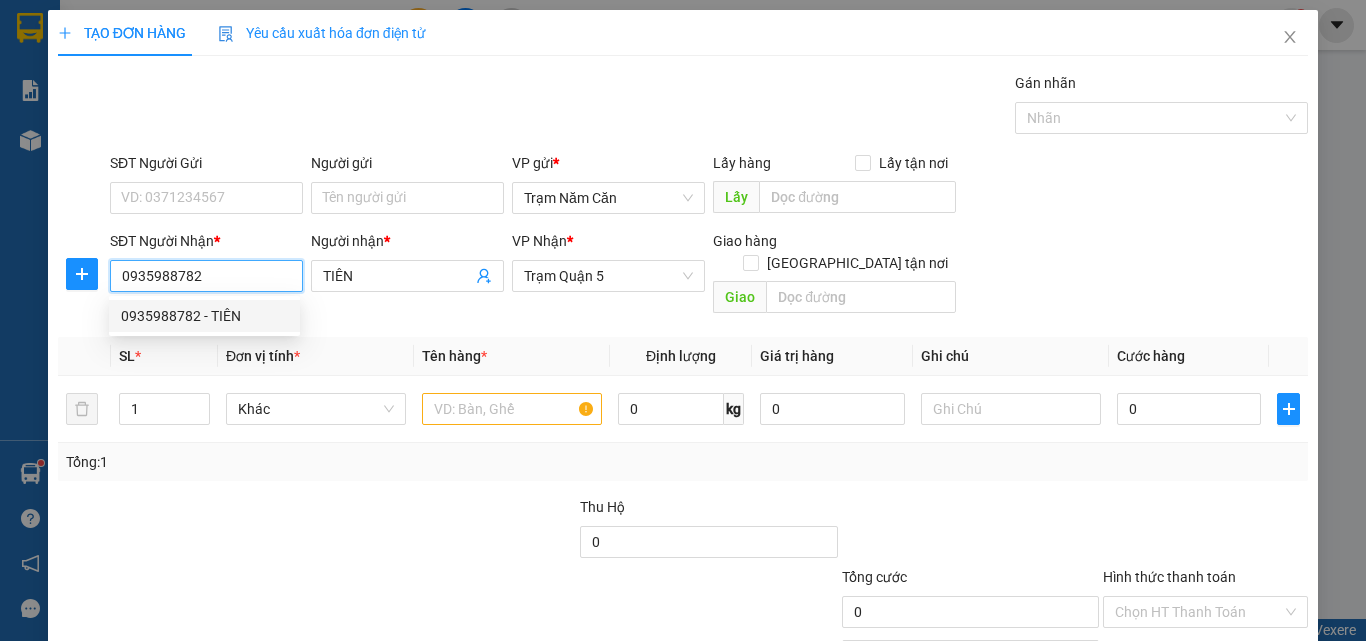 type on "50.000" 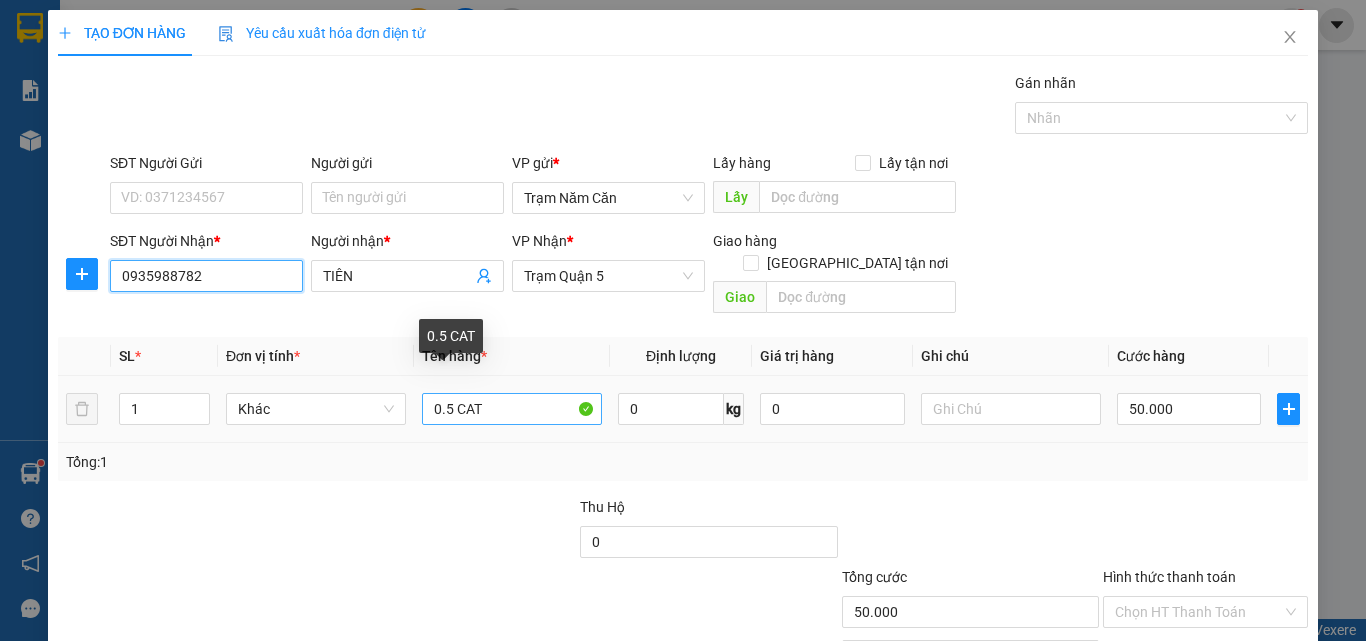 type on "0935988782" 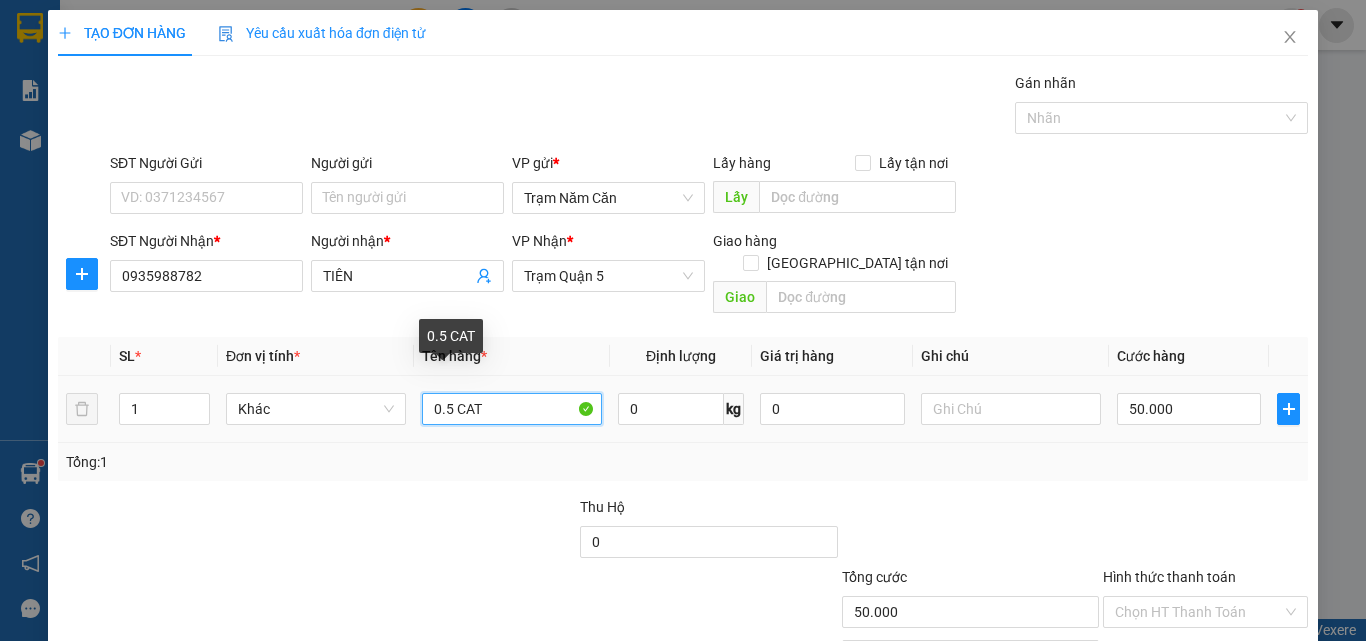 click on "0.5 CAT" at bounding box center (512, 409) 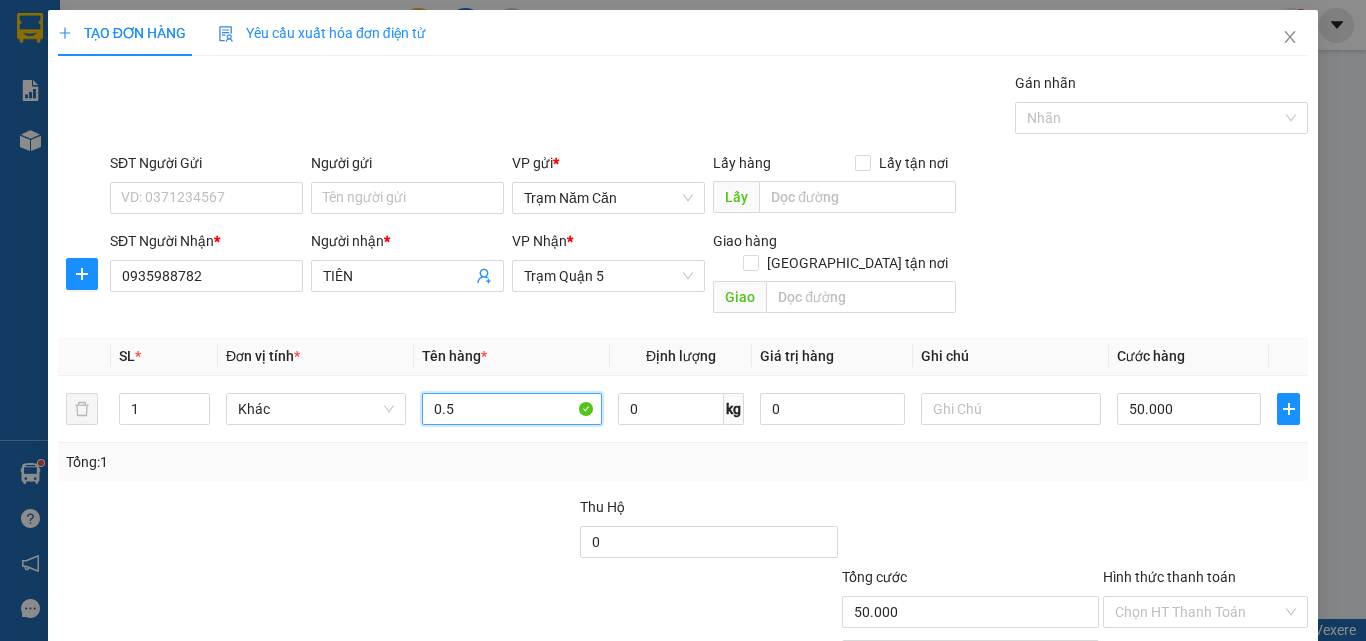 scroll, scrollTop: 99, scrollLeft: 0, axis: vertical 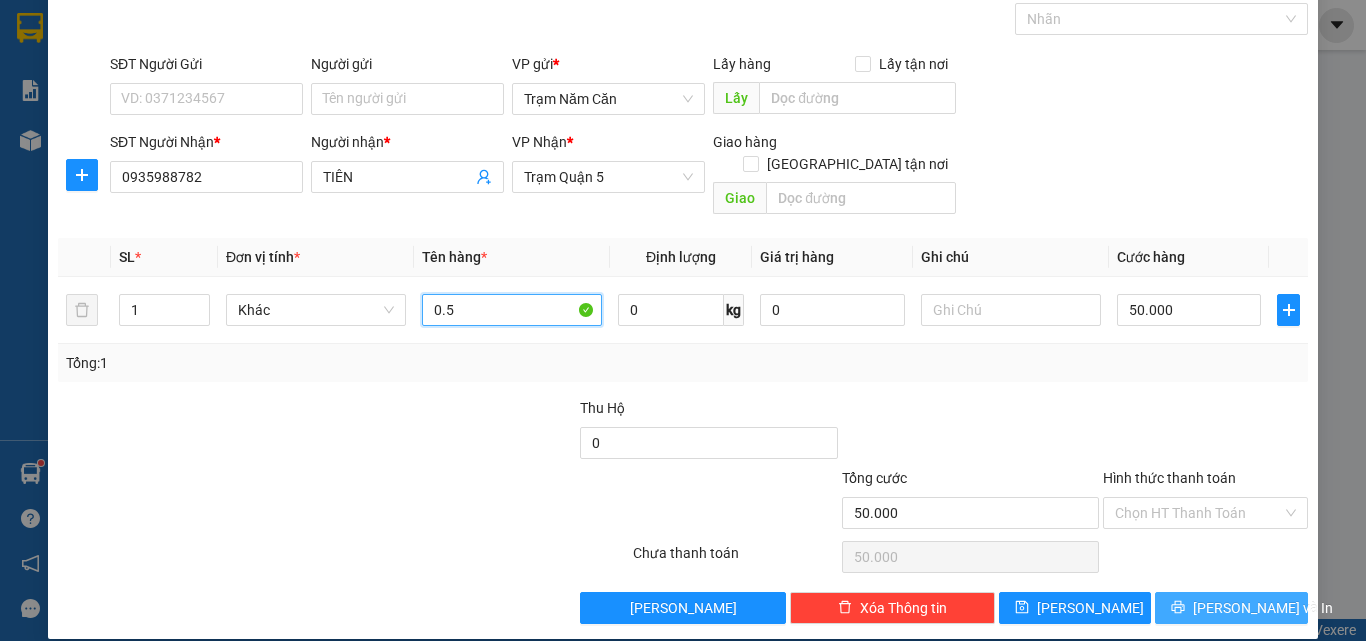 type on "0.5" 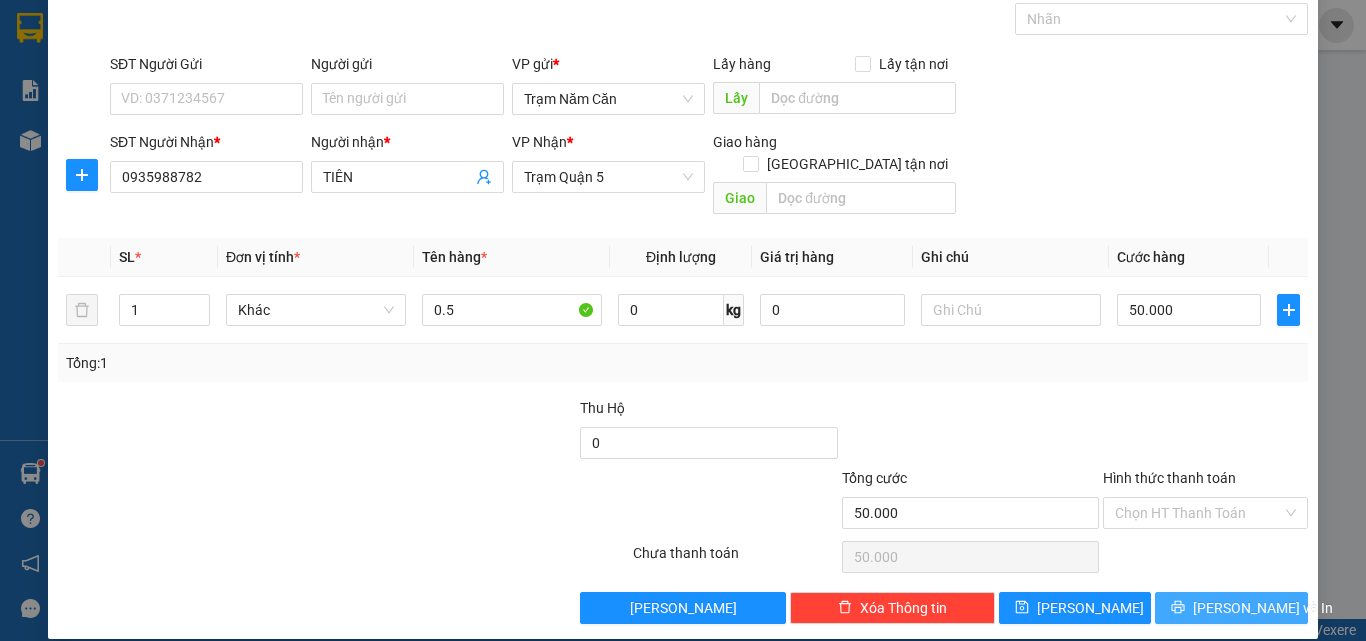 click 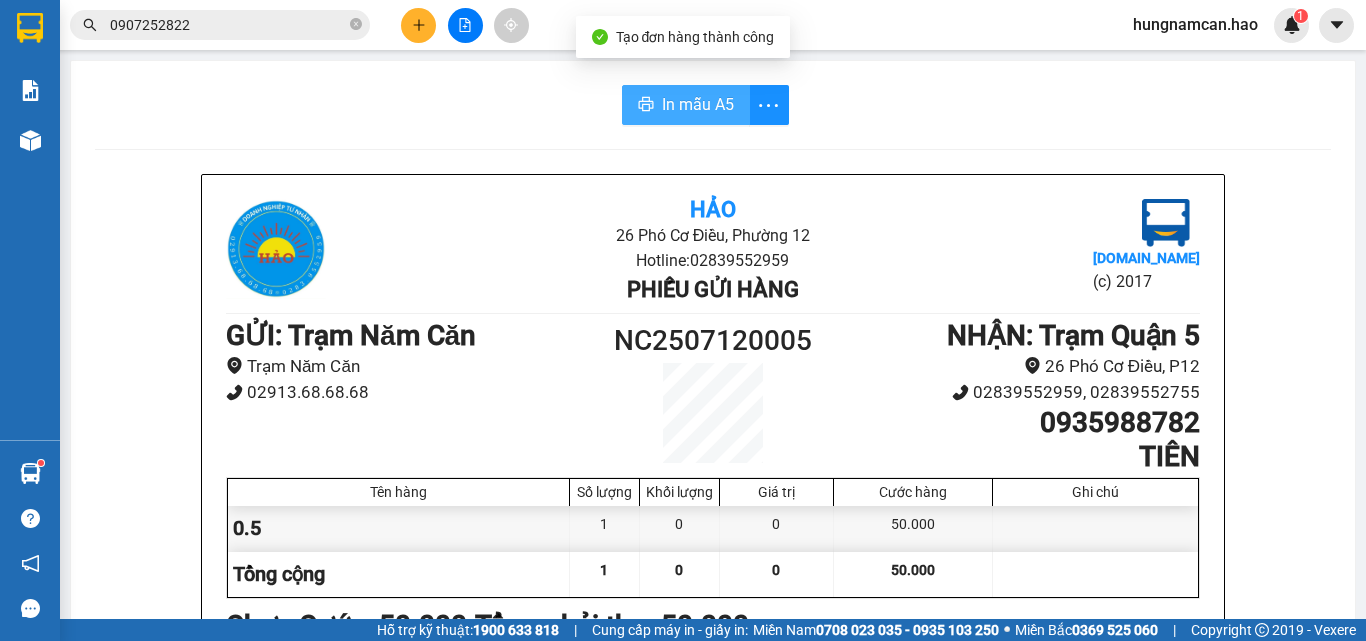 click on "In mẫu A5" at bounding box center (698, 104) 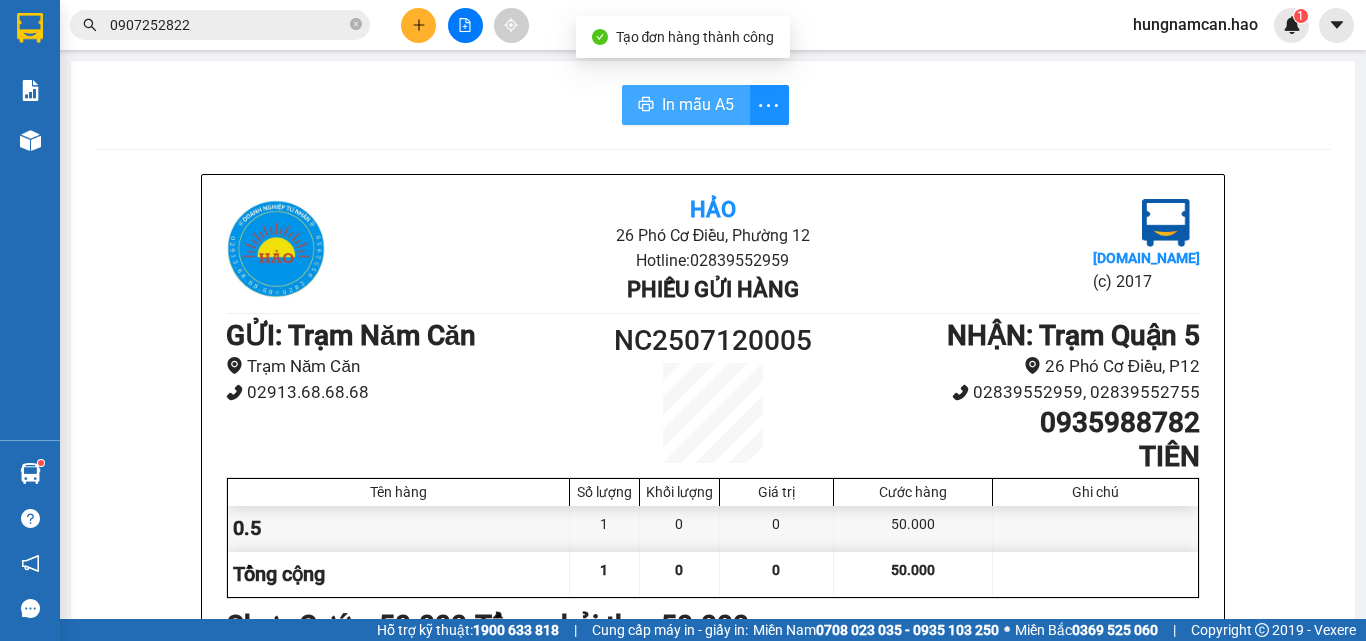 scroll, scrollTop: 0, scrollLeft: 0, axis: both 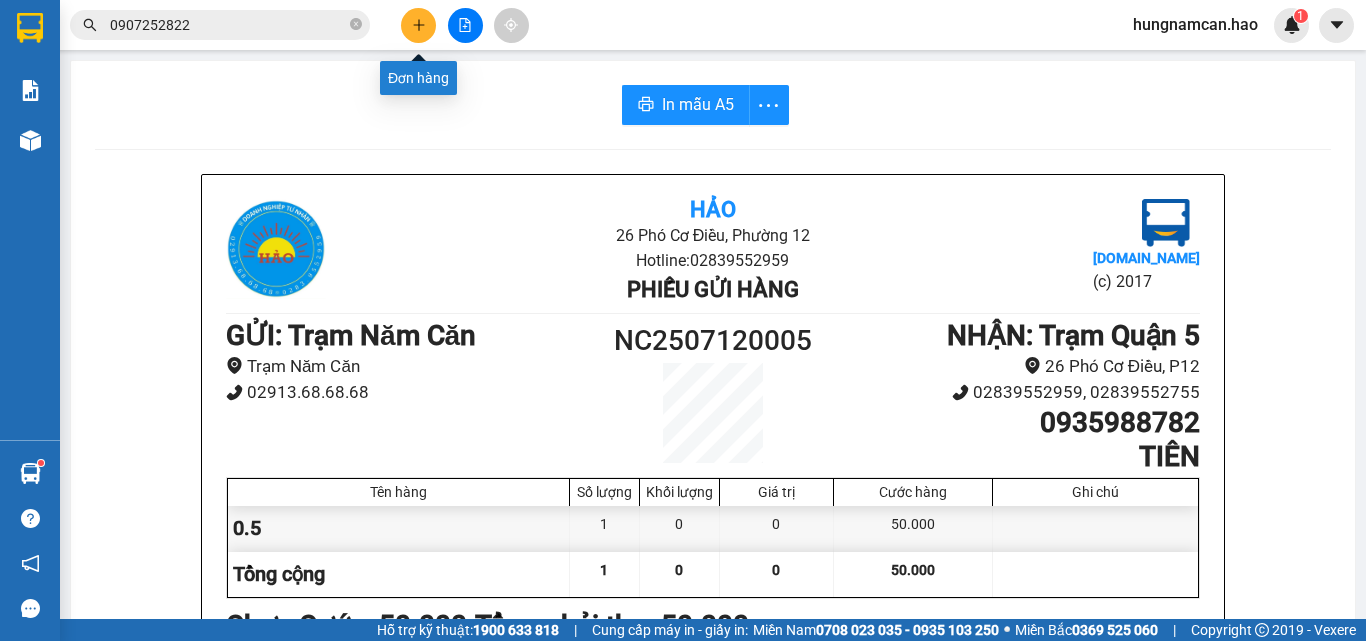 click 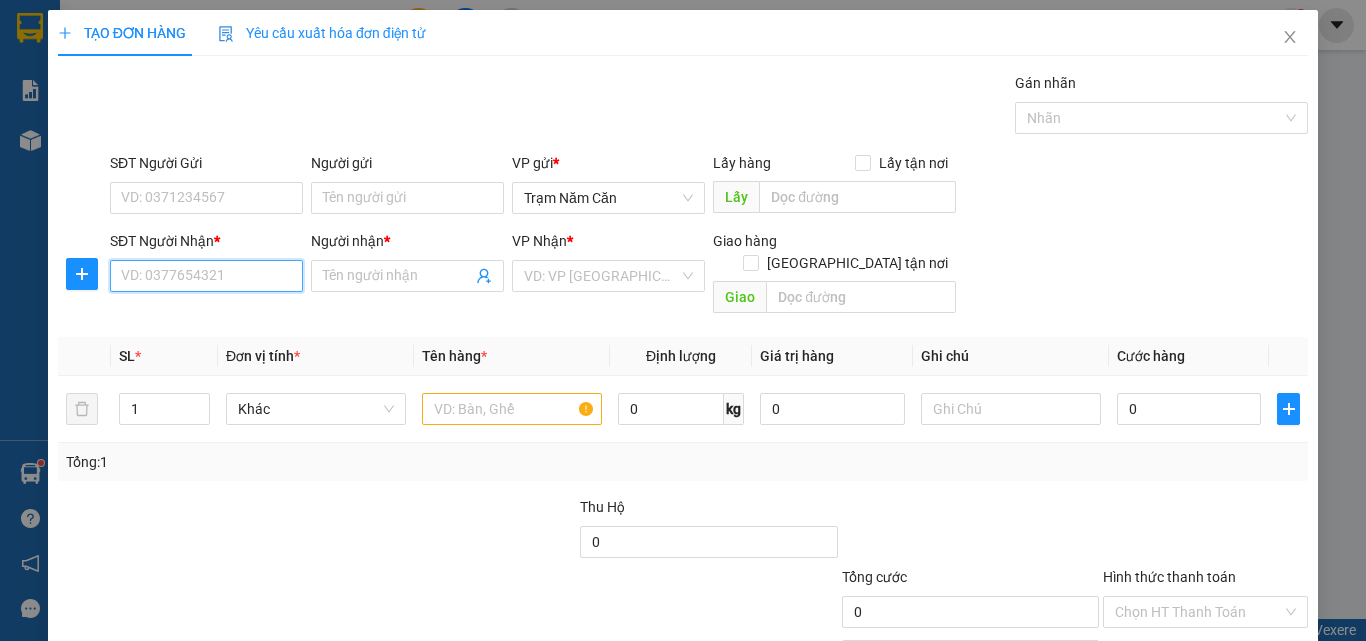 click on "SĐT Người Nhận  *" at bounding box center (206, 276) 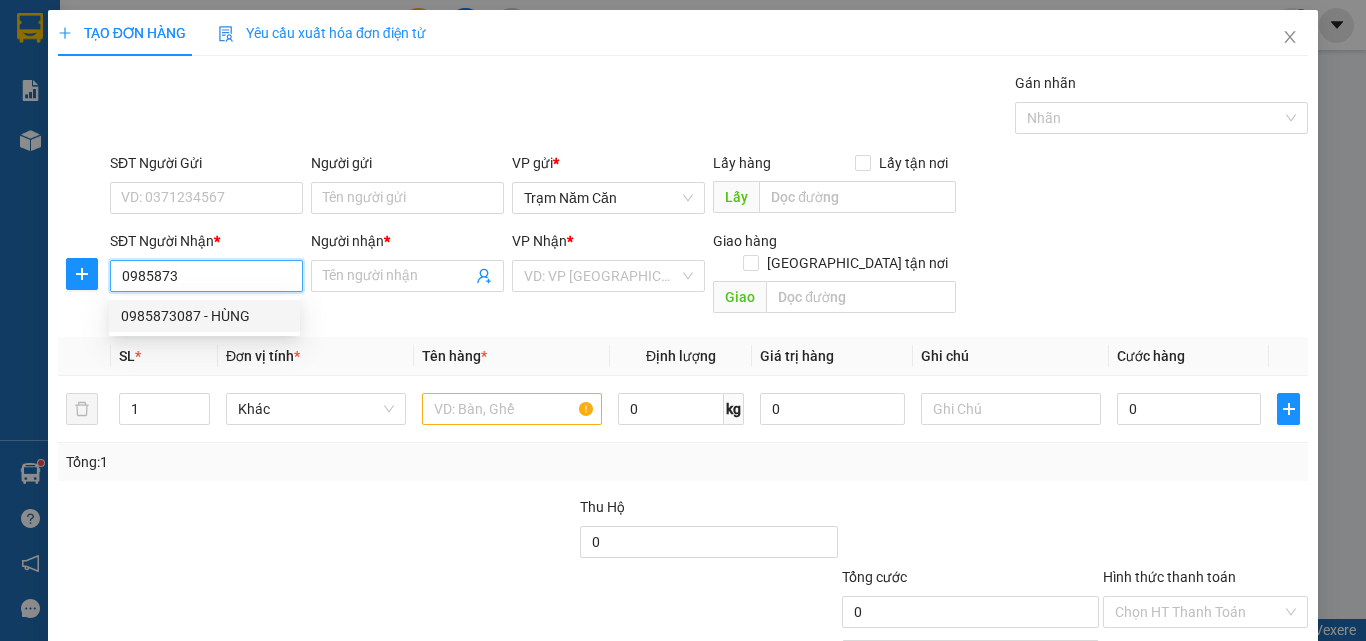 click on "0985873087 - HÙNG" at bounding box center (204, 316) 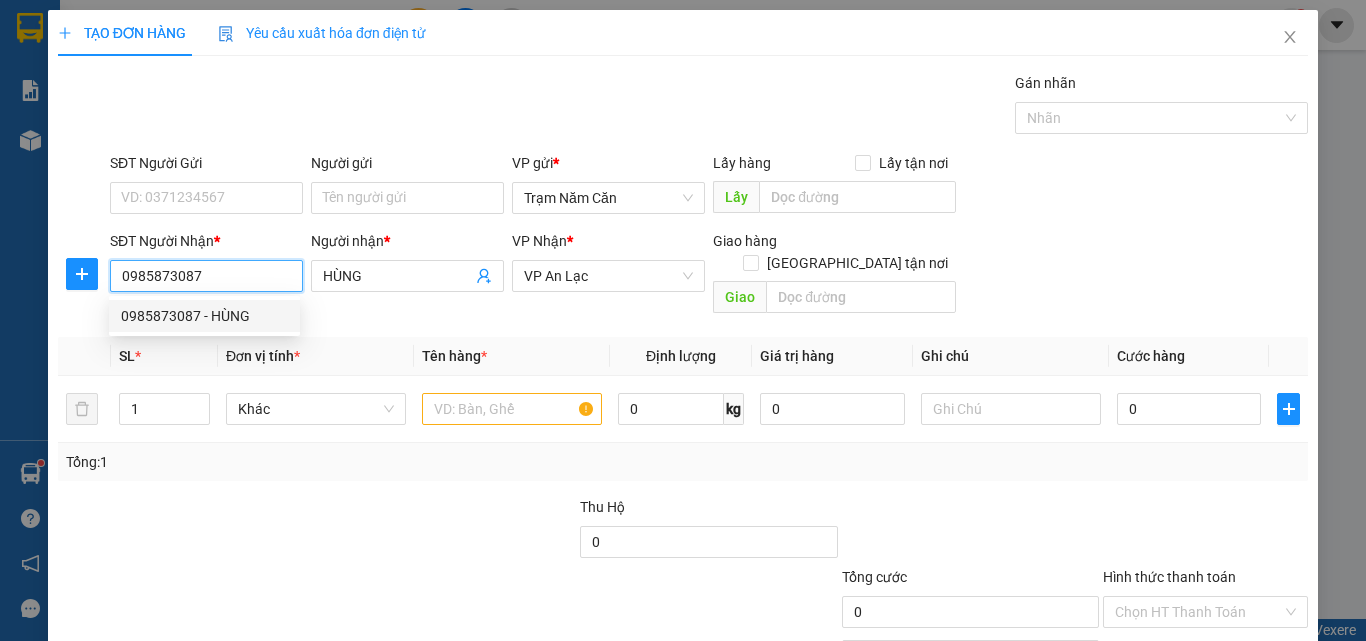 type on "40.000" 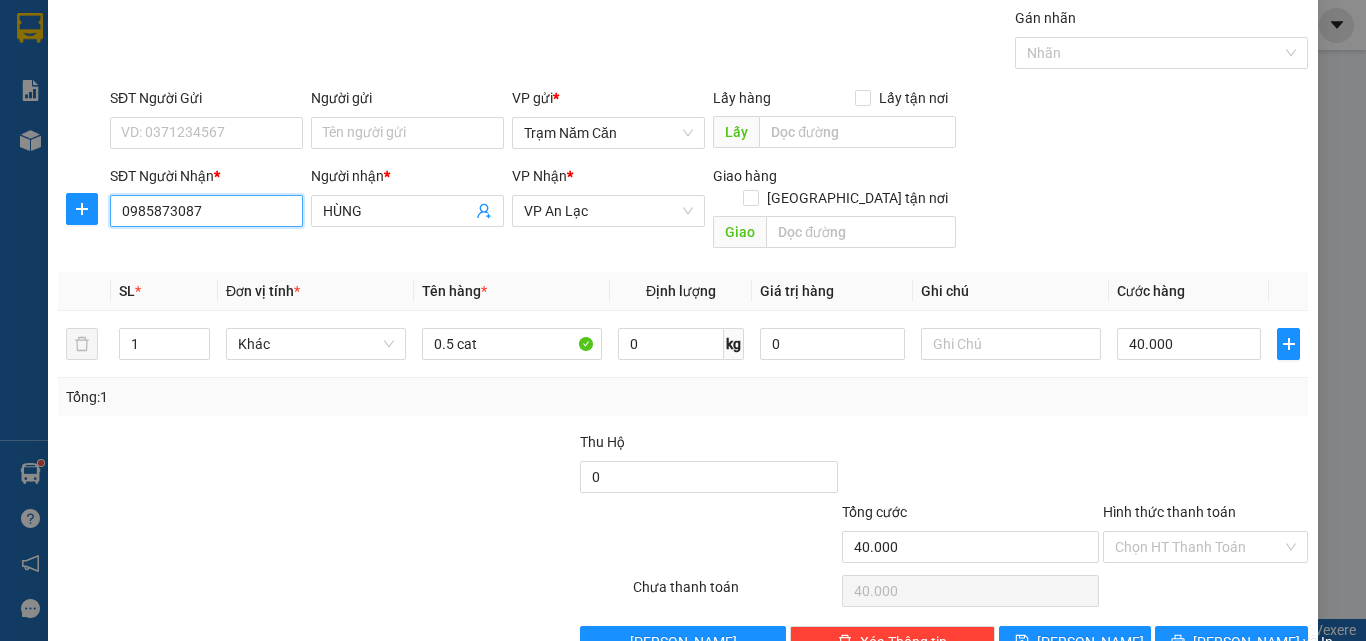 scroll, scrollTop: 99, scrollLeft: 0, axis: vertical 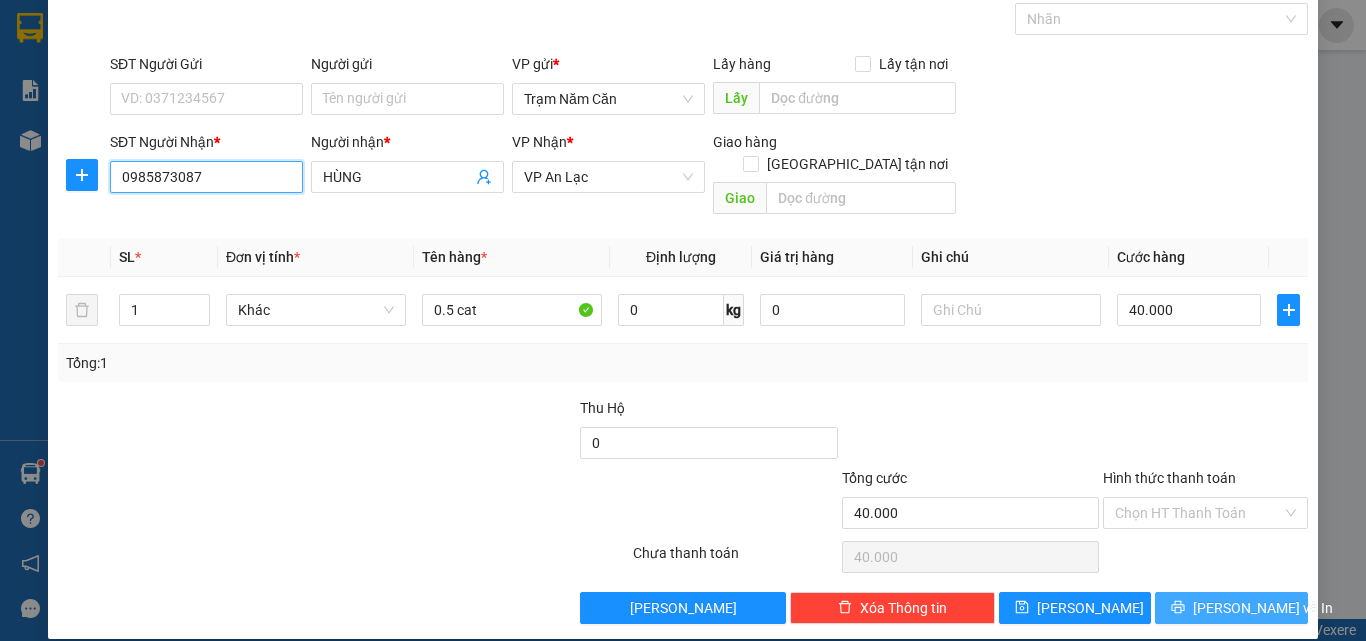 type on "0985873087" 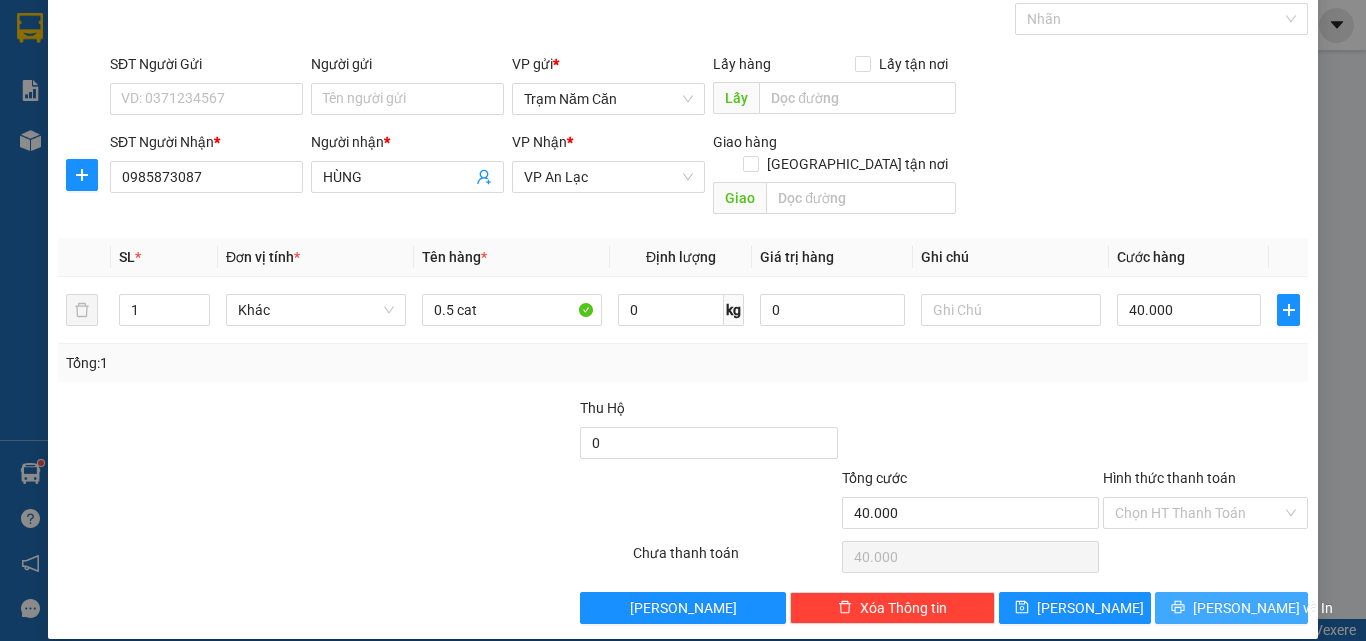 click 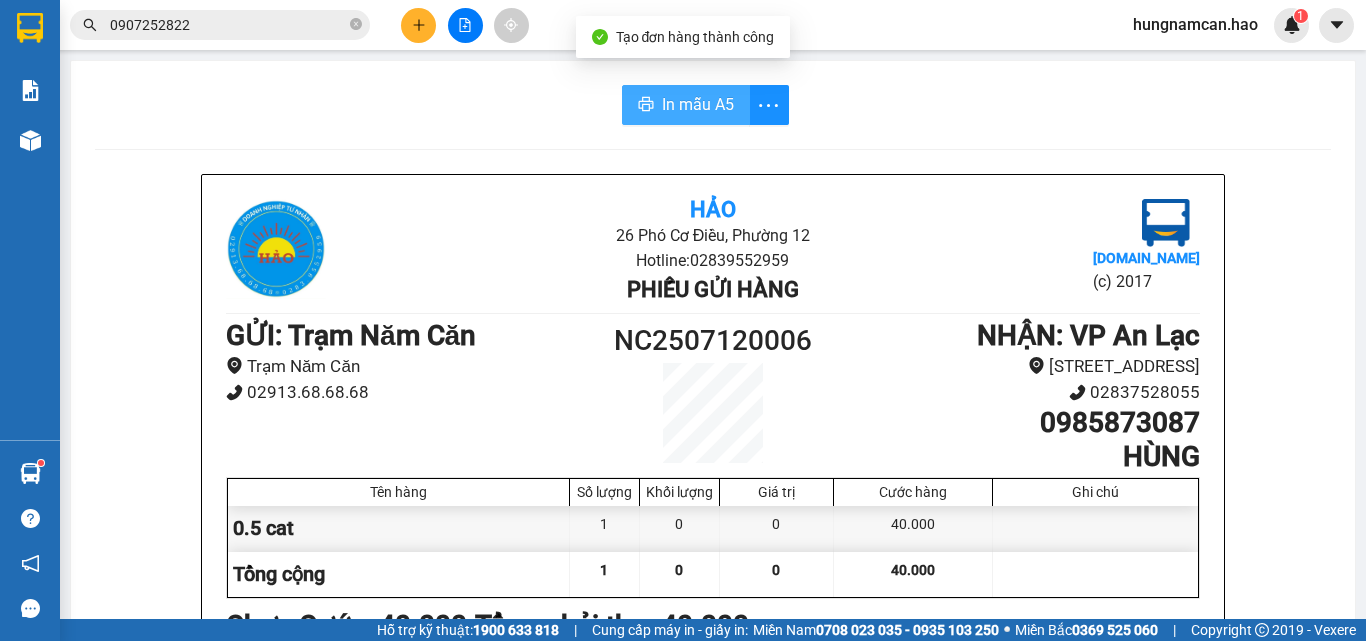 drag, startPoint x: 689, startPoint y: 109, endPoint x: 768, endPoint y: 304, distance: 210.39487 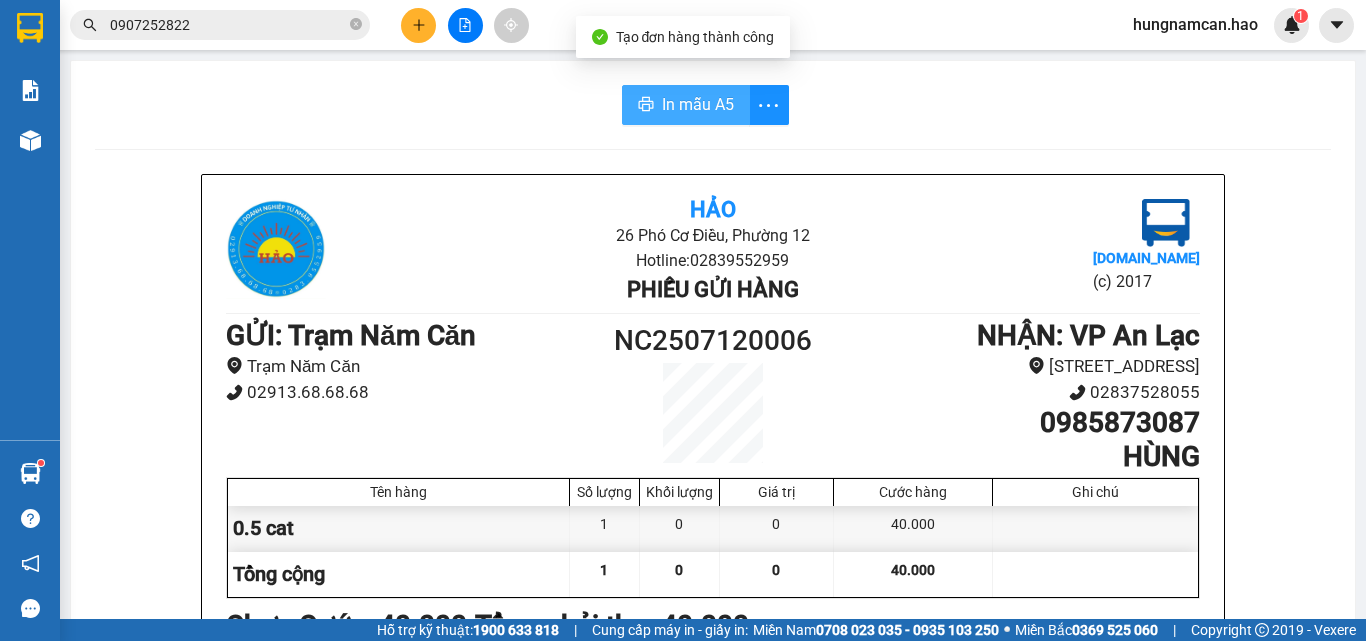 scroll, scrollTop: 0, scrollLeft: 0, axis: both 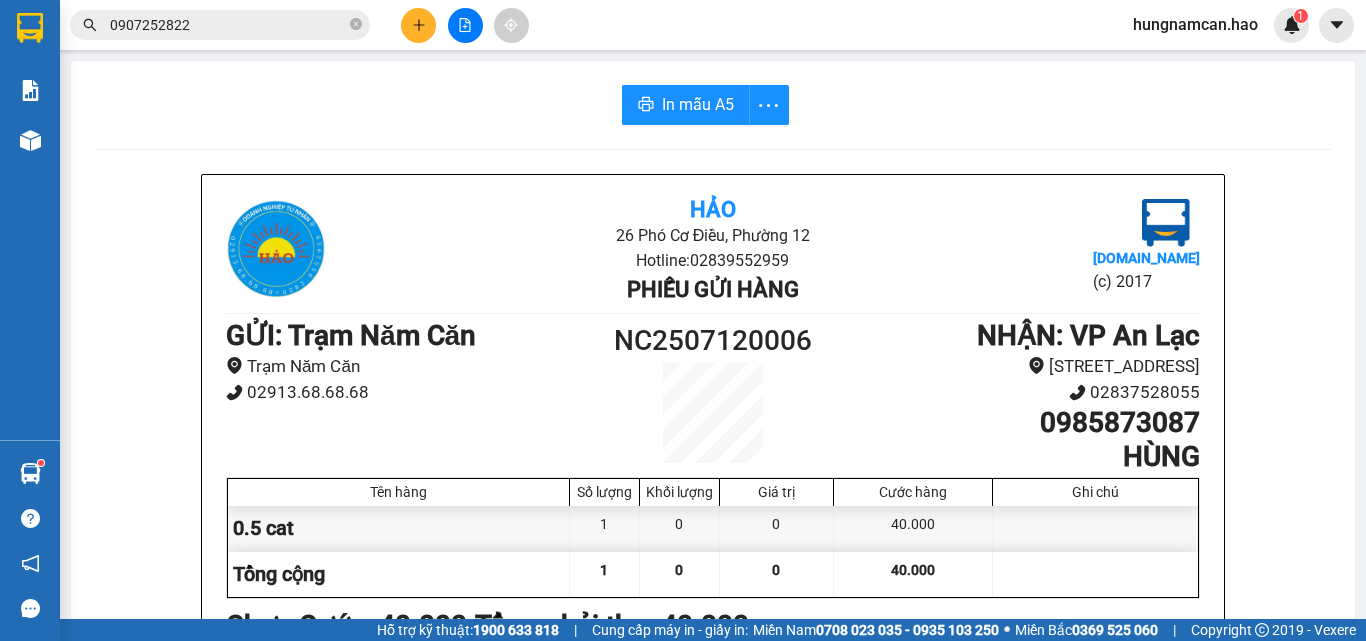 click 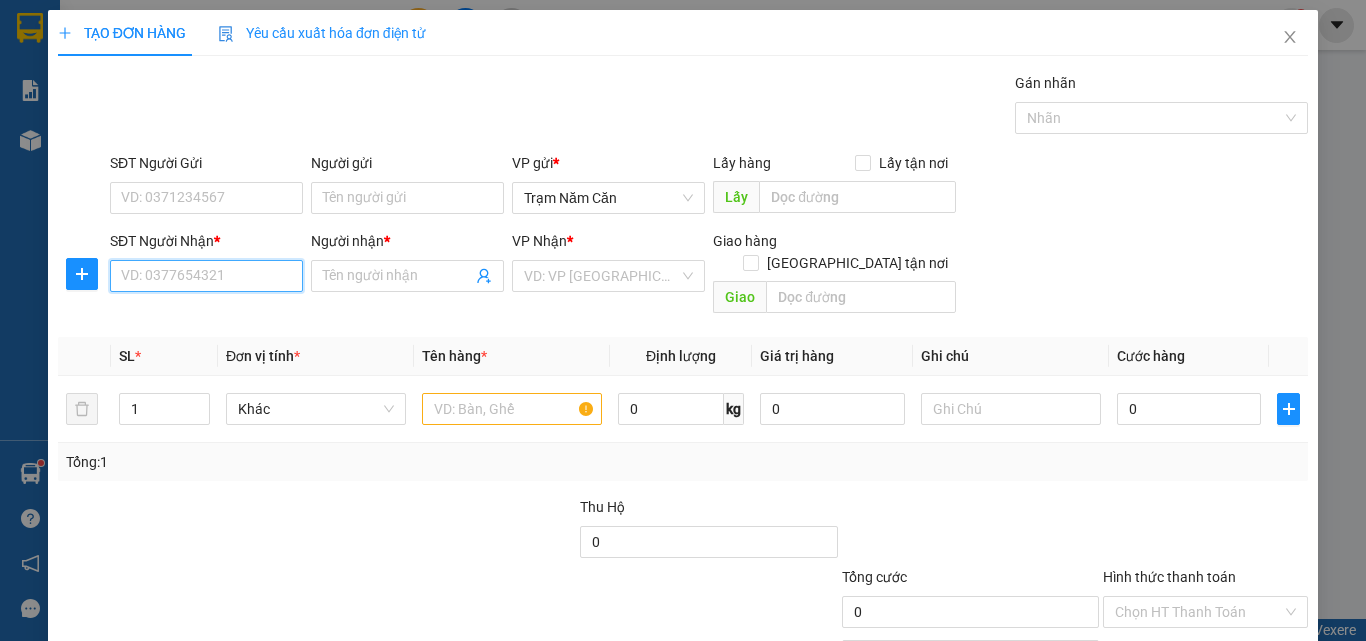 click on "SĐT Người Nhận  *" at bounding box center (206, 276) 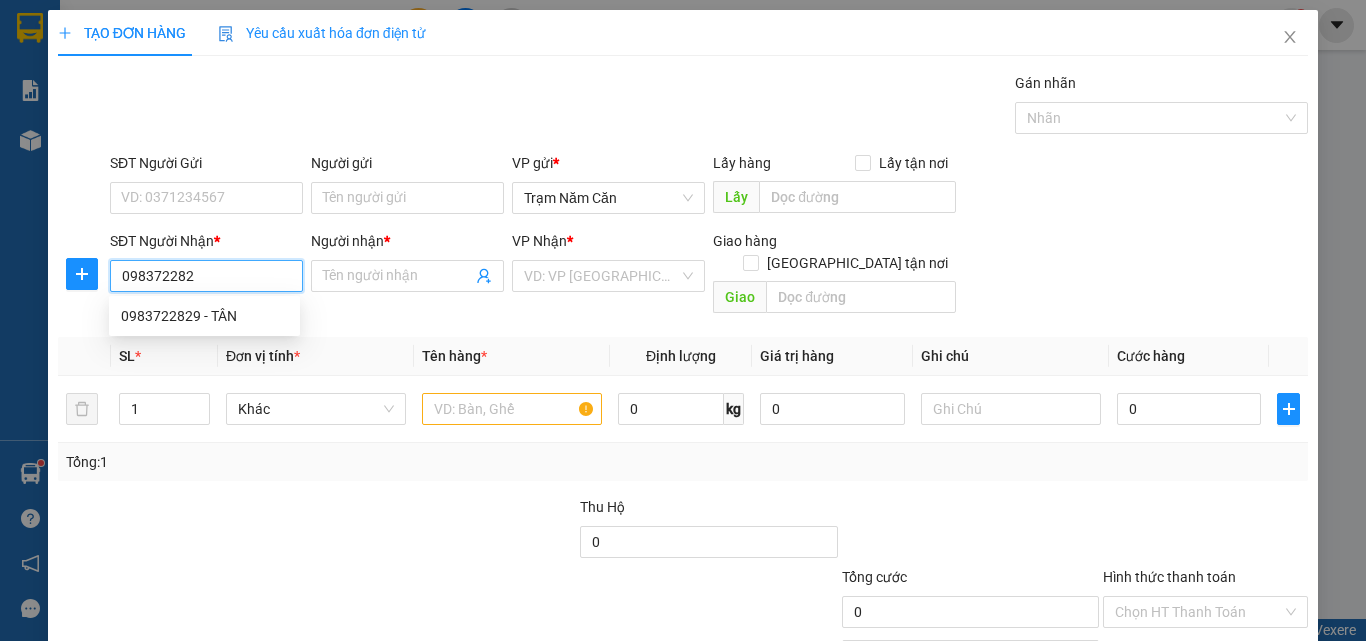 type on "0983722829" 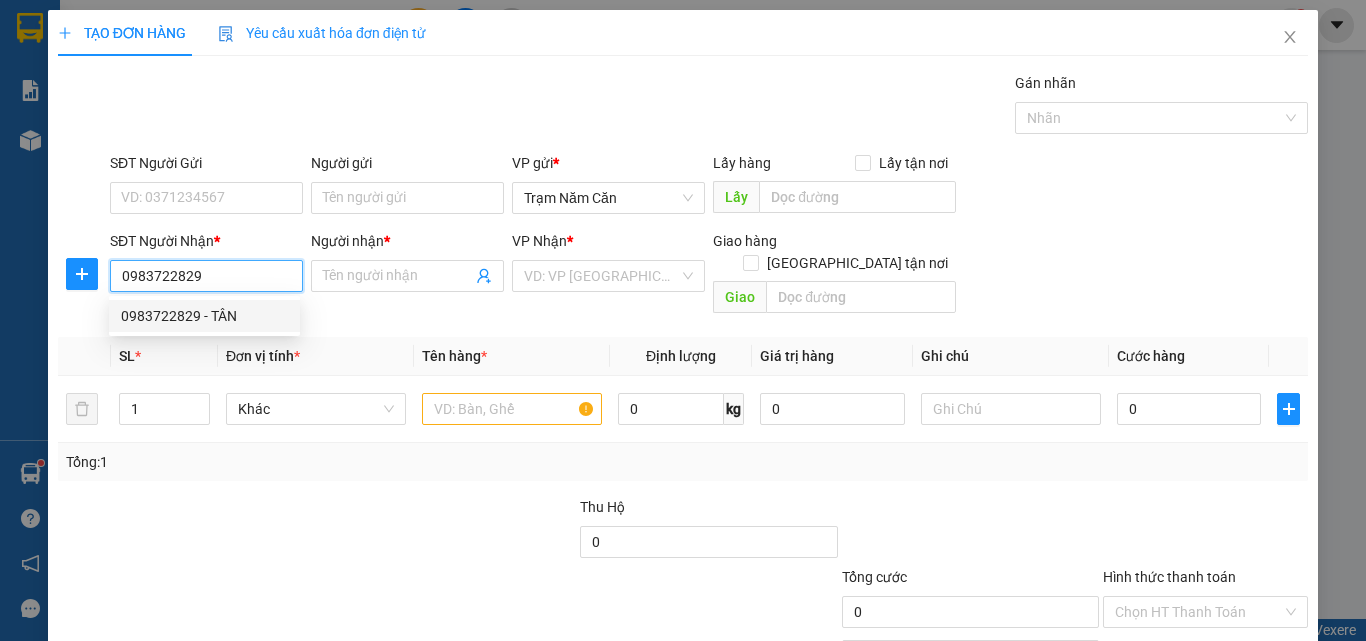 click on "0983722829 - TÂN" at bounding box center [204, 316] 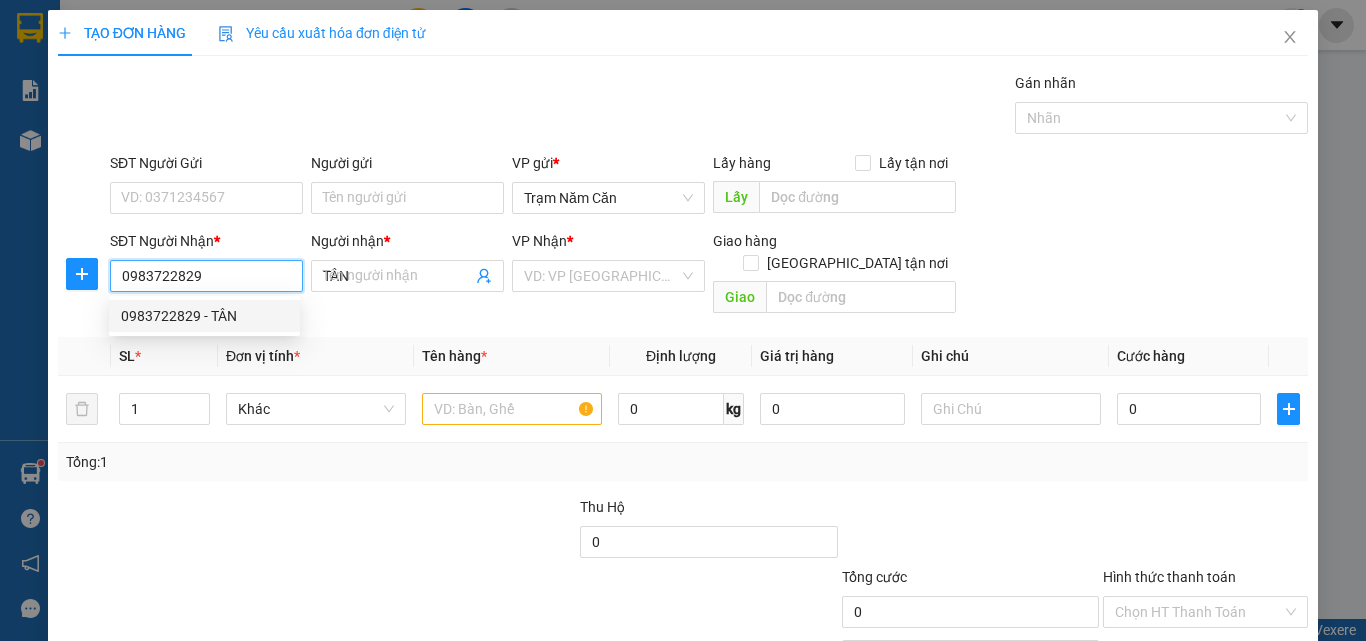 type on "50.000" 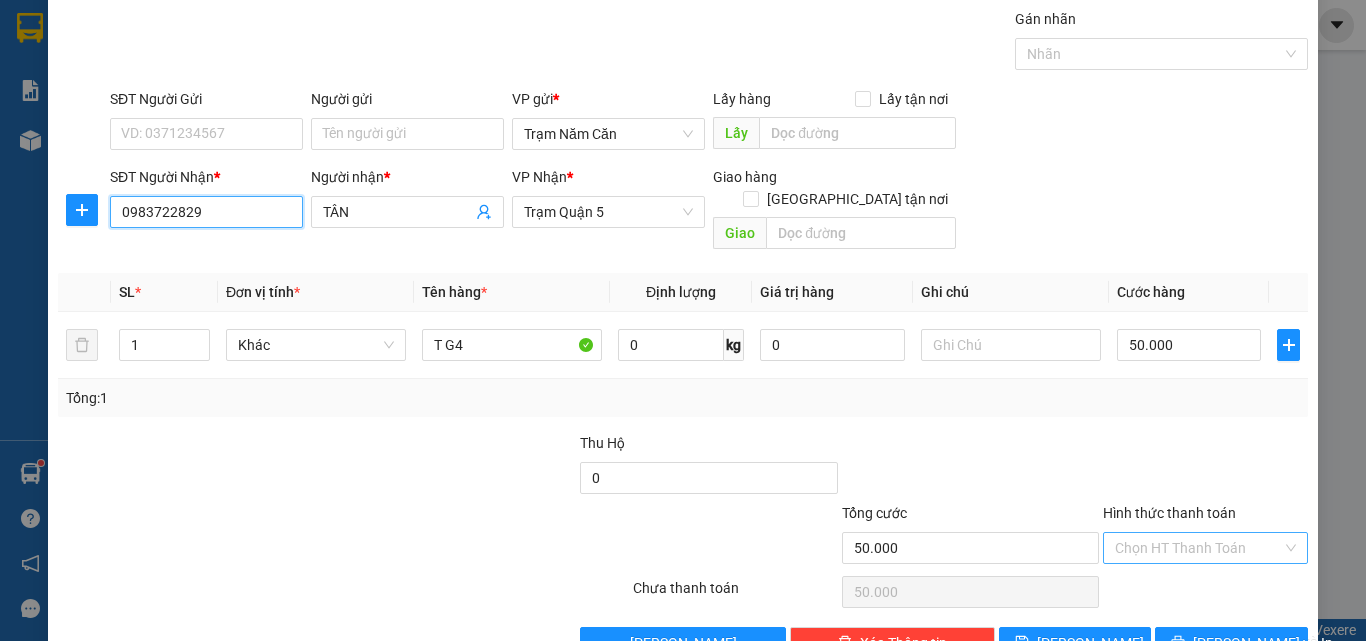 scroll, scrollTop: 99, scrollLeft: 0, axis: vertical 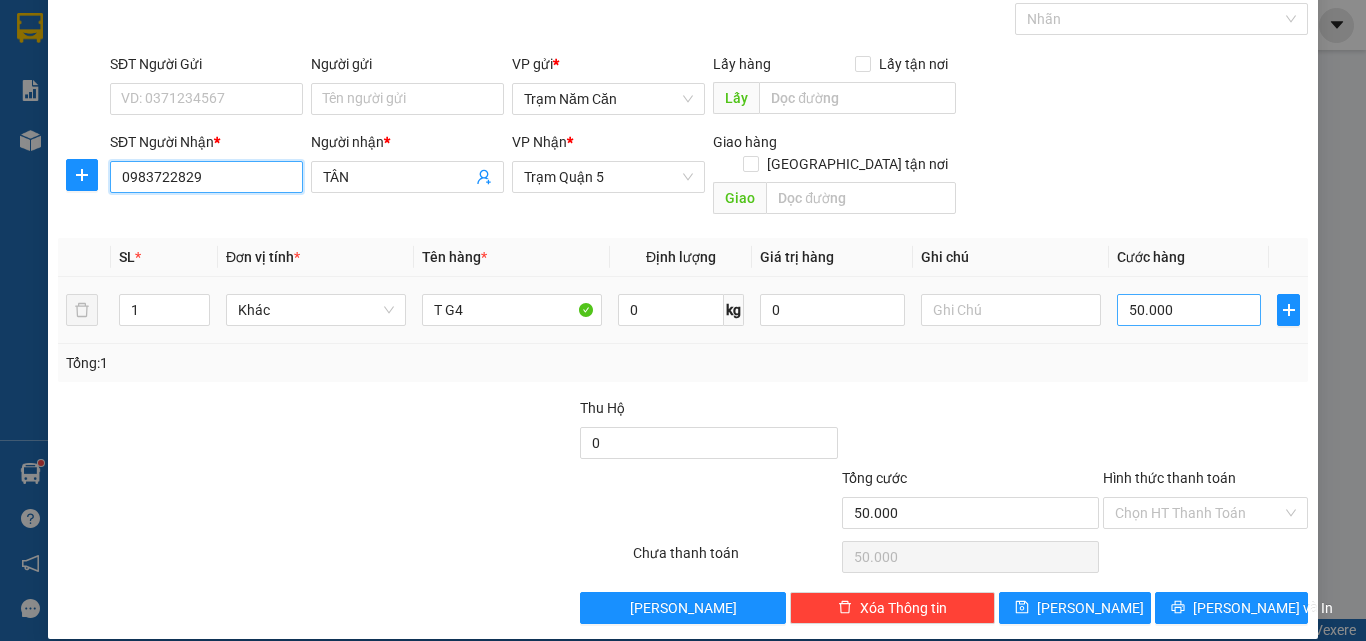 type on "0983722829" 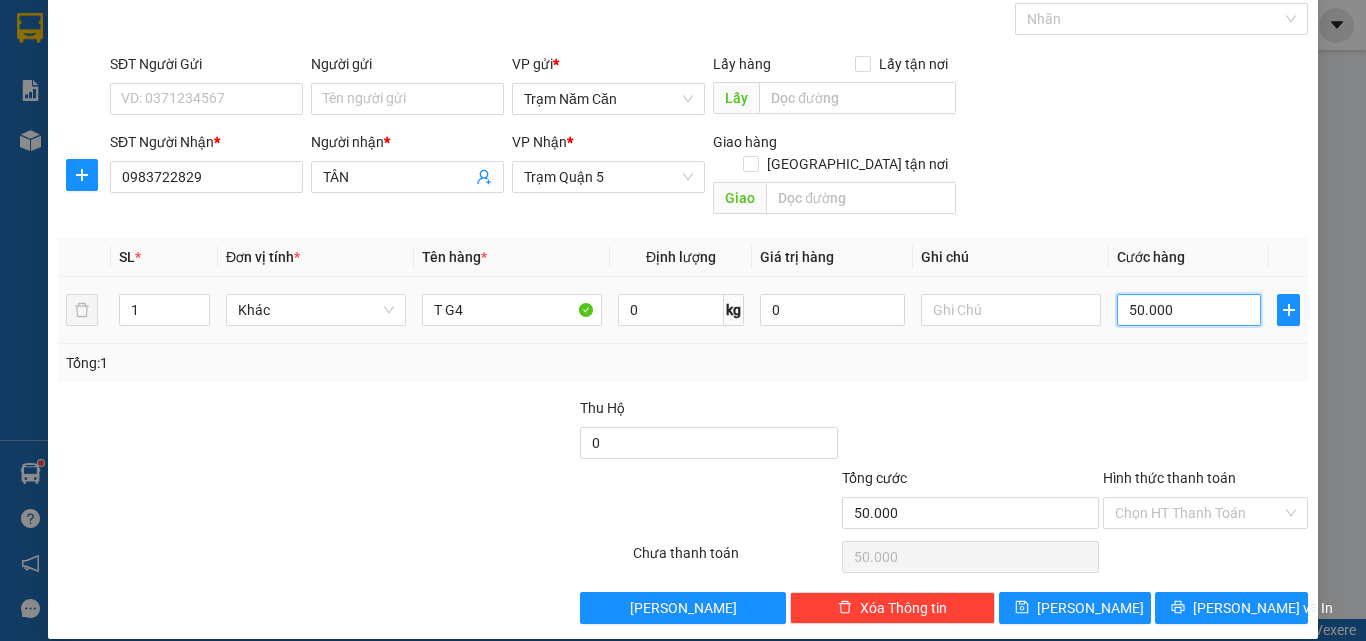 click on "50.000" at bounding box center (1189, 310) 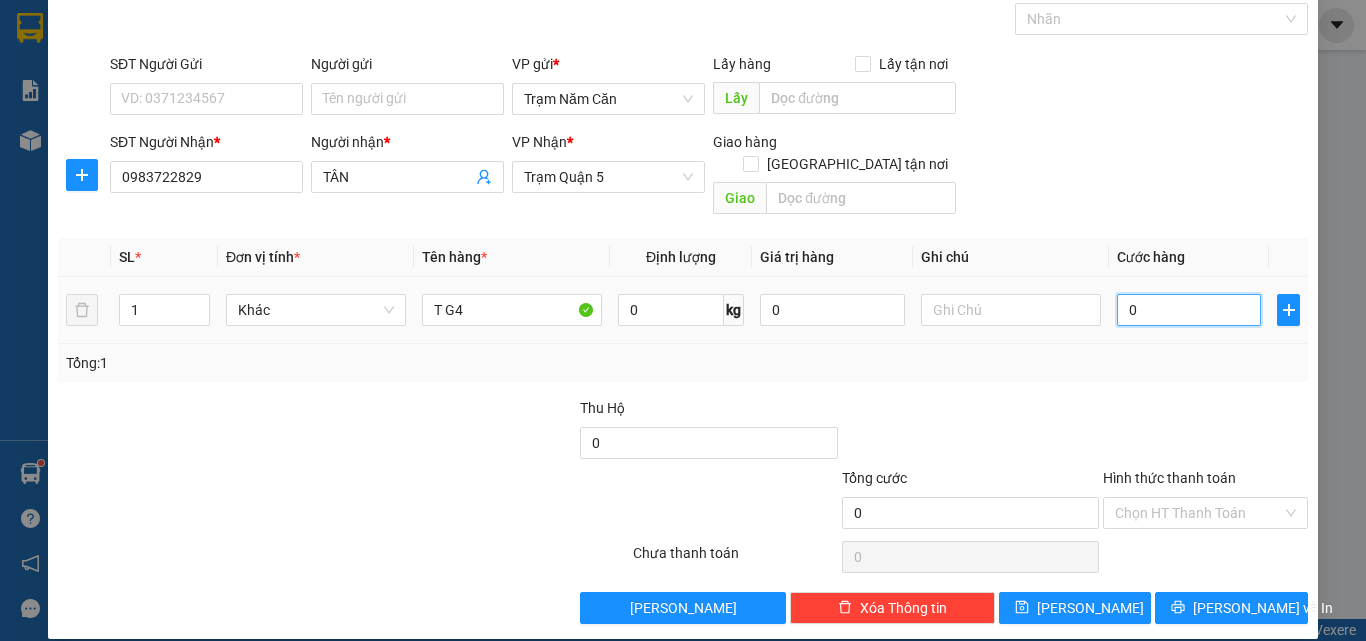 type on "04" 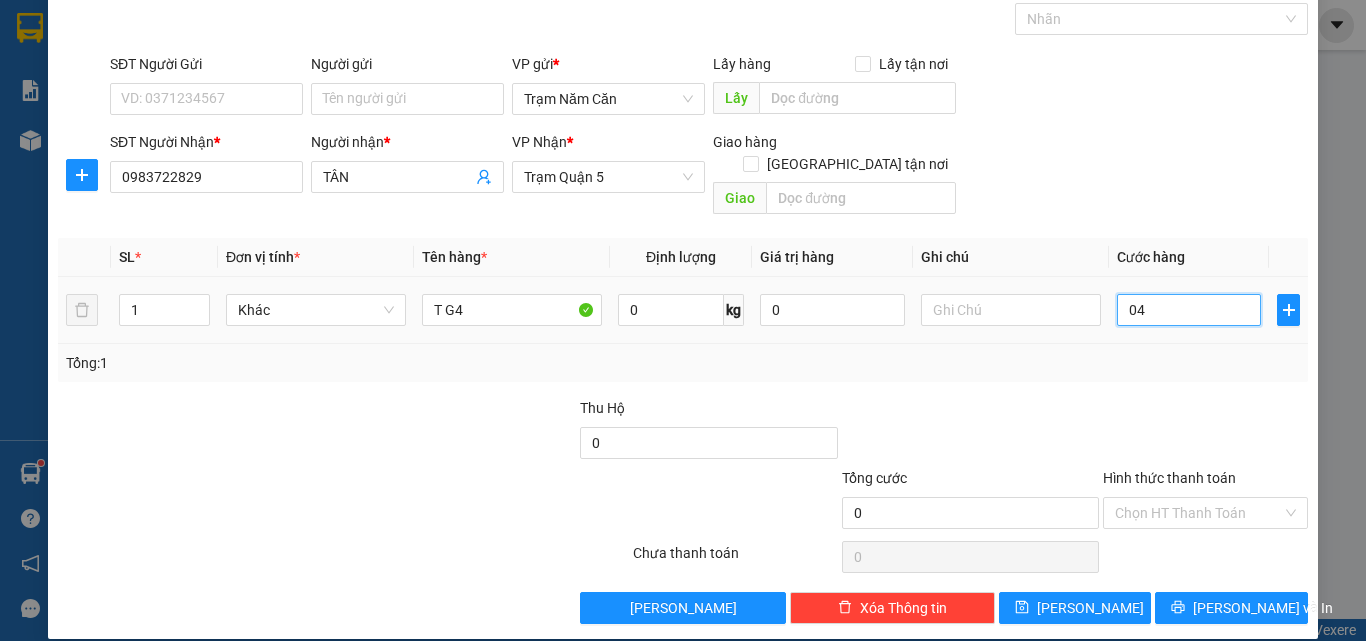 type on "4" 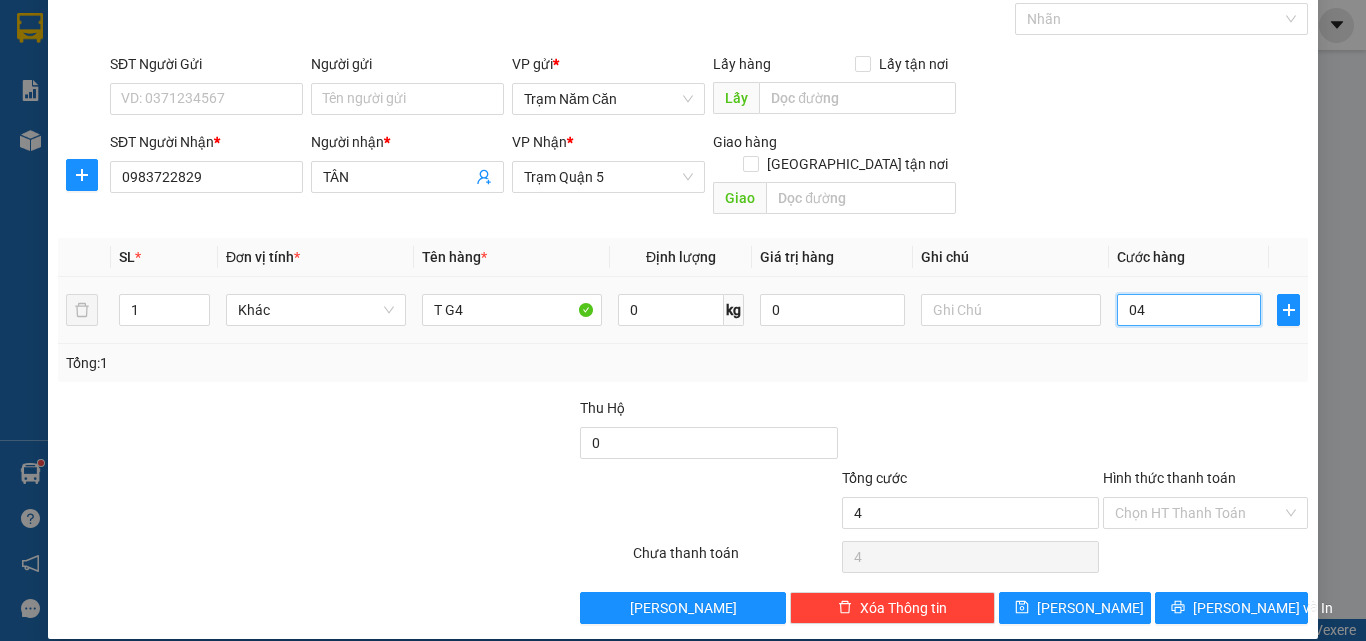 type on "040" 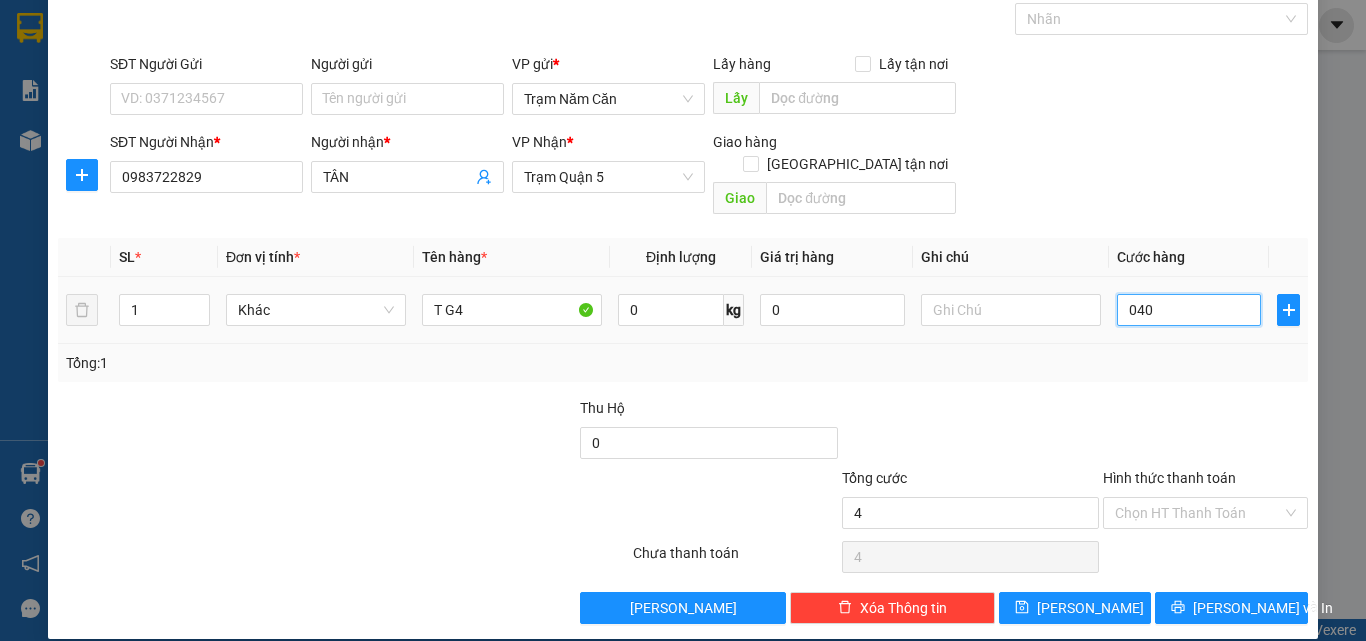 type on "40" 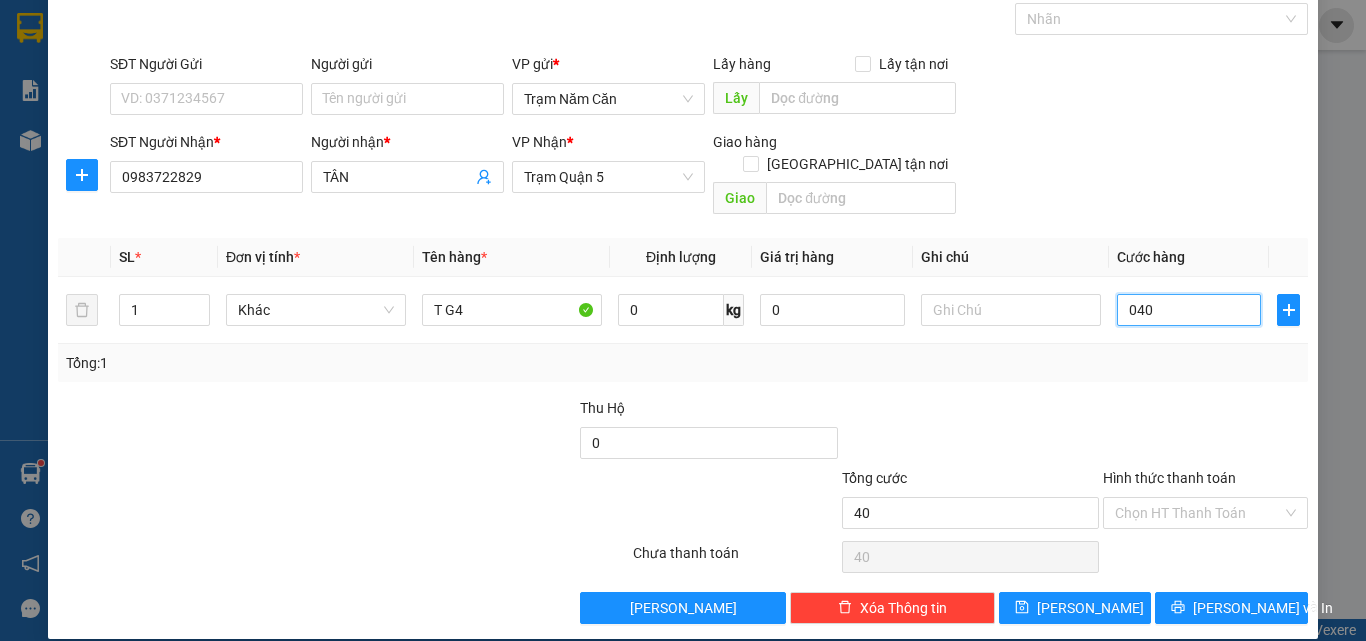 type on "040" 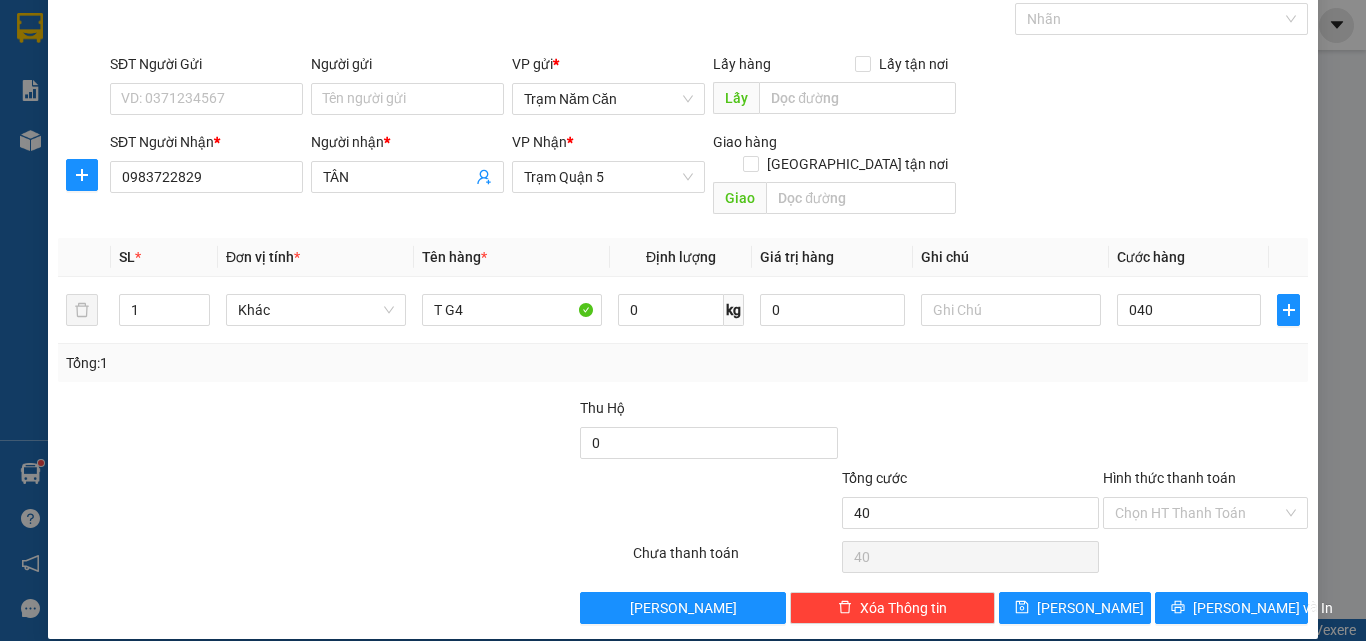 type on "40.000" 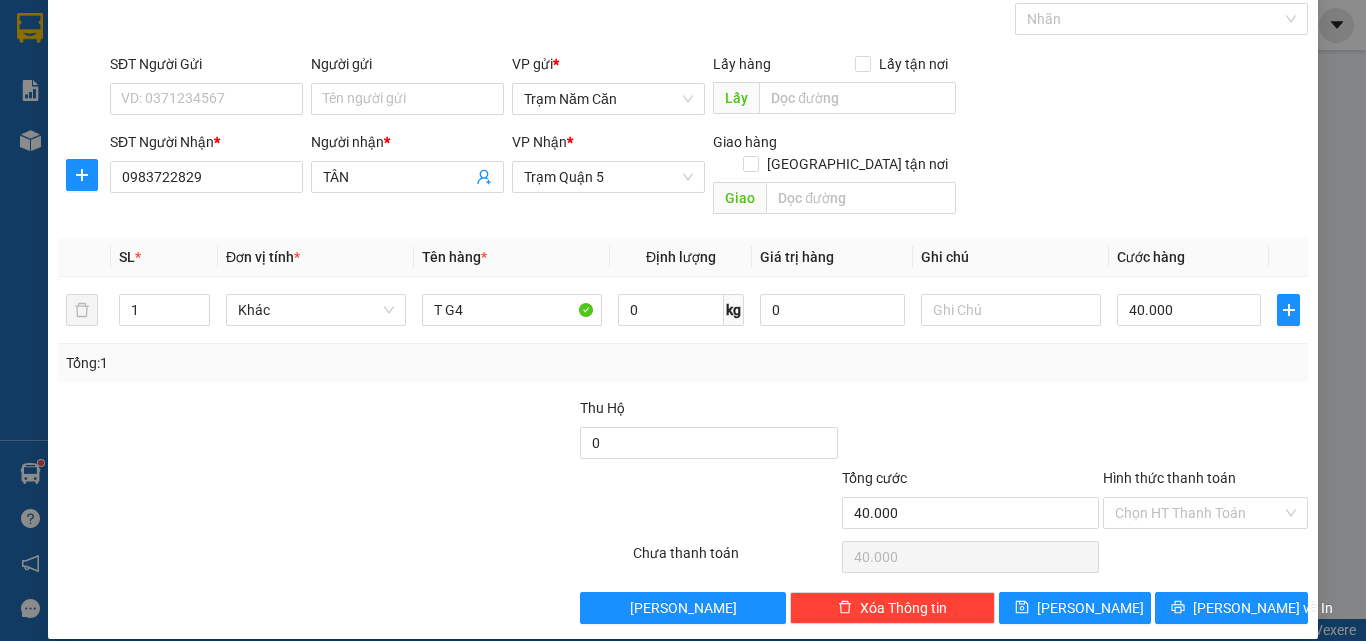click at bounding box center (1205, 432) 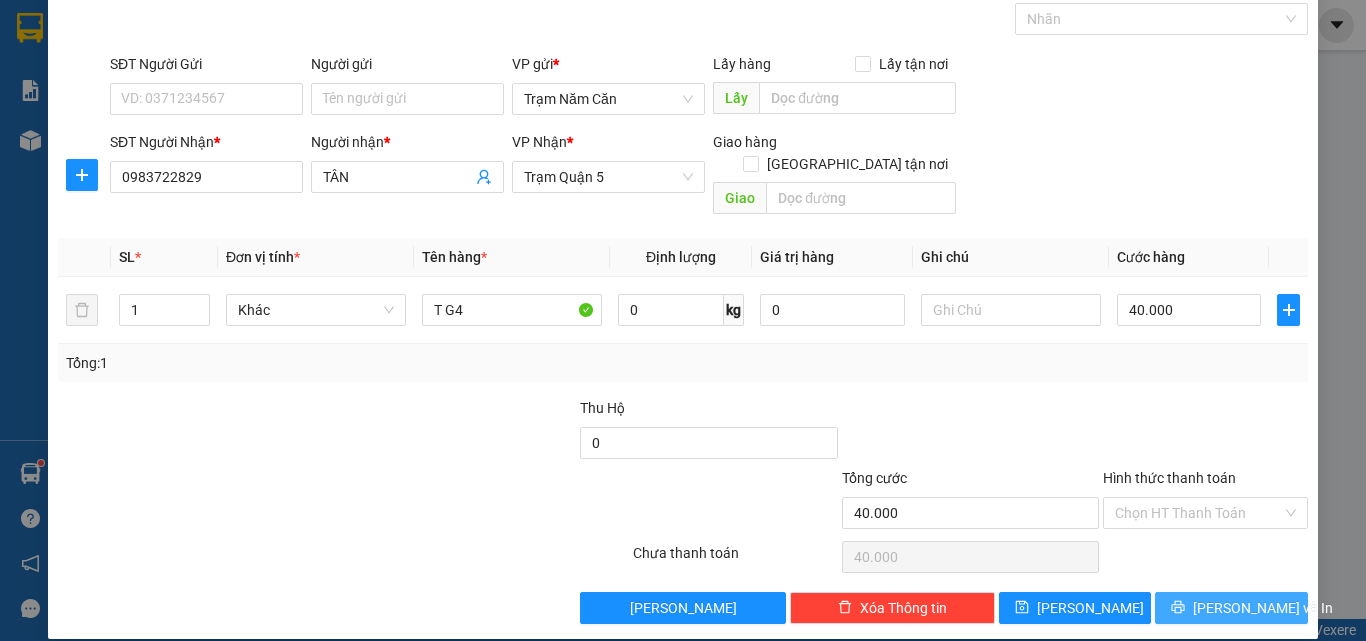 click on "[PERSON_NAME] và In" at bounding box center [1231, 608] 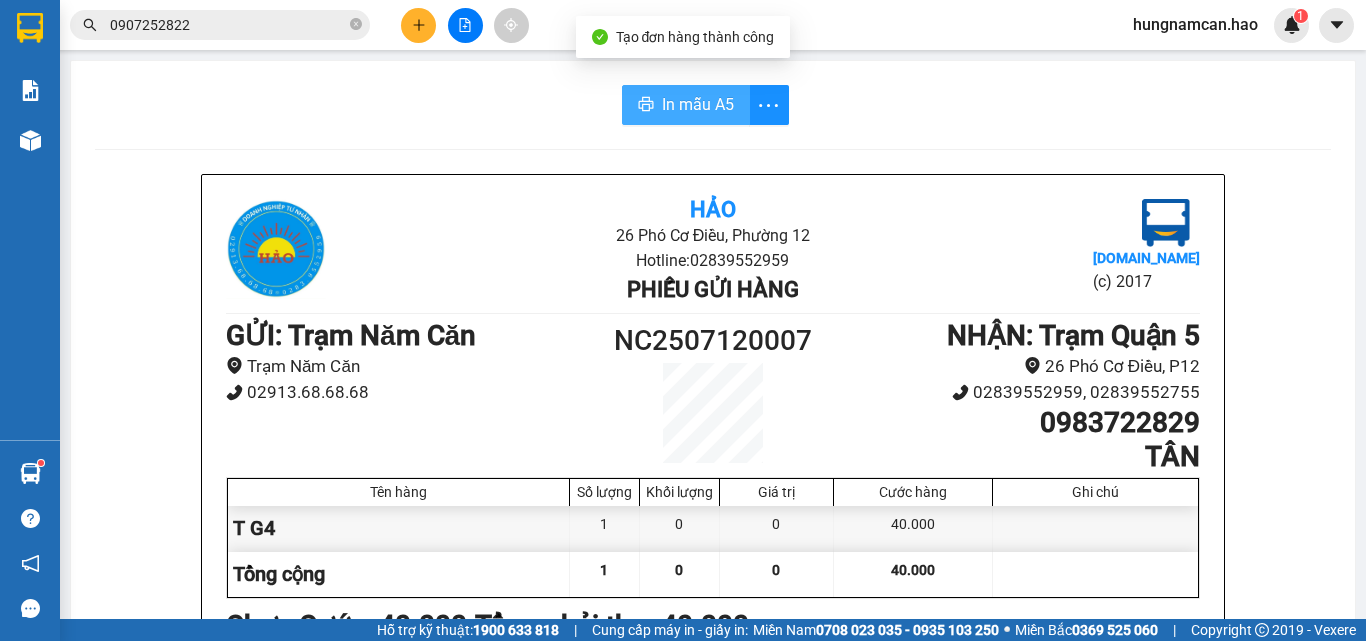click on "In mẫu A5" at bounding box center (686, 105) 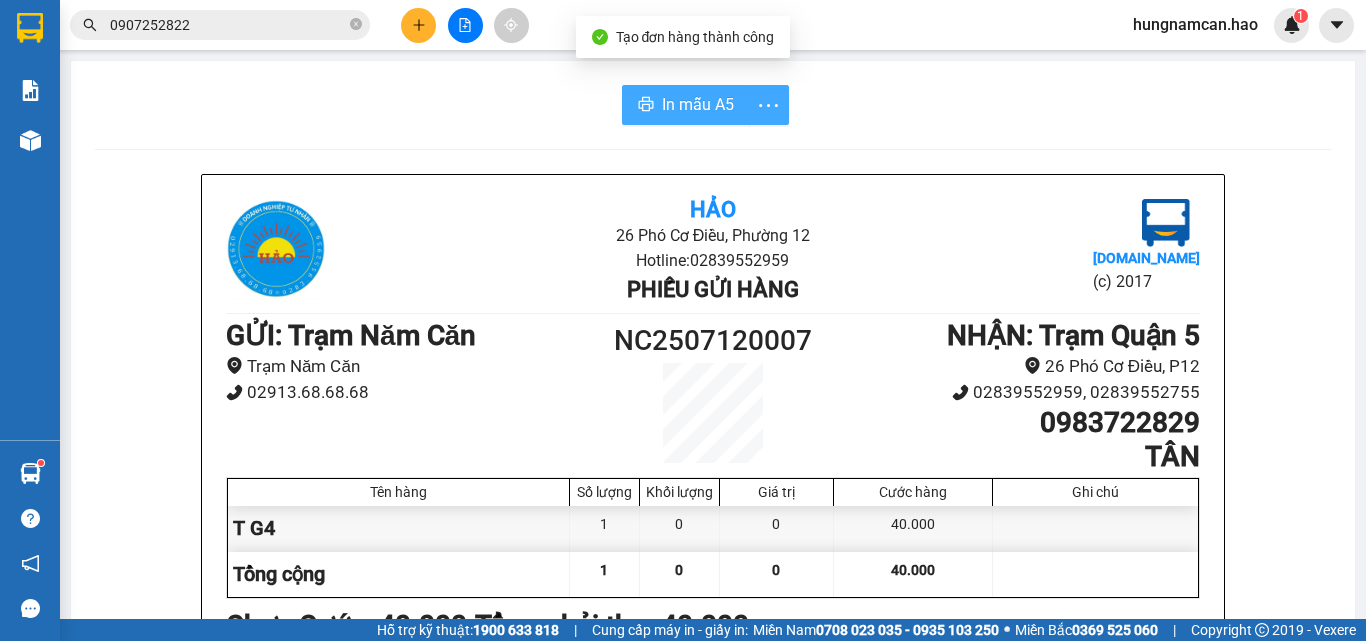 scroll, scrollTop: 0, scrollLeft: 0, axis: both 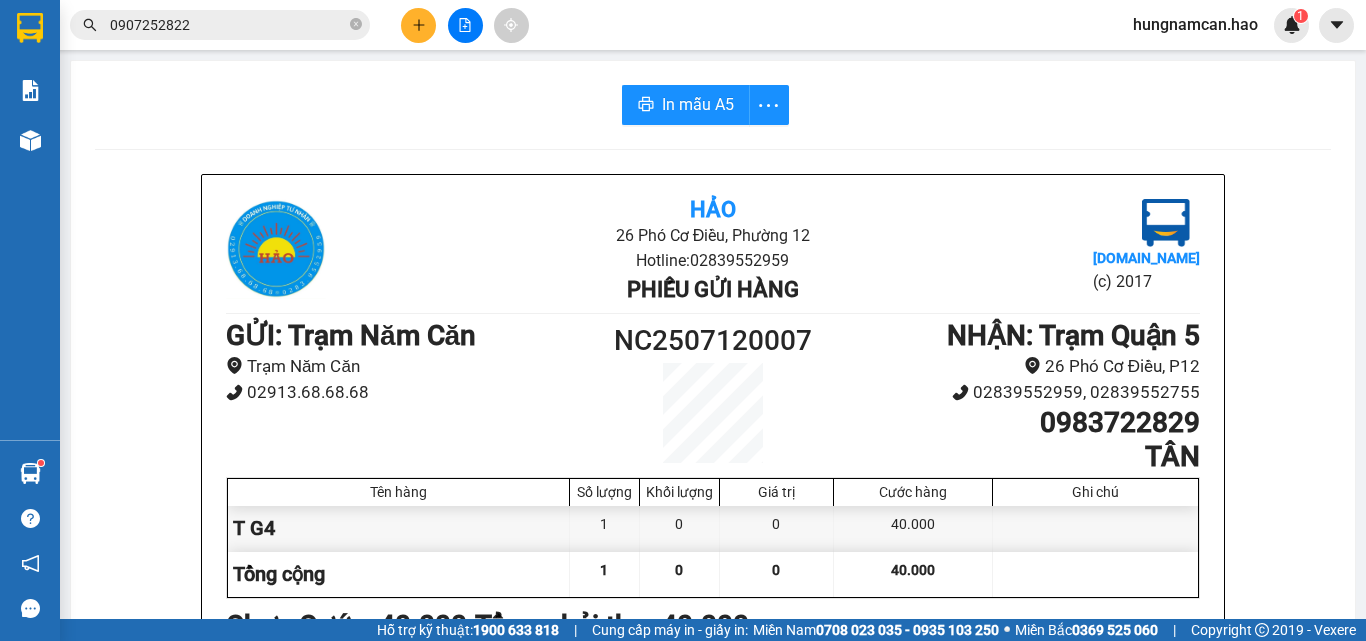 click 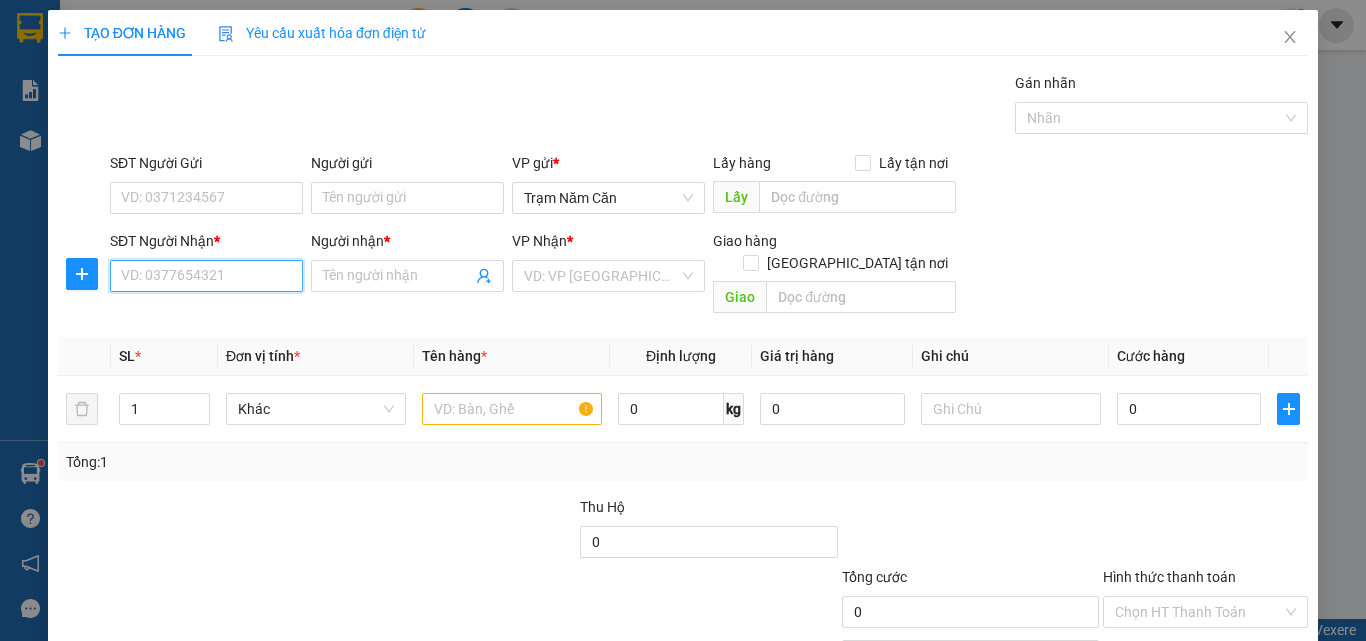click on "SĐT Người Nhận  *" at bounding box center (206, 276) 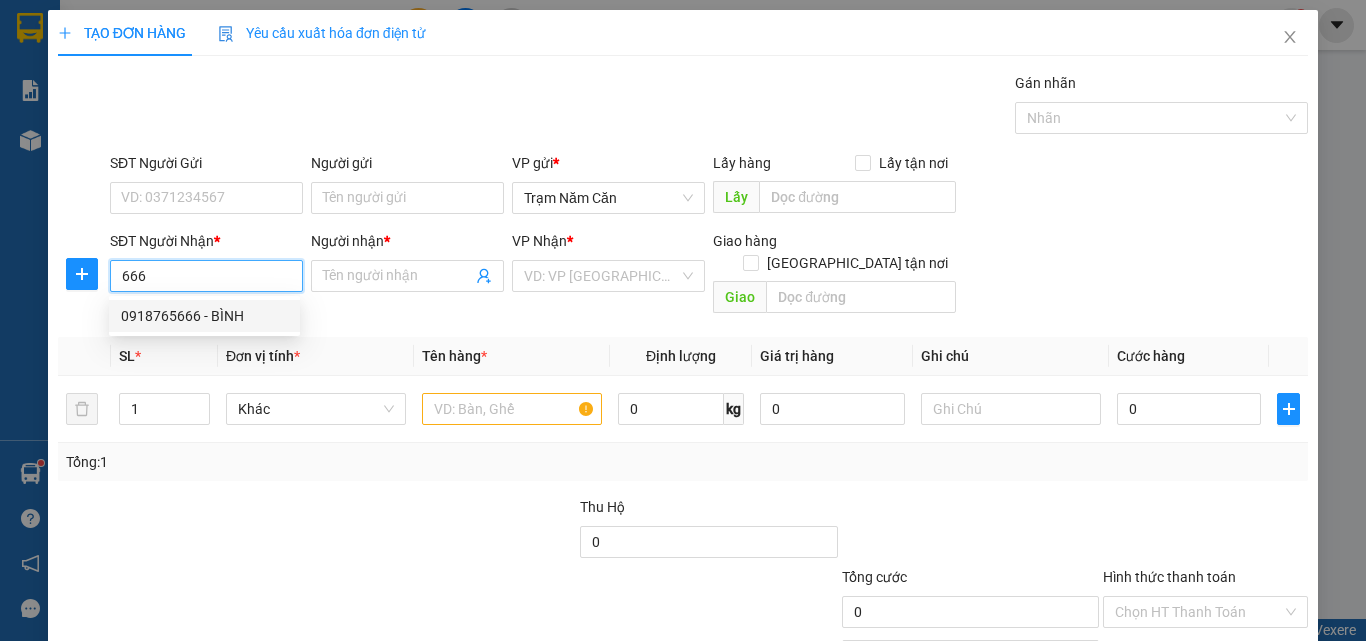 click on "0918765666 - BÌNH" at bounding box center [204, 316] 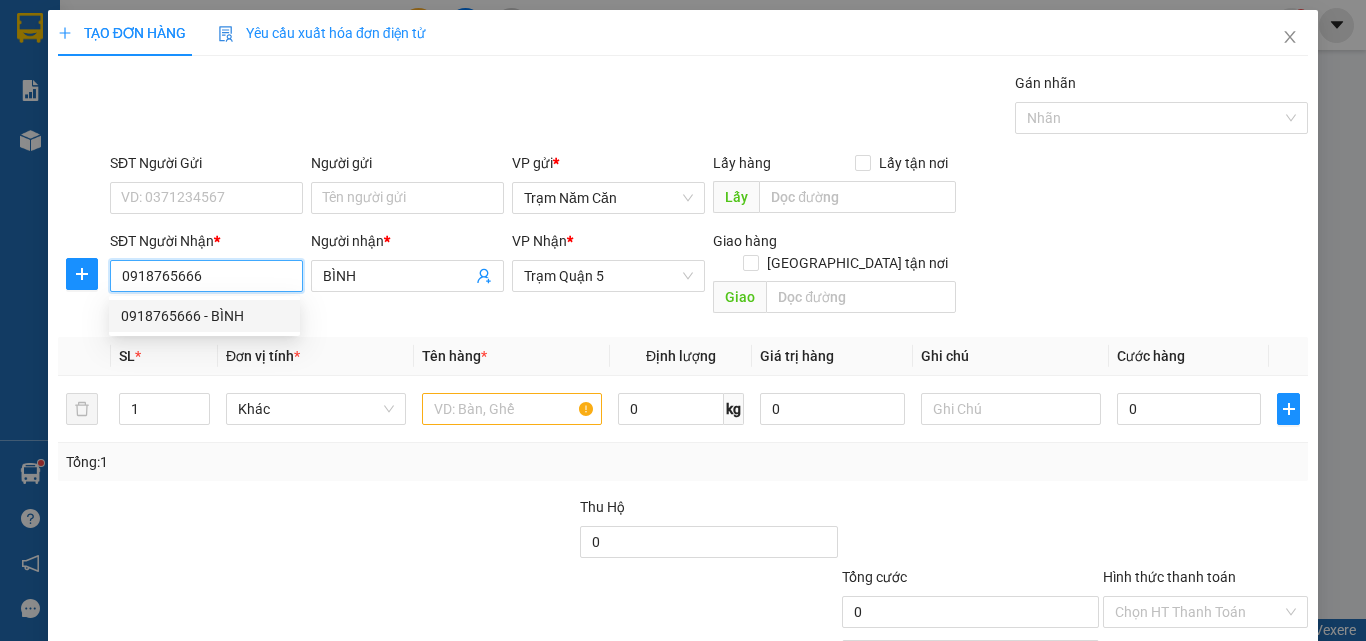 type on "60.000" 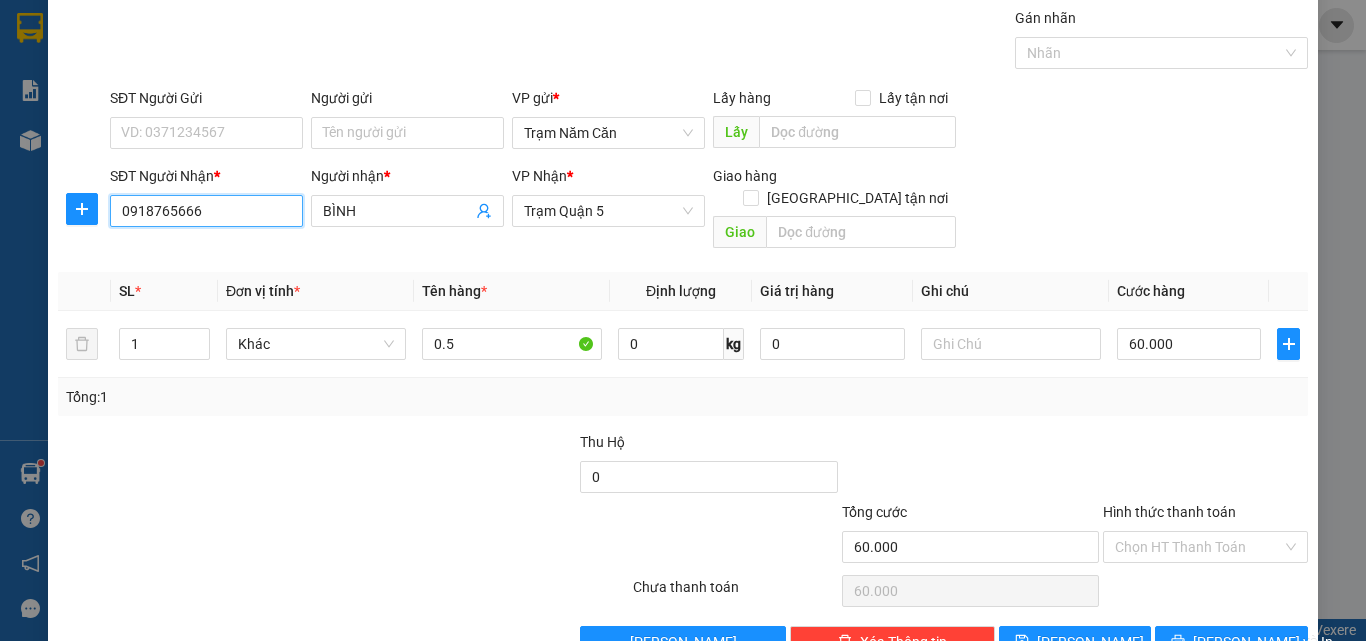 scroll, scrollTop: 99, scrollLeft: 0, axis: vertical 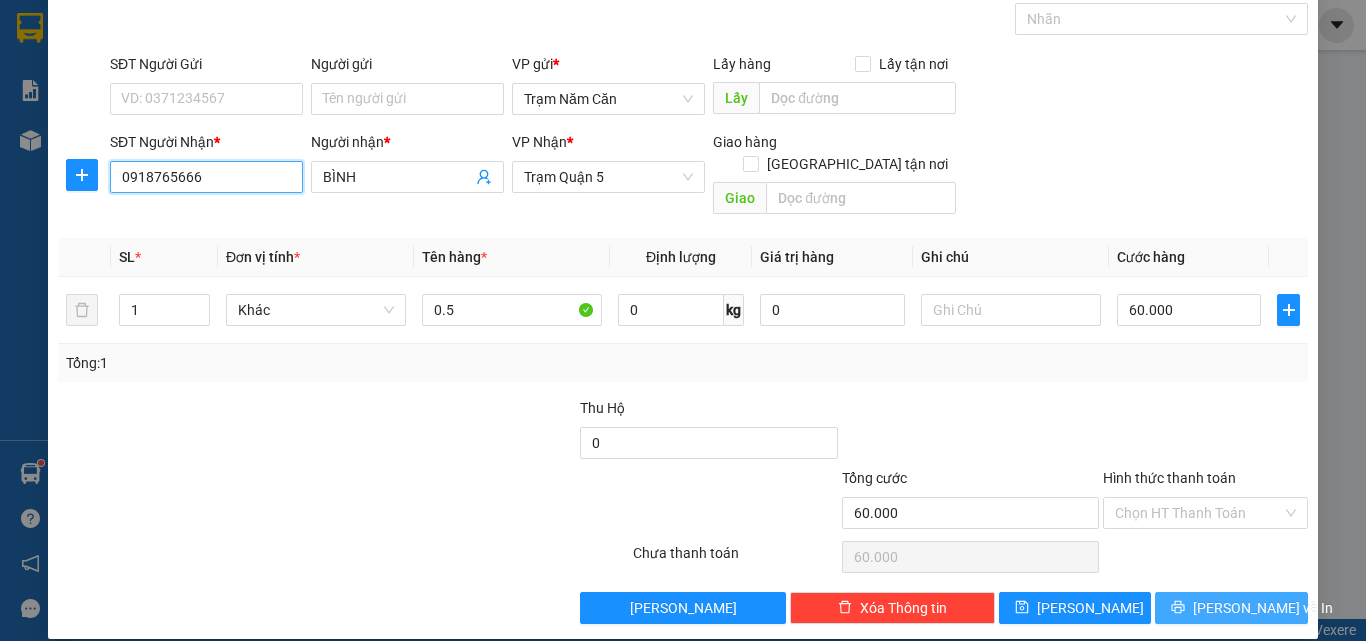 type on "0918765666" 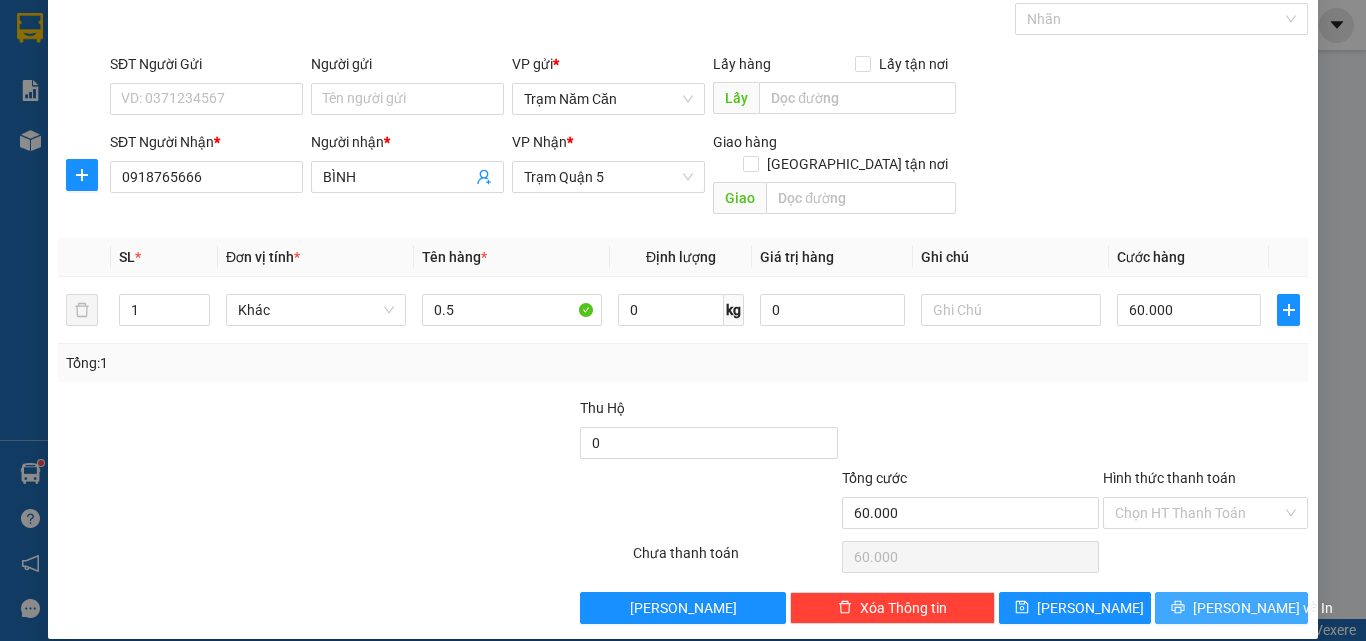 click on "[PERSON_NAME] và In" at bounding box center [1263, 608] 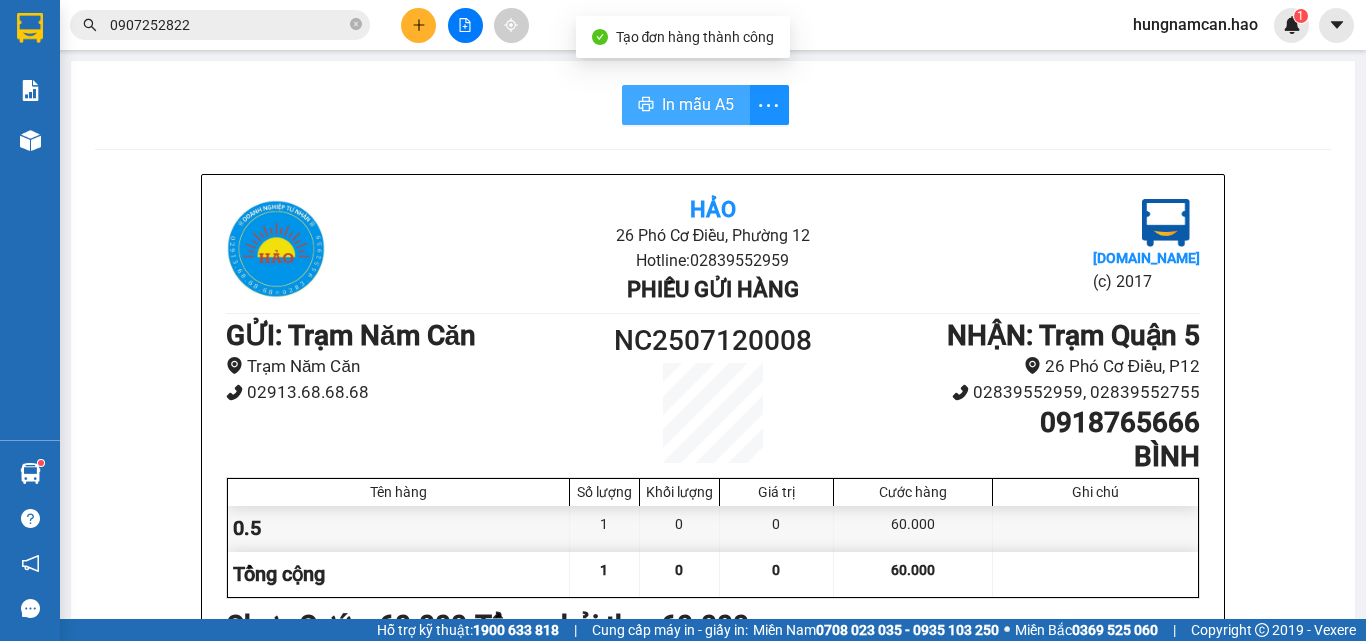 click on "In mẫu A5" at bounding box center [686, 105] 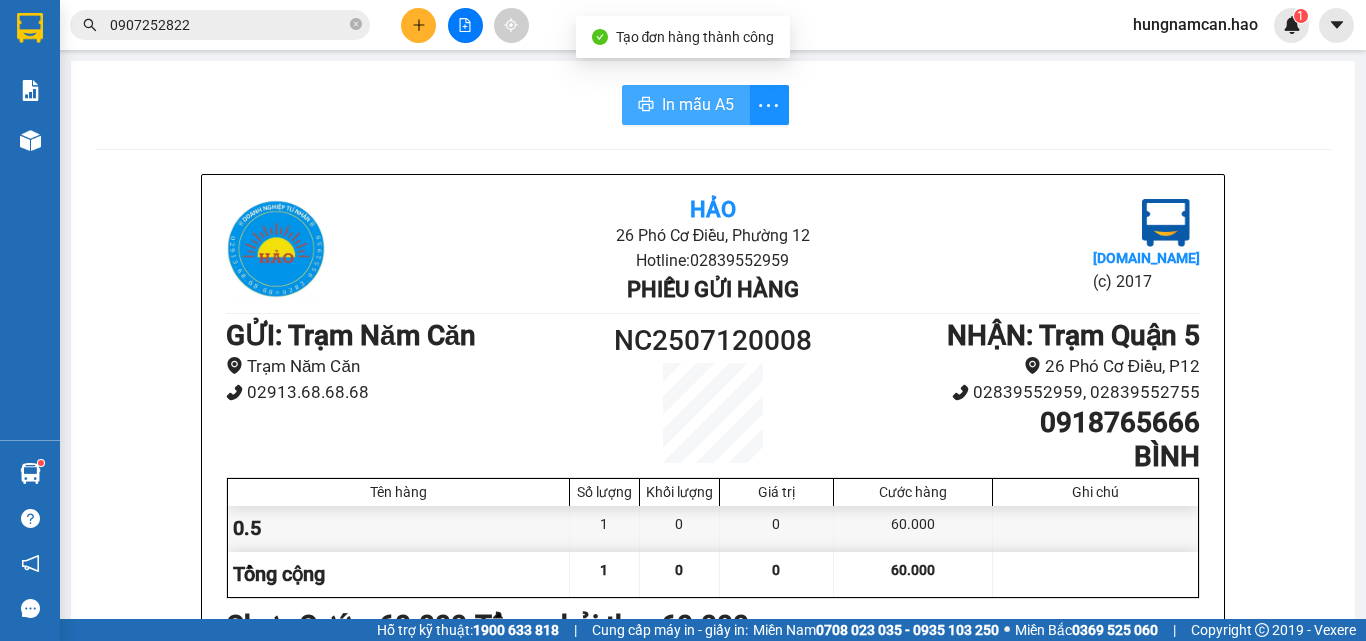 scroll, scrollTop: 0, scrollLeft: 0, axis: both 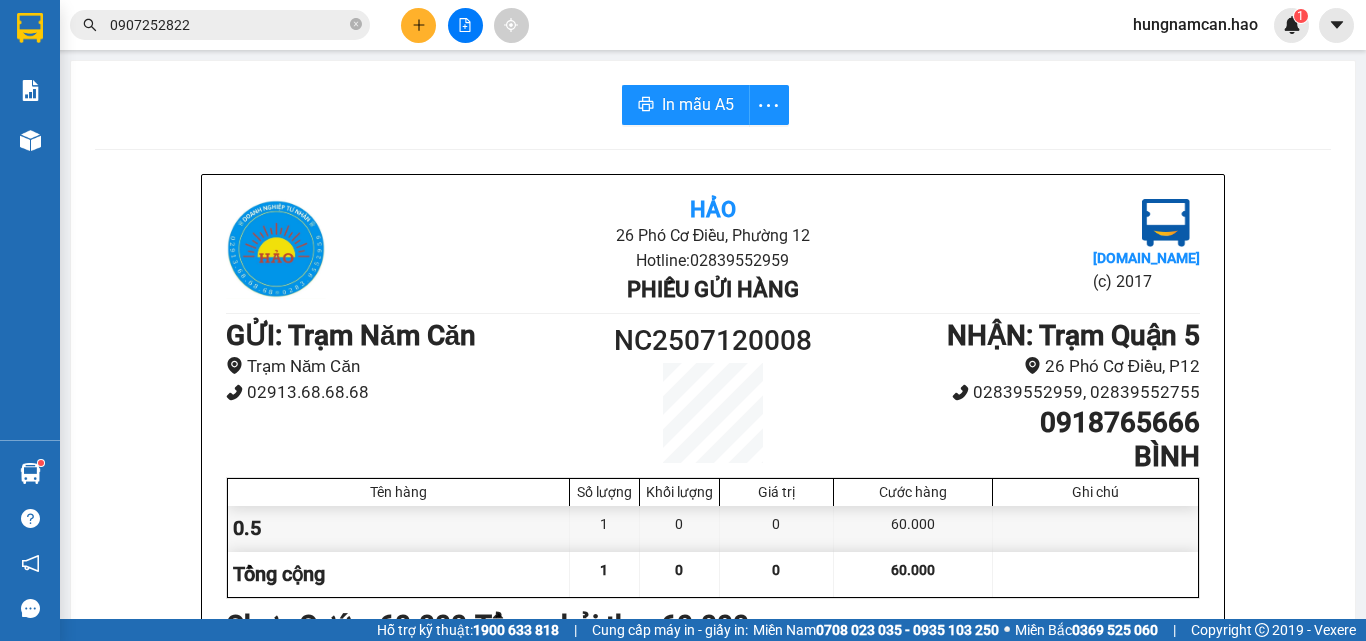 click on "Kết quả tìm kiếm ( 6 )  Bộ lọc  Thuộc VP này Ngày tạo đơn gần nhất Mã ĐH Trạng thái Món hàng Thu hộ Tổng cước Chưa cước Nhãn Người gửi VP Gửi Người nhận VP Nhận NC2503210004 16:48 [DATE] Đã giao   20:49 [DATE] XỐP SL:  3 200.000 Trạm Năm Căn 0907252822 [GEOGRAPHIC_DATA] NC2412220008 18:08 [DATE] Trên xe   51B-234.99 20:30  [DATE] 1C. SL:  2 160.000 0916616201 diệu mai Trạm Năm Căn 0907252822 [GEOGRAPHIC_DATA] VP [GEOGRAPHIC_DATA] 17:56 [DATE] Trên xe   51B-252.21 20:30  [DATE] 4T 1C.1T GIẤY SL:  5 400.000 Trạm Năm Căn 0907252822 THẦY NHẬT AN VP [GEOGRAPHIC_DATA] 19:10 [DATE] Trên xe   51B-071.96 20:30  [DATE] SL:  3 250.000 Trạm Năm Căn 0907252822 THẦY NHẬT AN VP An Lạc NC2310090014 18:25 [DATE] Trên xe   51B-252.13 20:30  [DATE] T 0,5 + 1c SL:  5 450.000 Trạm Năm Căn 0907252822 THẦY NHẬT AN VP [GEOGRAPHIC_DATA] 16:17 [DATE] Trên xe   51B-252.13  -" at bounding box center [683, 25] 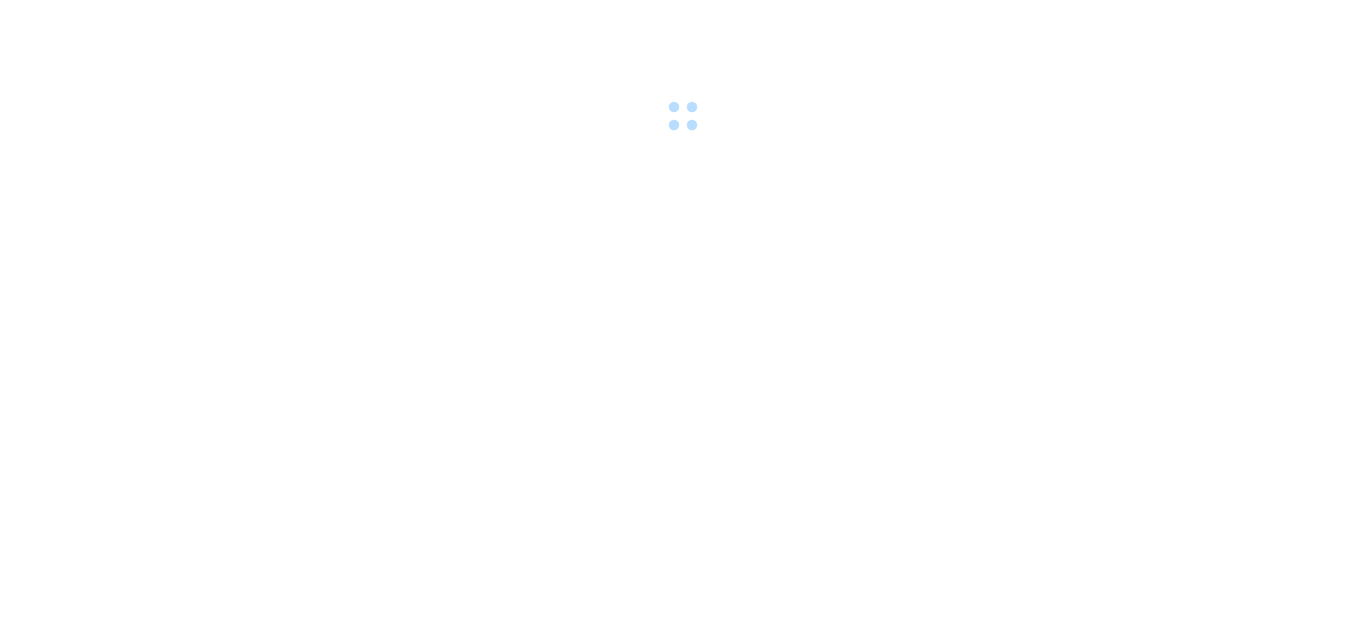 scroll, scrollTop: 0, scrollLeft: 0, axis: both 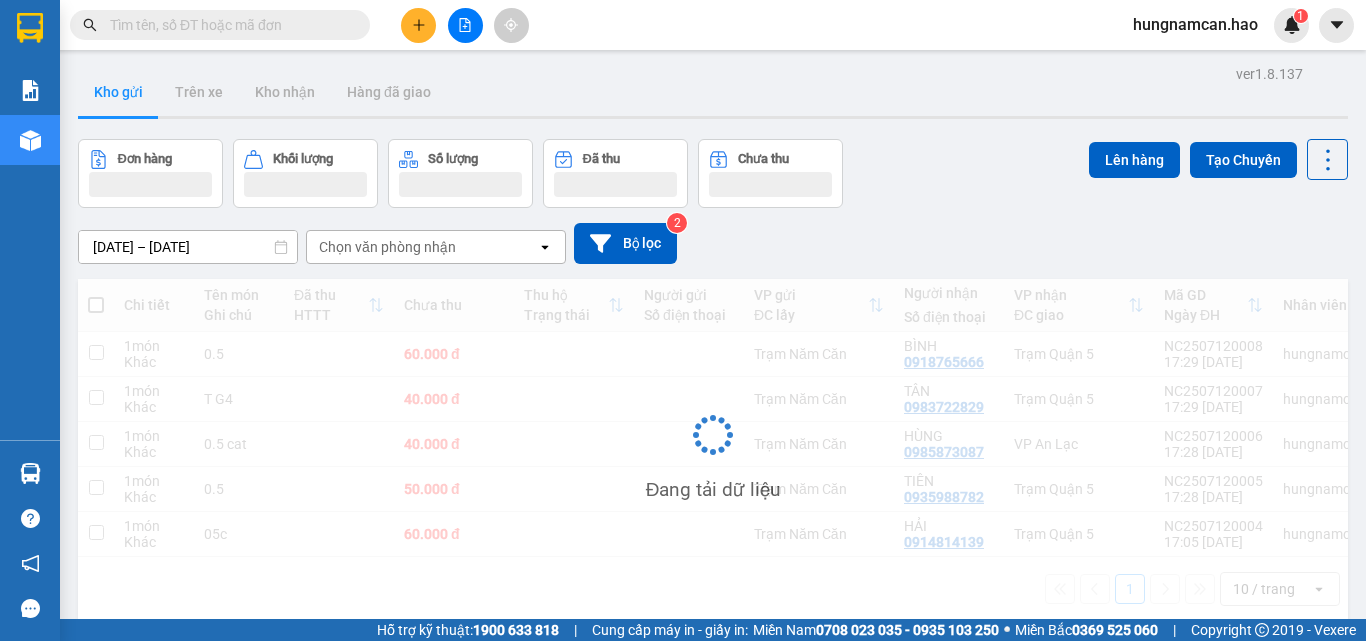 click at bounding box center (418, 25) 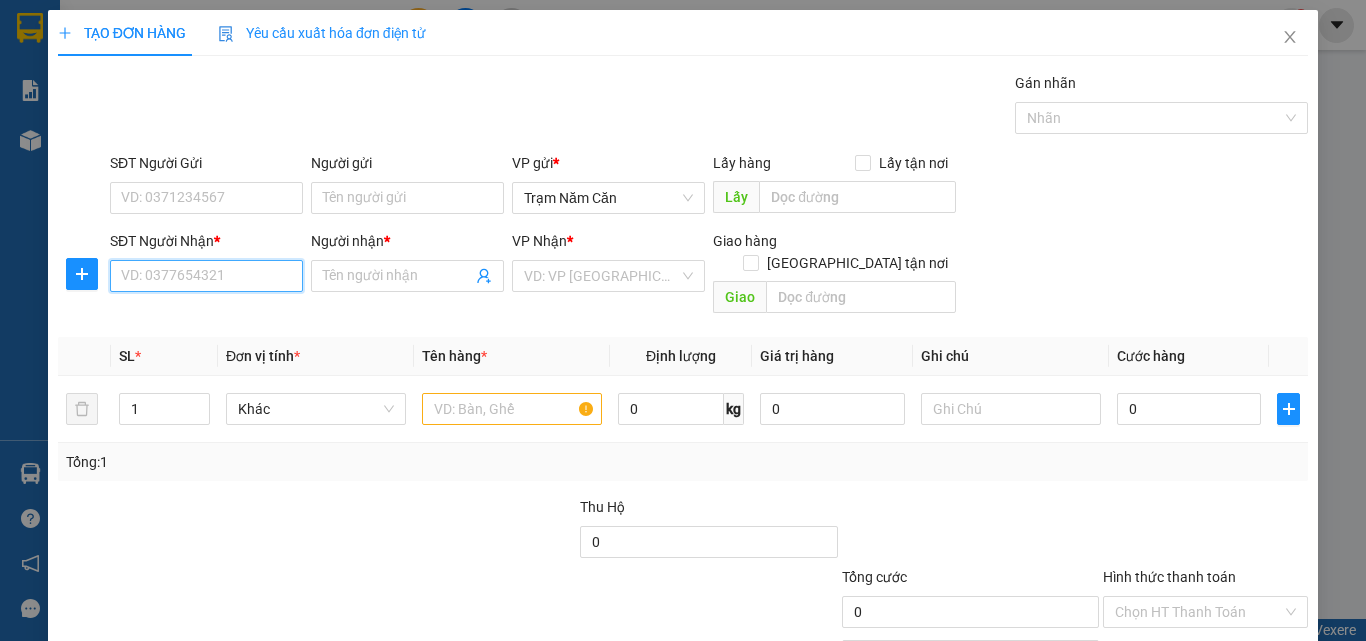 click on "SĐT Người Nhận  *" at bounding box center [206, 276] 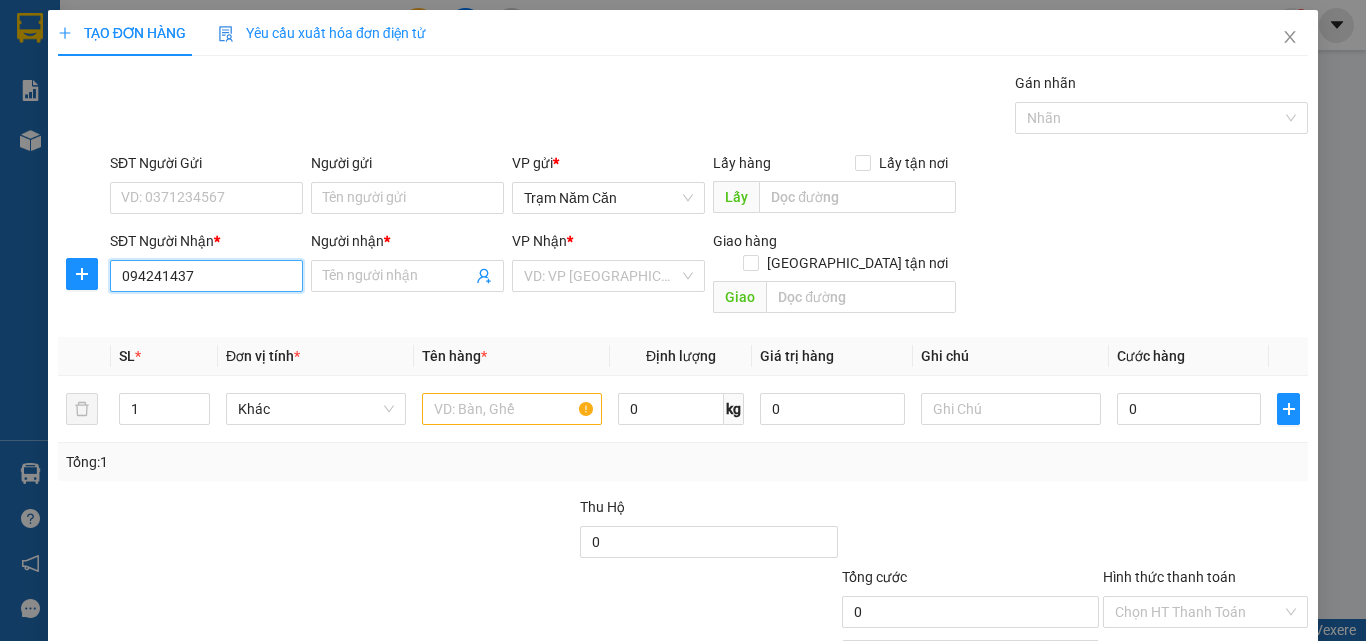 type on "0942414372" 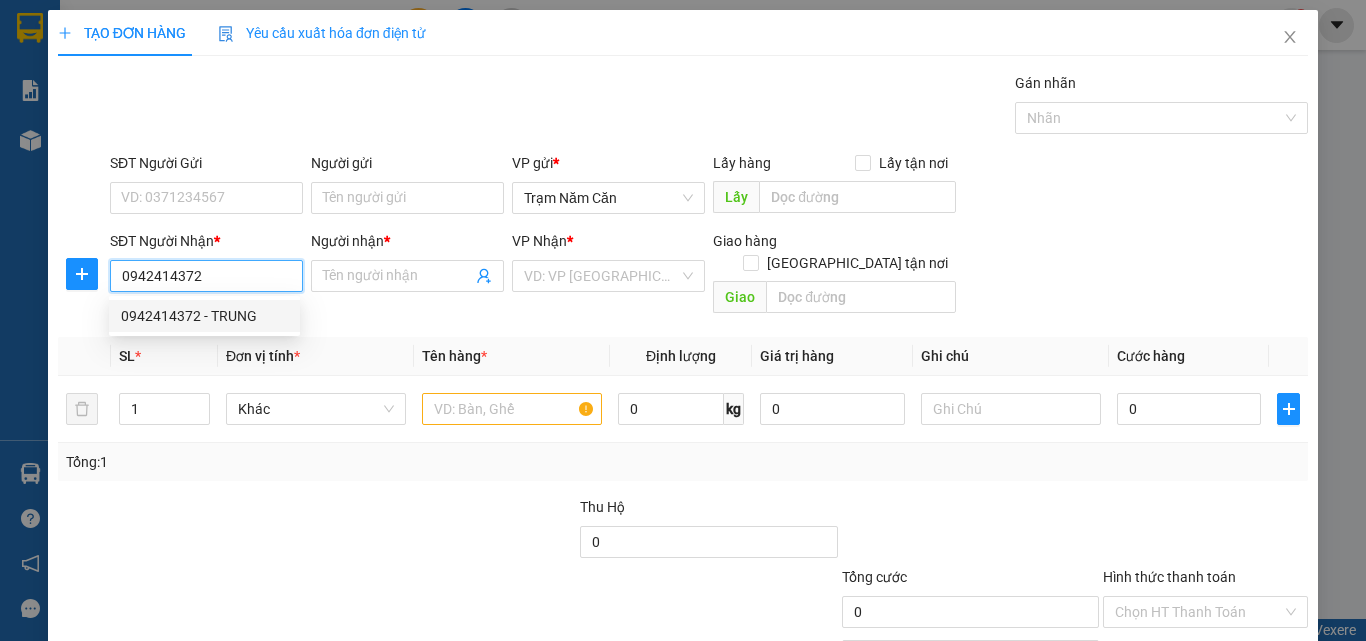 click on "0942414372 - TRUNG" at bounding box center [204, 316] 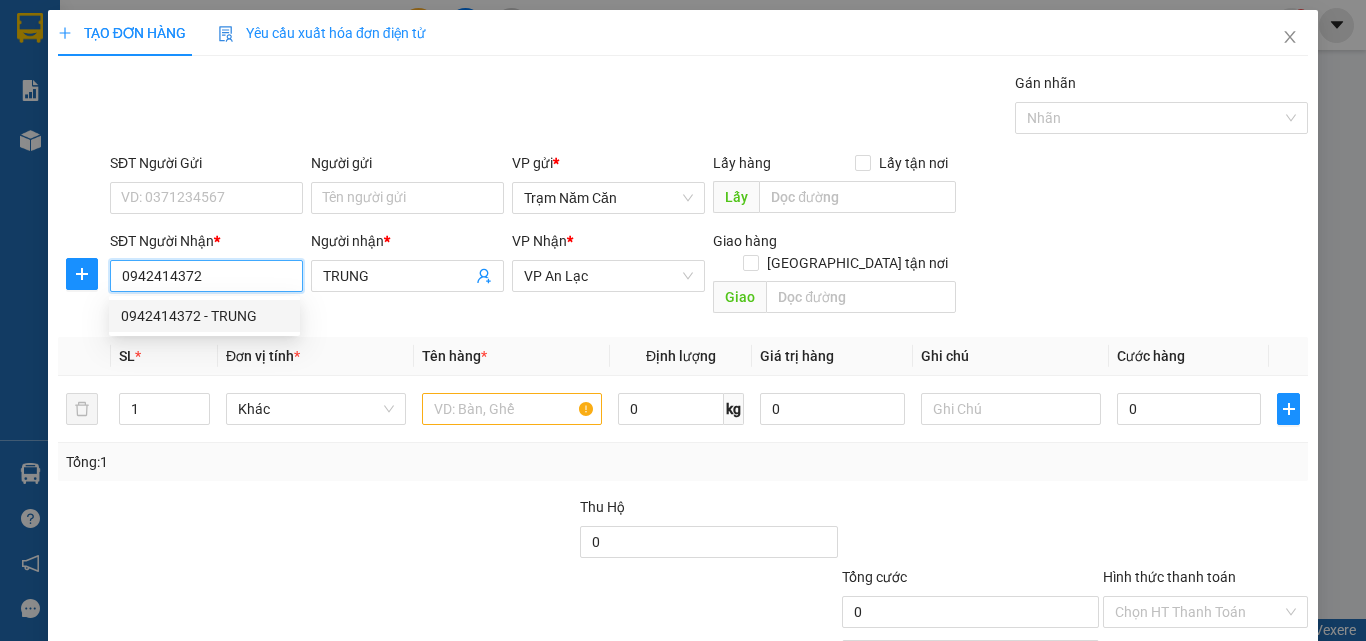type on "100.000" 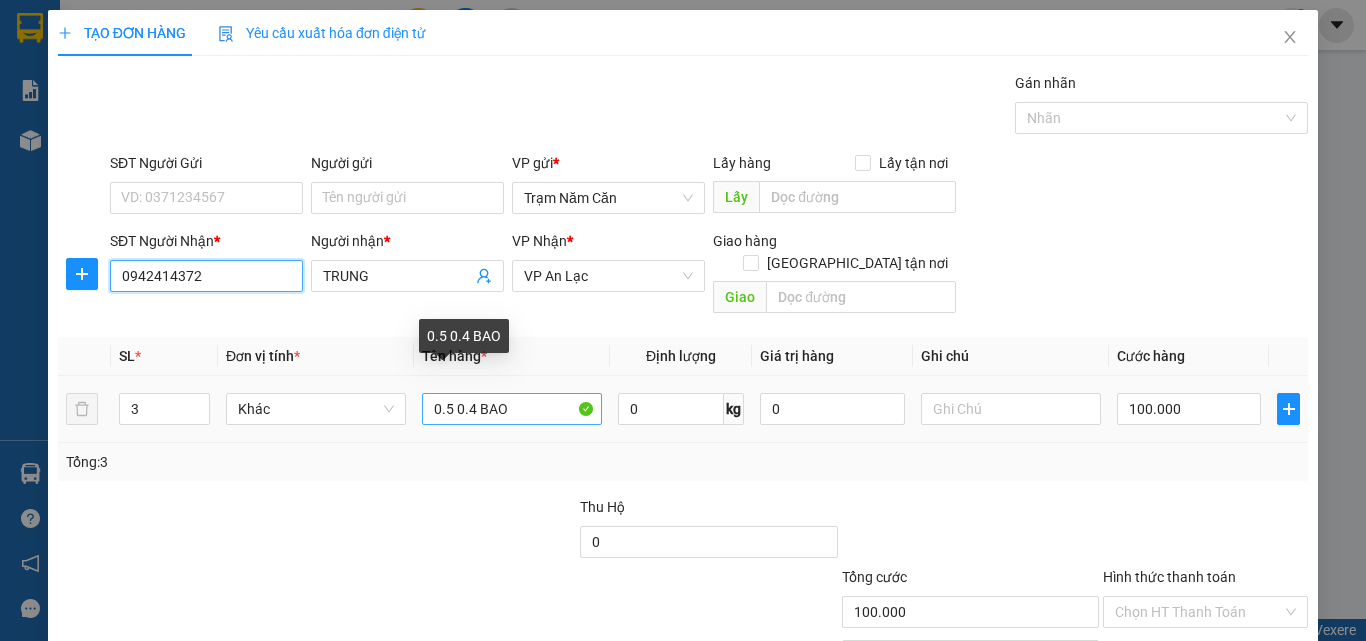 type on "0942414372" 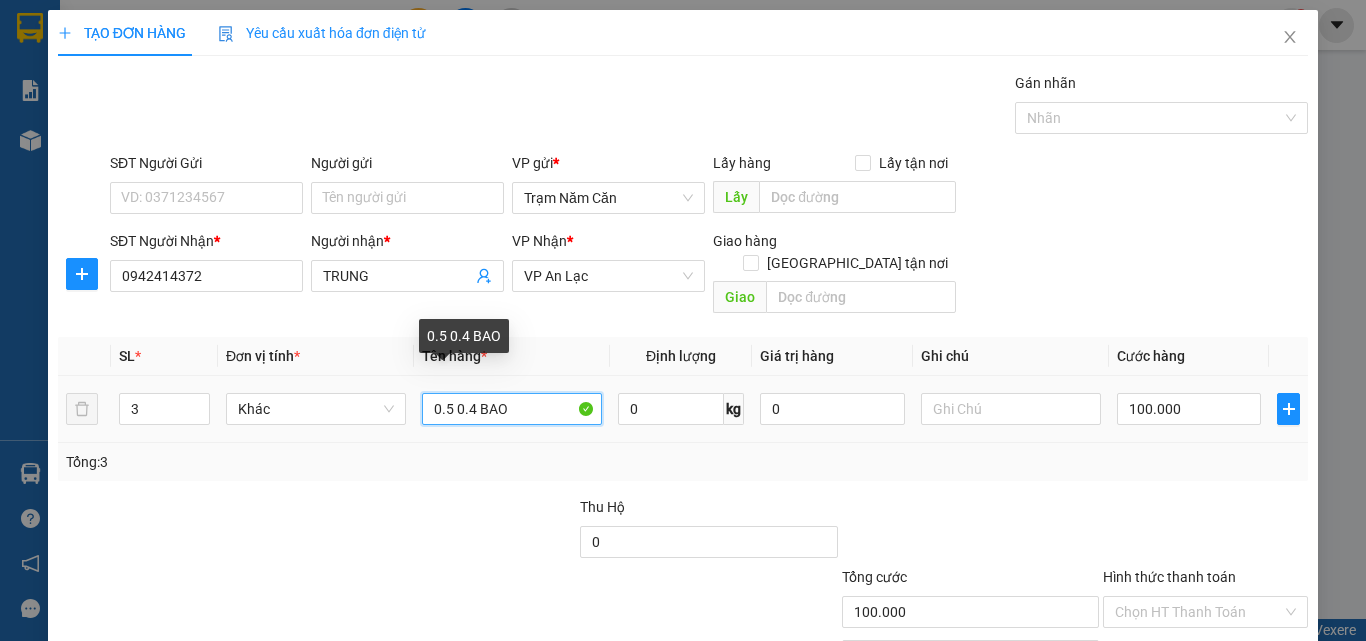 click on "0.5 0.4 BAO" at bounding box center (512, 409) 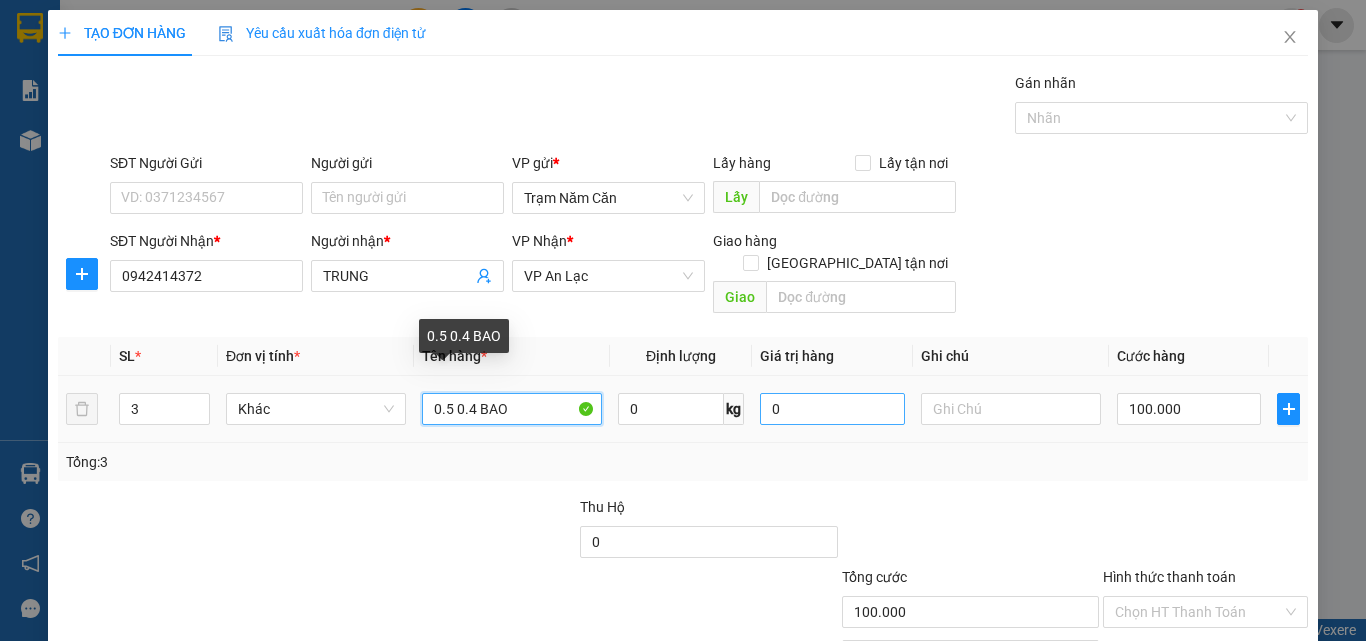 drag, startPoint x: 448, startPoint y: 391, endPoint x: 843, endPoint y: 388, distance: 395.01138 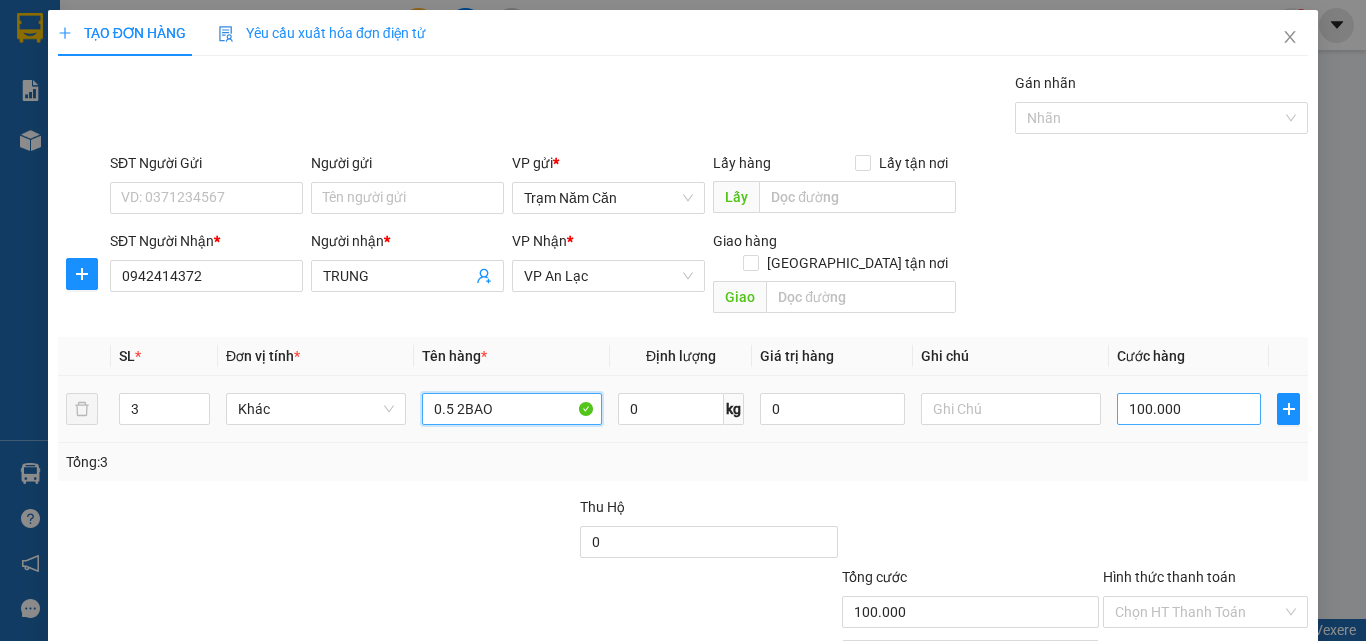 type on "0.5 2BAO" 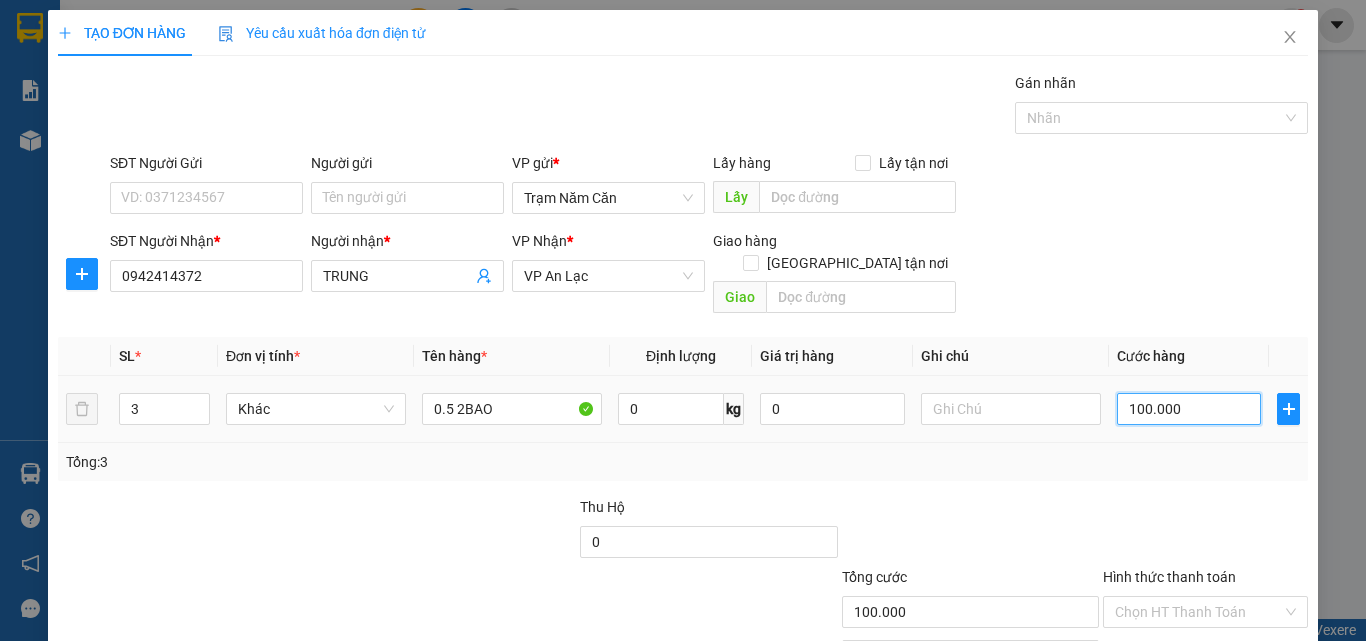 click on "100.000" at bounding box center [1189, 409] 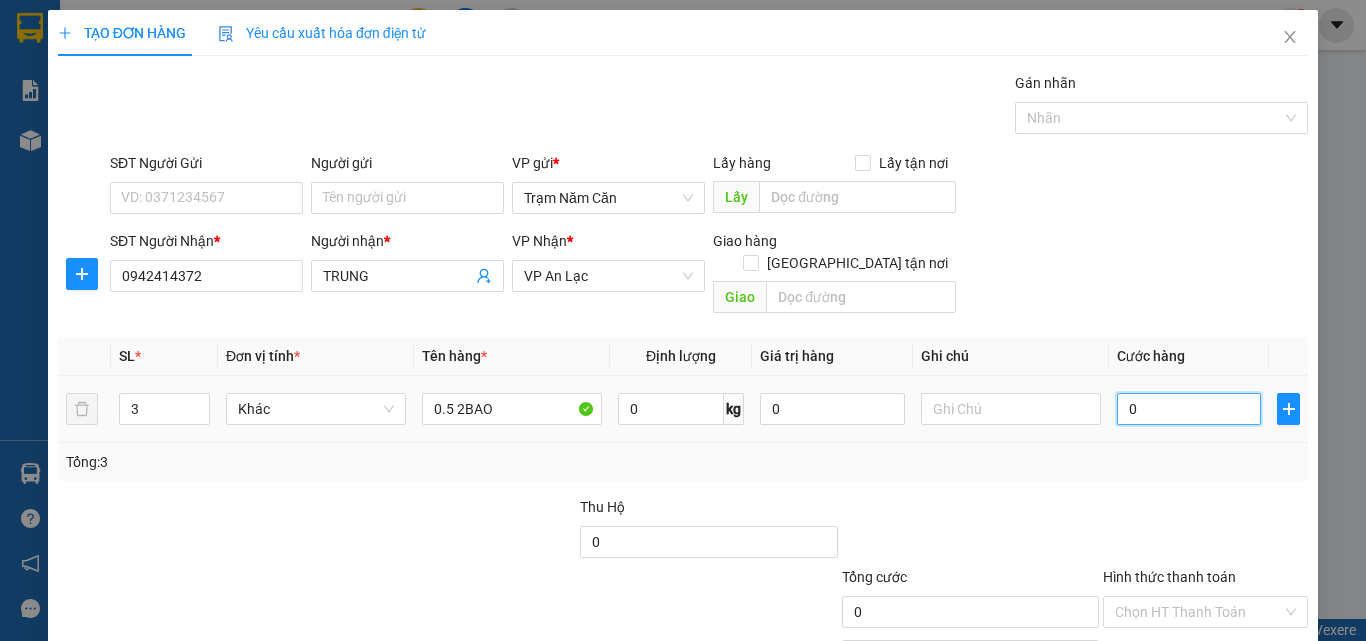 type on "1" 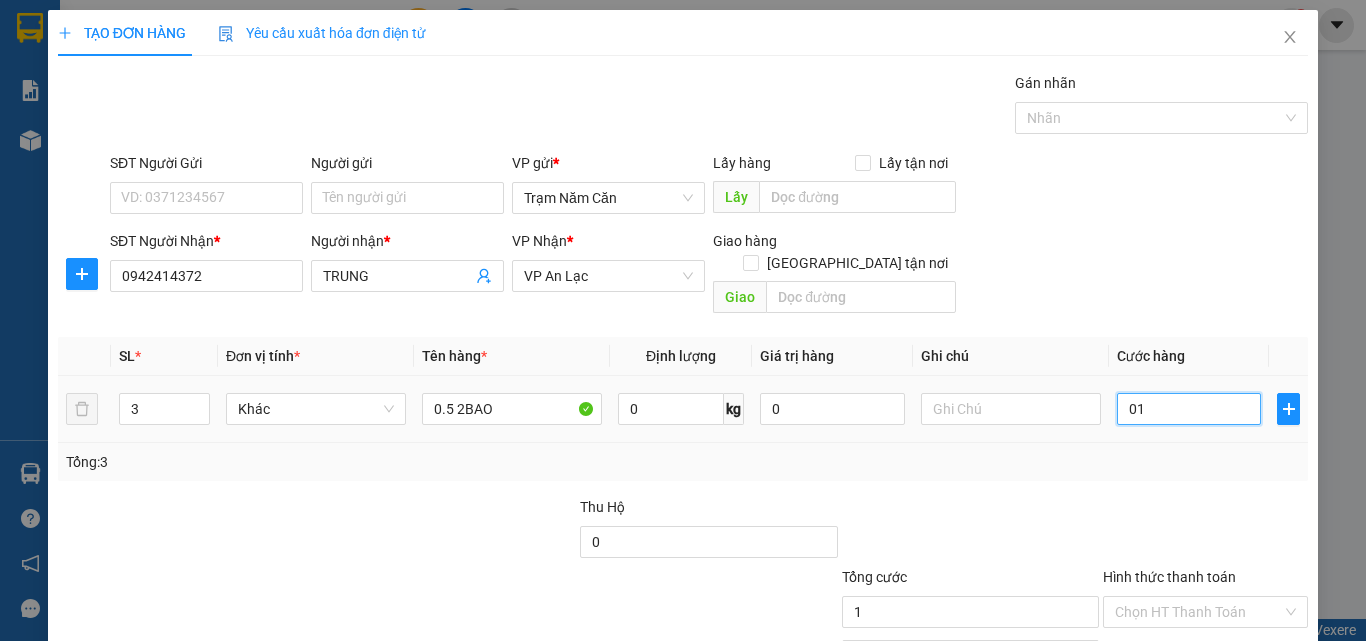 type on "15" 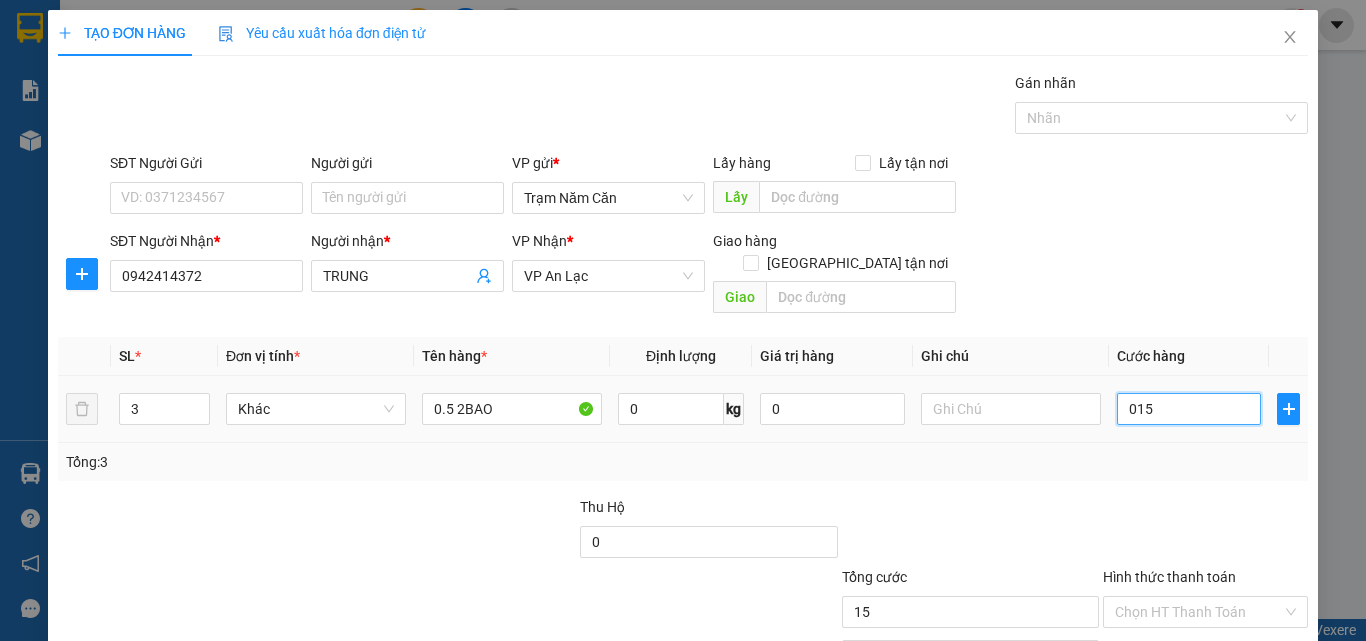 type on "150" 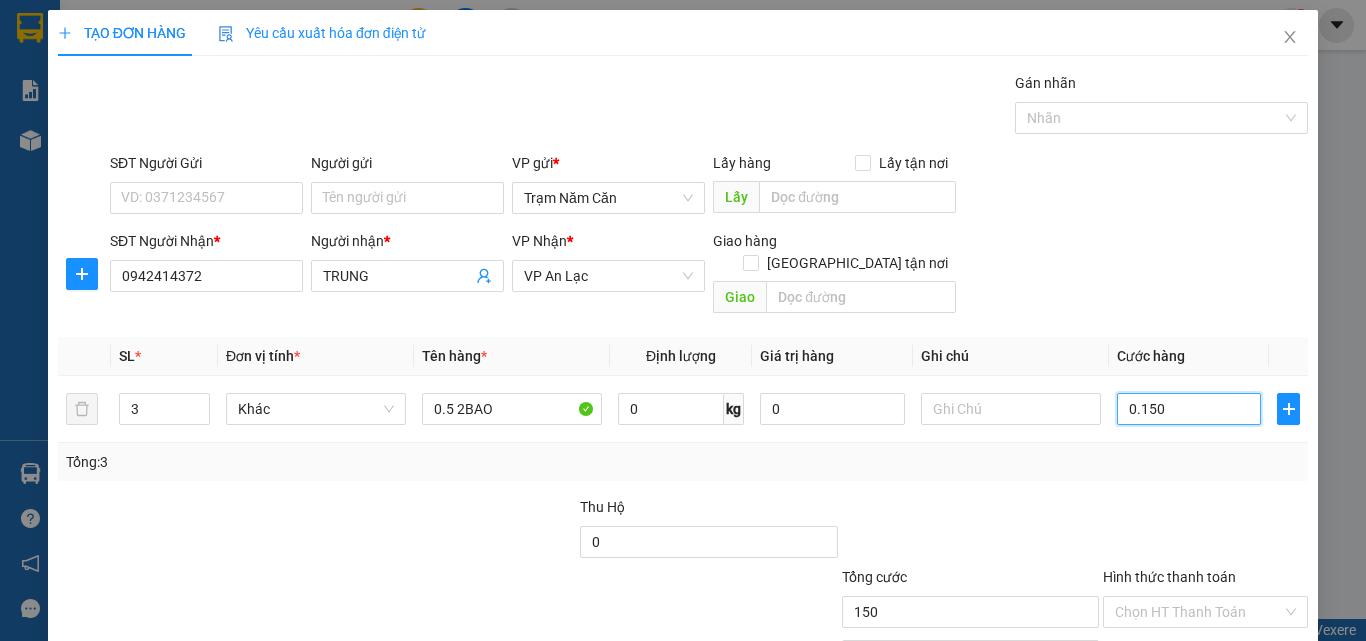 type on "0.150" 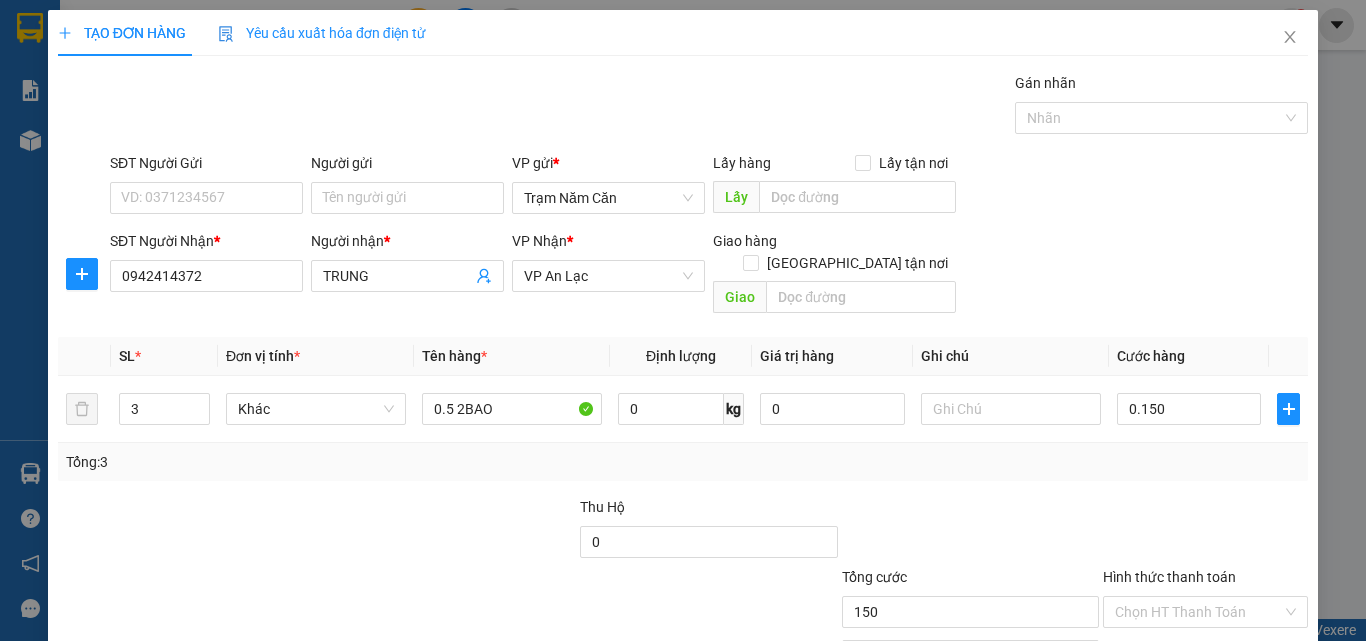 type on "150.000" 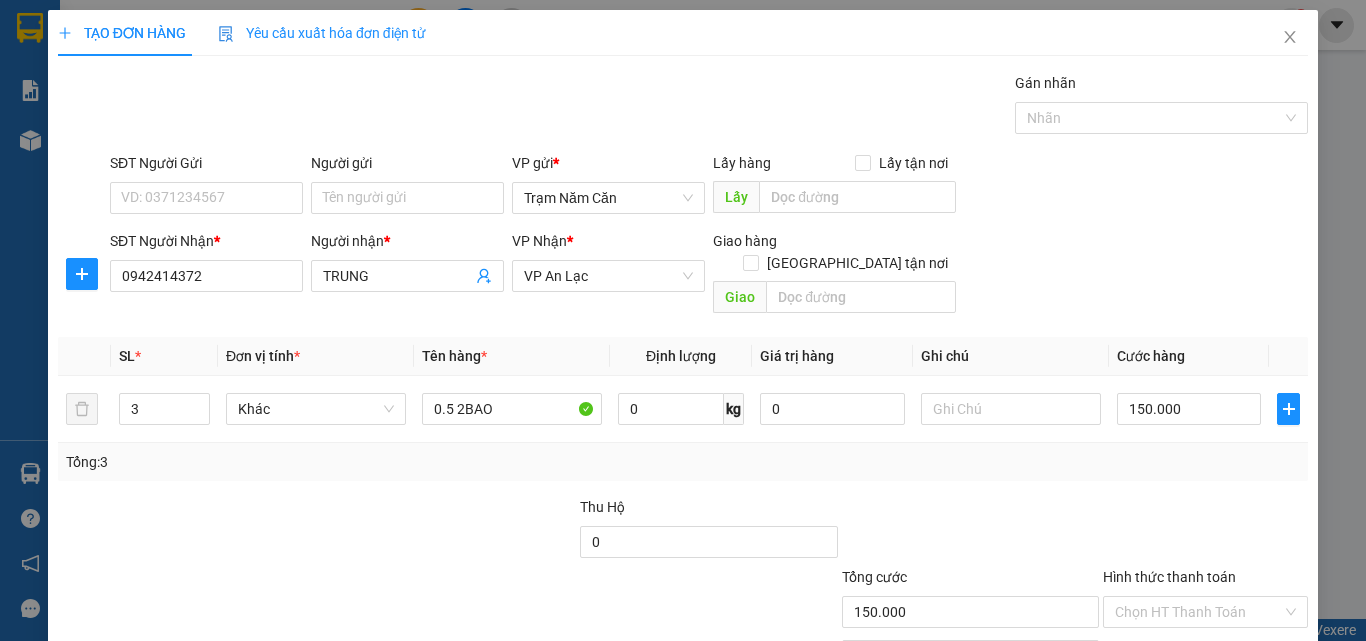drag, startPoint x: 1154, startPoint y: 511, endPoint x: 1161, endPoint y: 501, distance: 12.206555 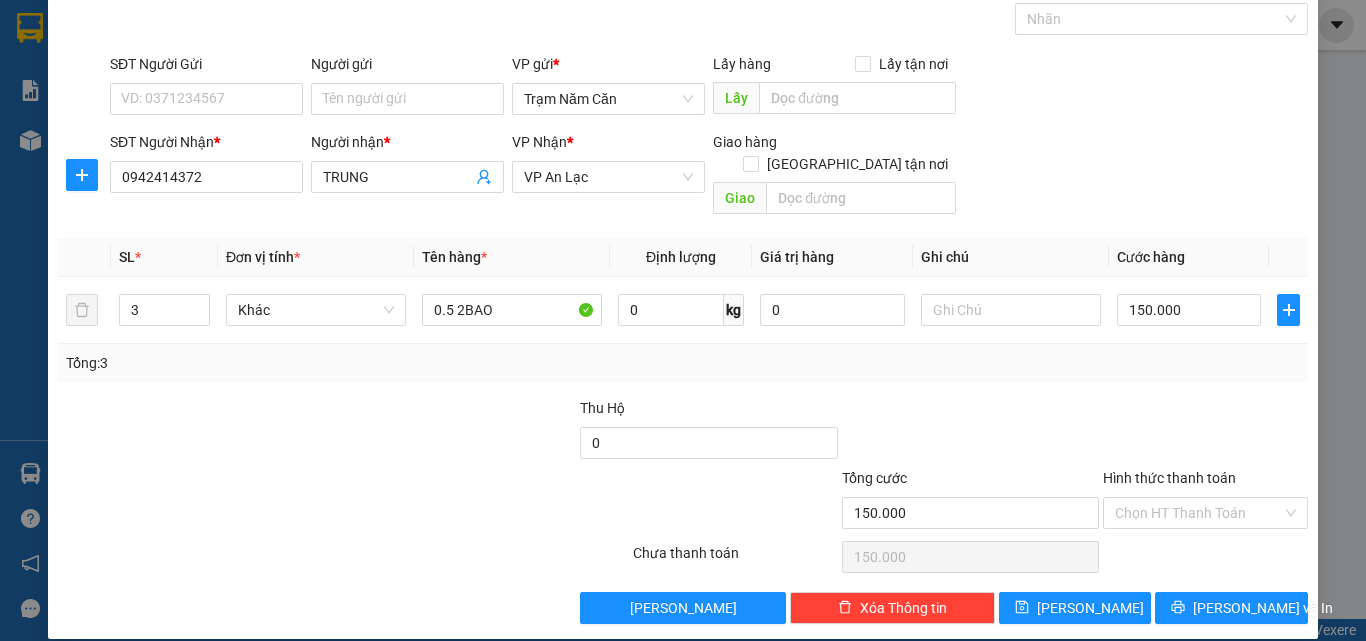 drag, startPoint x: 1176, startPoint y: 489, endPoint x: 1173, endPoint y: 508, distance: 19.235384 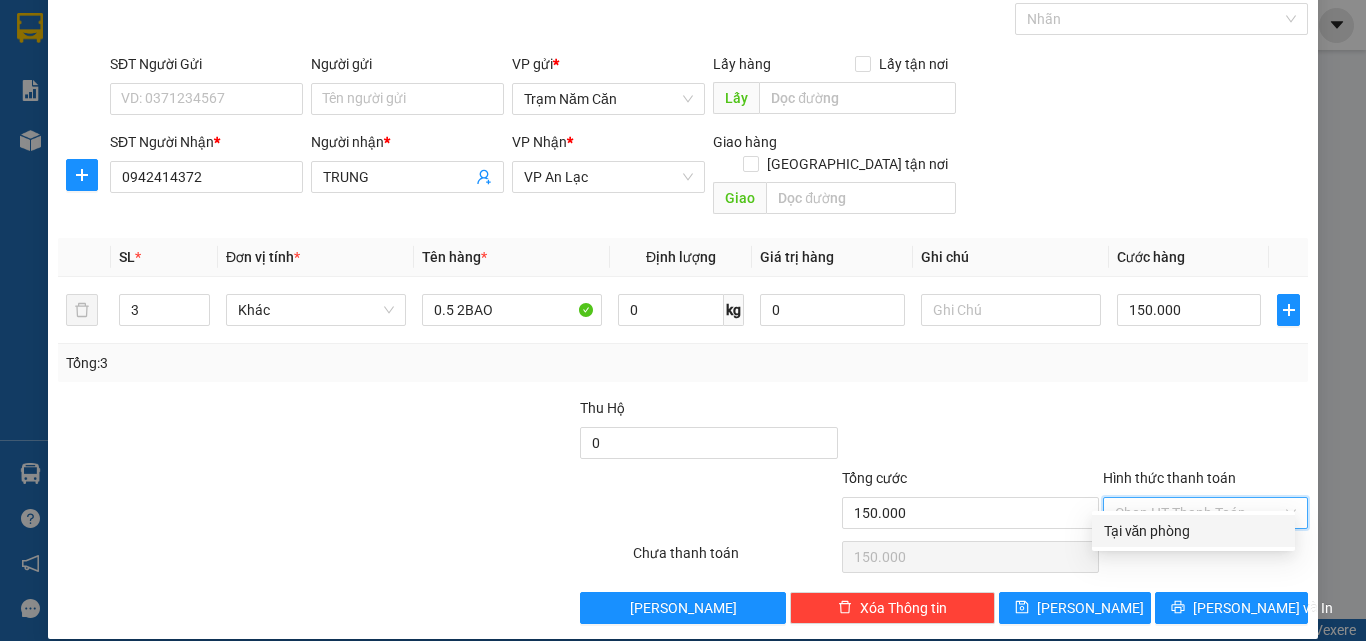 click on "Tại văn phòng" at bounding box center (1193, 531) 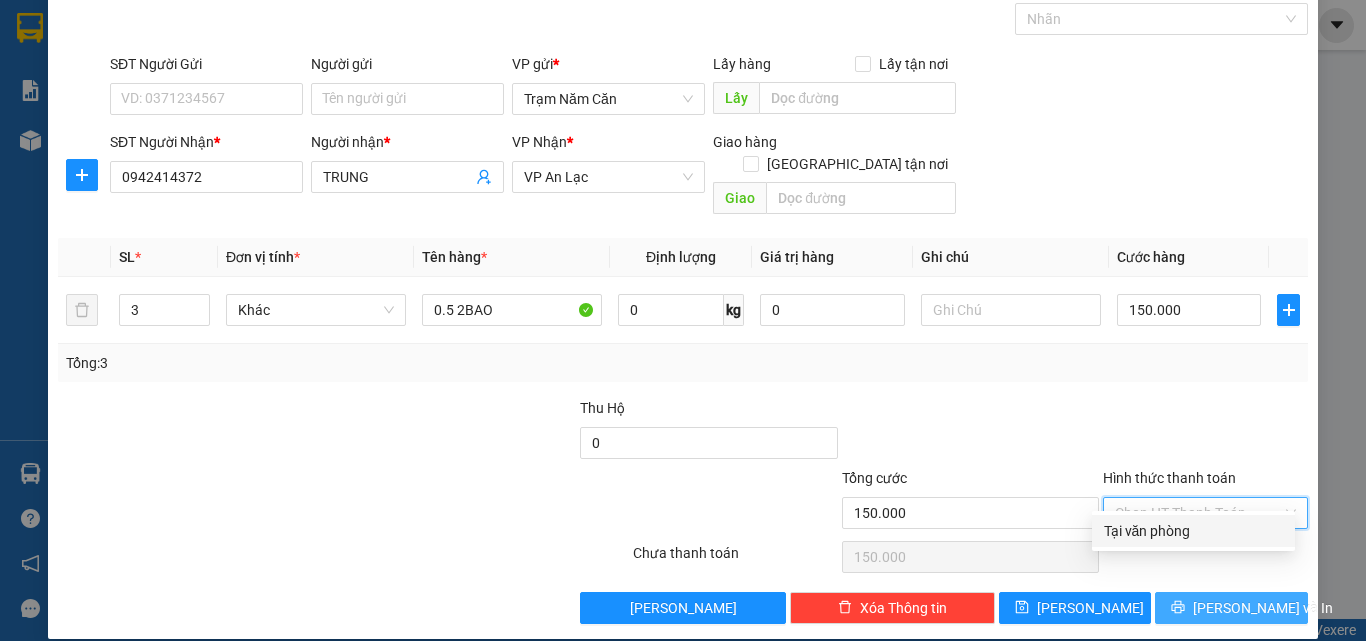 type on "0" 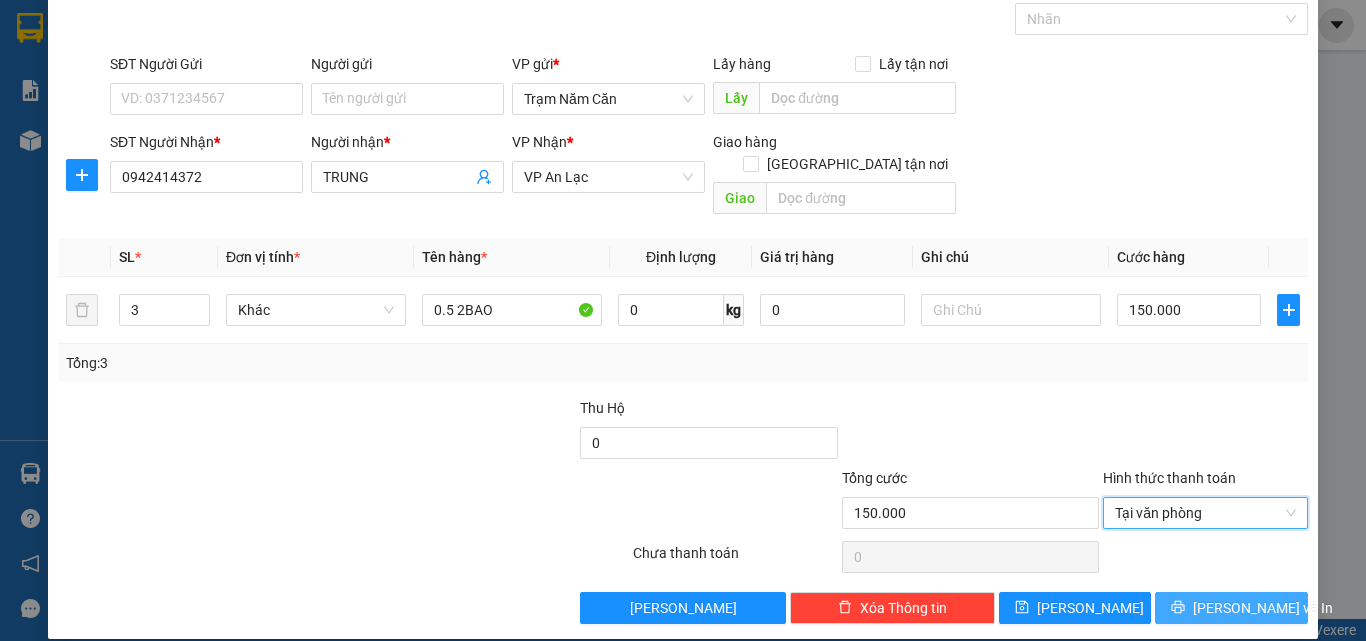 click on "[PERSON_NAME] và In" at bounding box center [1263, 608] 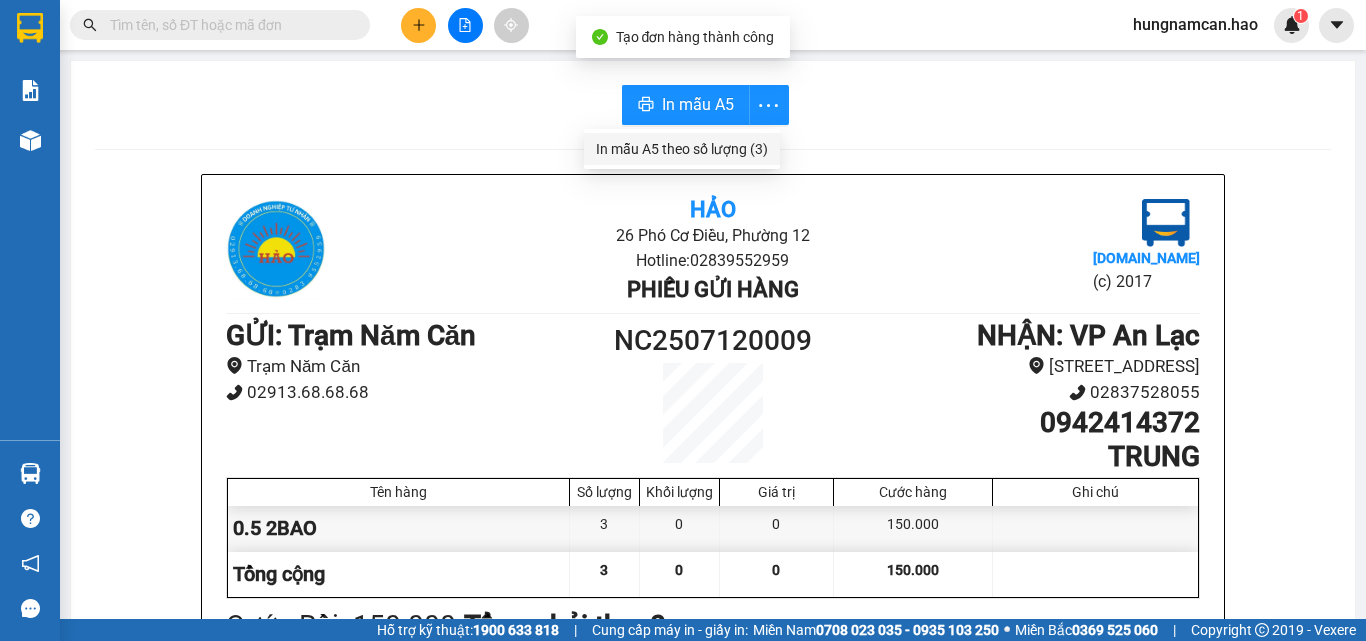 click on "In mẫu A5 theo số lượng   (3)" at bounding box center (682, 149) 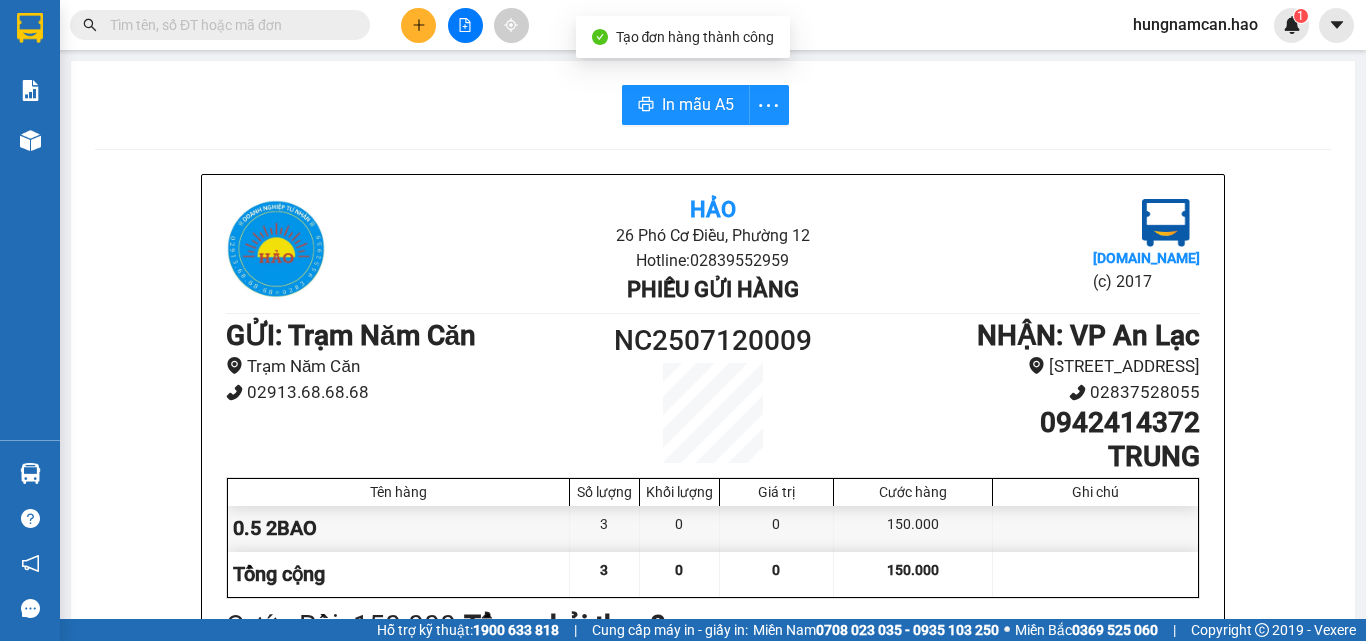 scroll, scrollTop: 0, scrollLeft: 0, axis: both 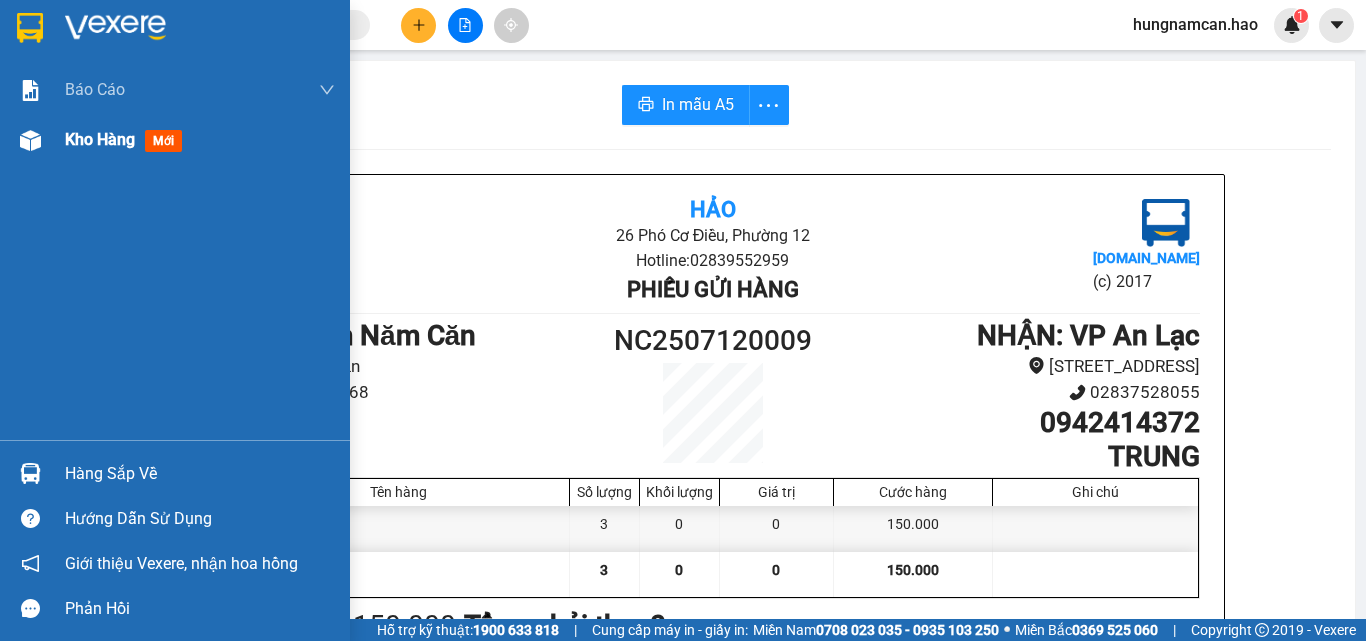 click at bounding box center [30, 140] 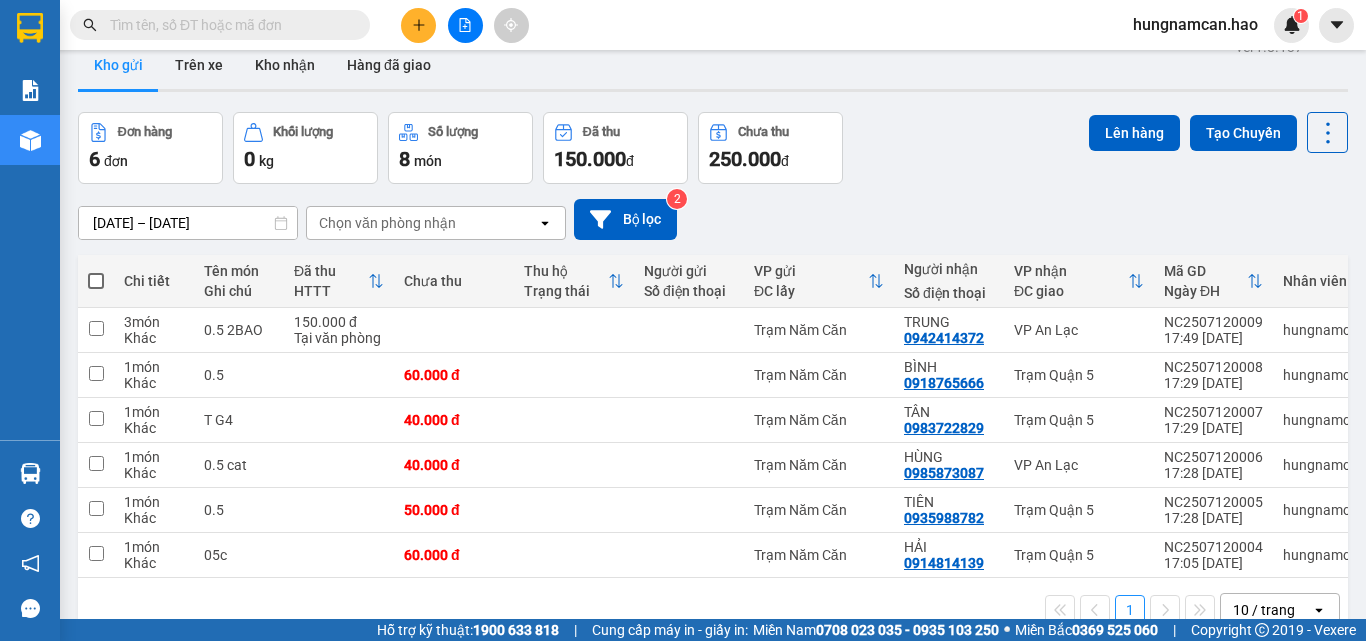 scroll, scrollTop: 0, scrollLeft: 0, axis: both 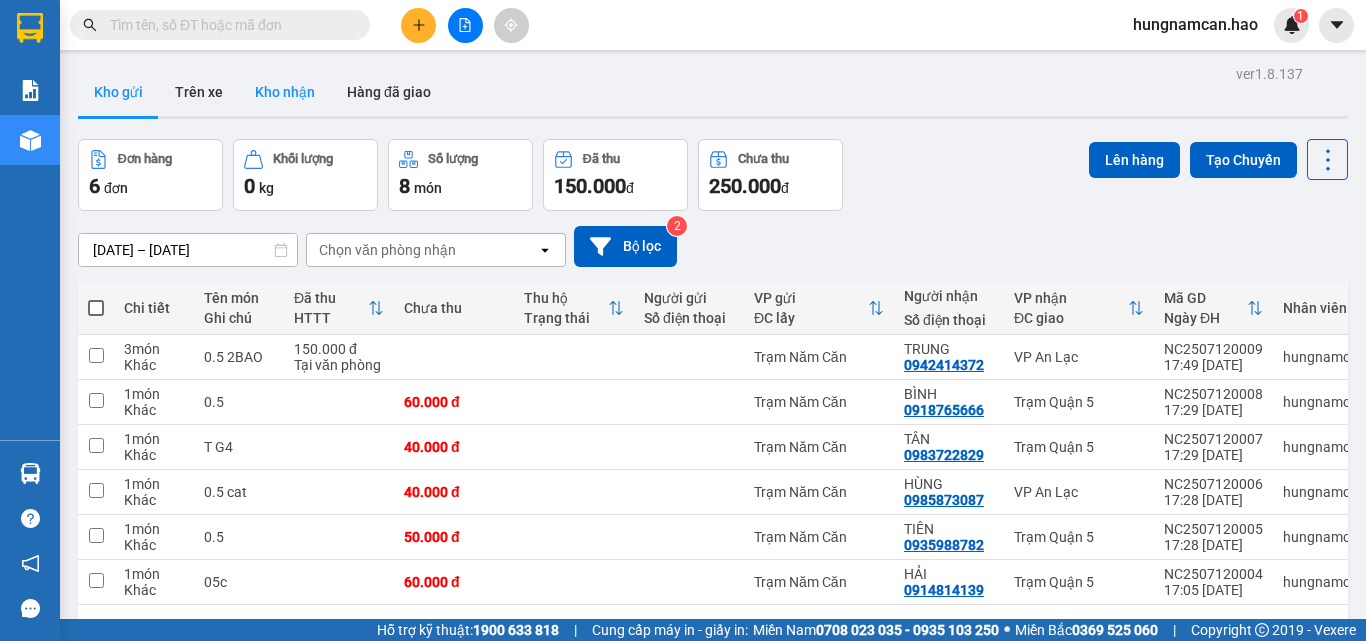 click on "Kho nhận" at bounding box center (285, 92) 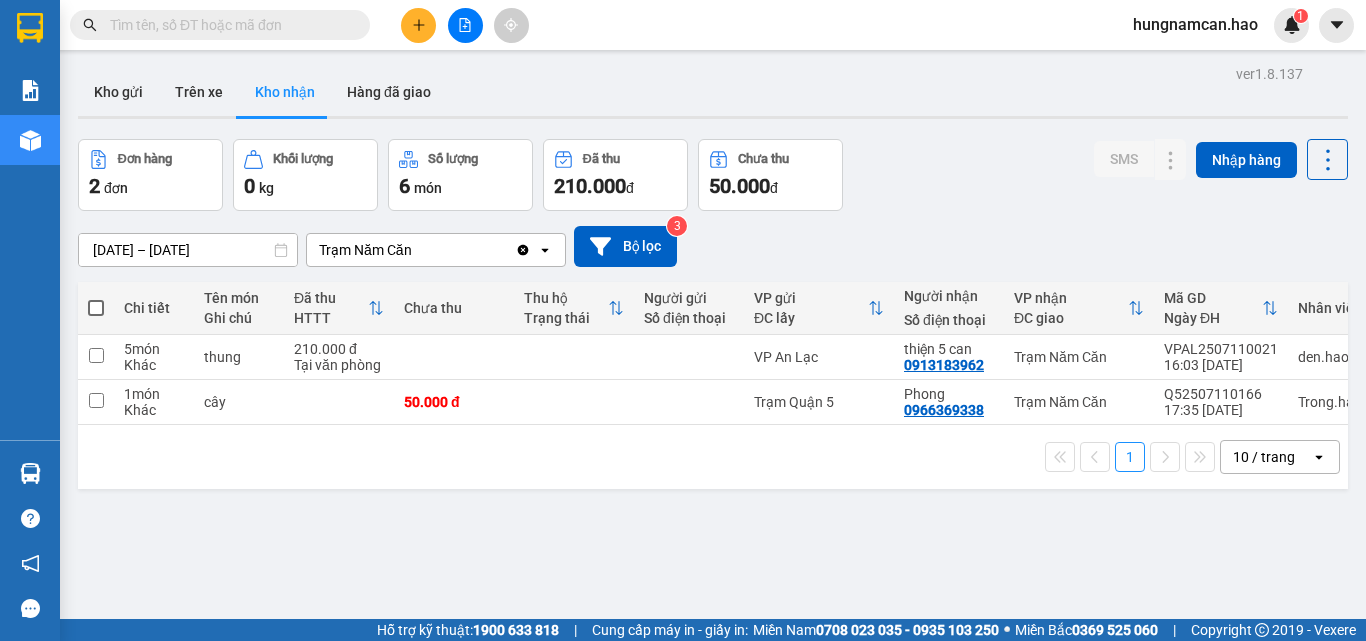 drag, startPoint x: 206, startPoint y: 99, endPoint x: 1278, endPoint y: 405, distance: 1114.8184 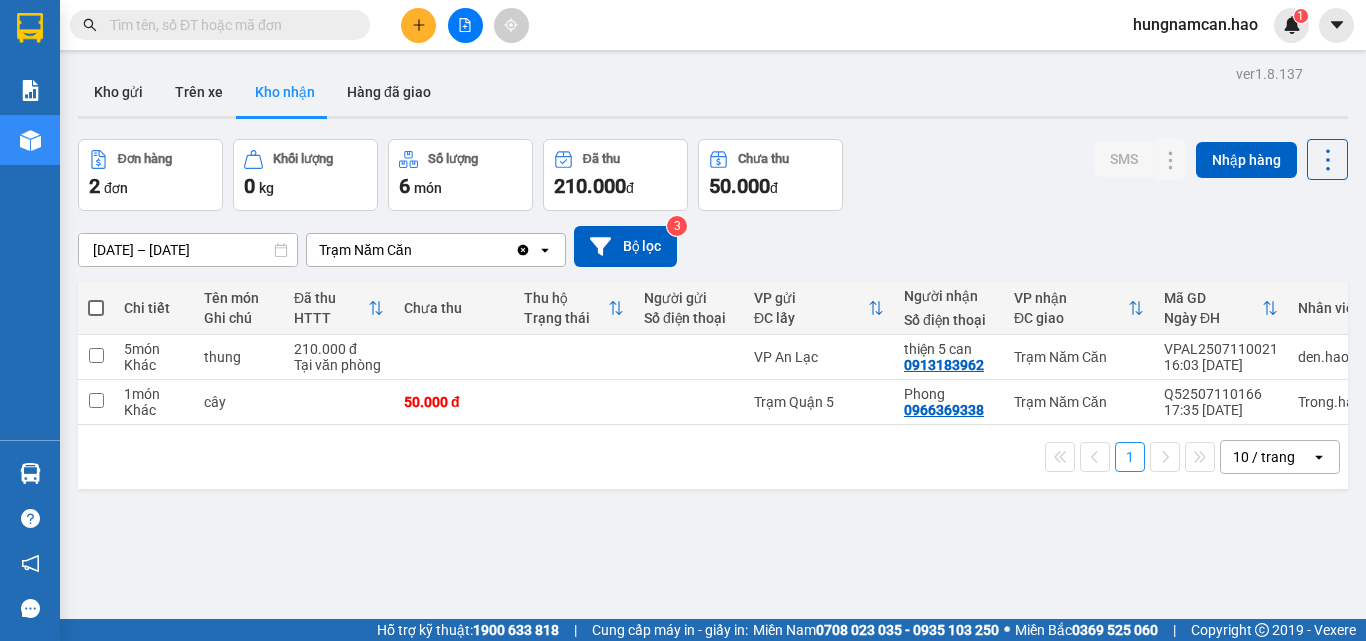 click on "ver  1.8.137 Kho gửi Trên xe Kho nhận Hàng đã giao Đơn hàng 2 đơn Khối lượng 0 kg Số lượng 6 món Đã thu 210.000  đ Chưa thu 50.000  đ SMS Nhập hàng 10/07/2025 – 12/07/2025 Press the down arrow key to interact with the calendar and select a date. Press the escape button to close the calendar. Selected date range is from 10/07/2025 to 12/07/2025. Trạm Năm Căn Clear value open Bộ lọc 3 Chi tiết Tên món Ghi chú Đã thu HTTT Chưa thu Thu hộ Trạng thái Người gửi Số điện thoại VP gửi ĐC lấy Người nhận Số điện thoại VP nhận ĐC giao Mã GD Ngày ĐH Nhân viên 5  món Khác thung 210.000 đ Tại văn phòng VP An Lạc thiện 5 can 0913183962 Trạm Năm Căn VPAL2507110021 16:03 11/07 den.hao 1  món Khác cây  50.000 đ Trạm Quận 5 Phong 0966369338 Trạm Năm Căn Q52507110166 17:35 11/07 Trong.hao 1 10 / trang open Đang tải dữ liệu" at bounding box center (713, 380) 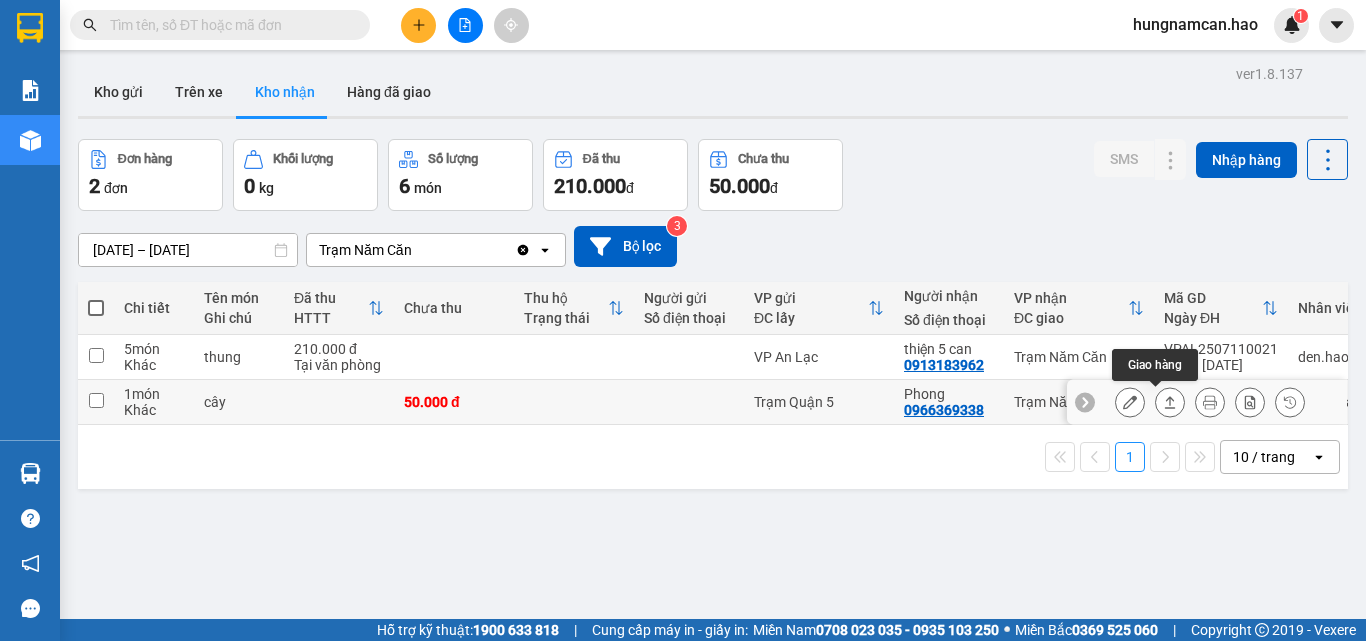 click 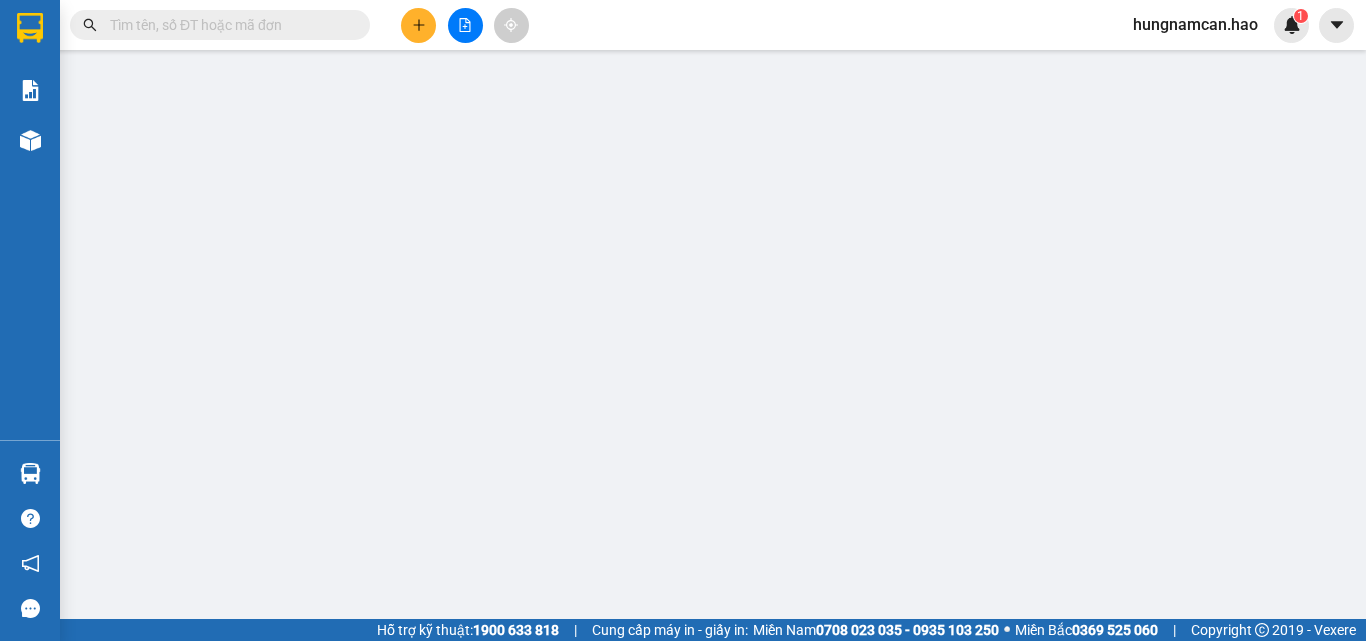 type on "0966369338" 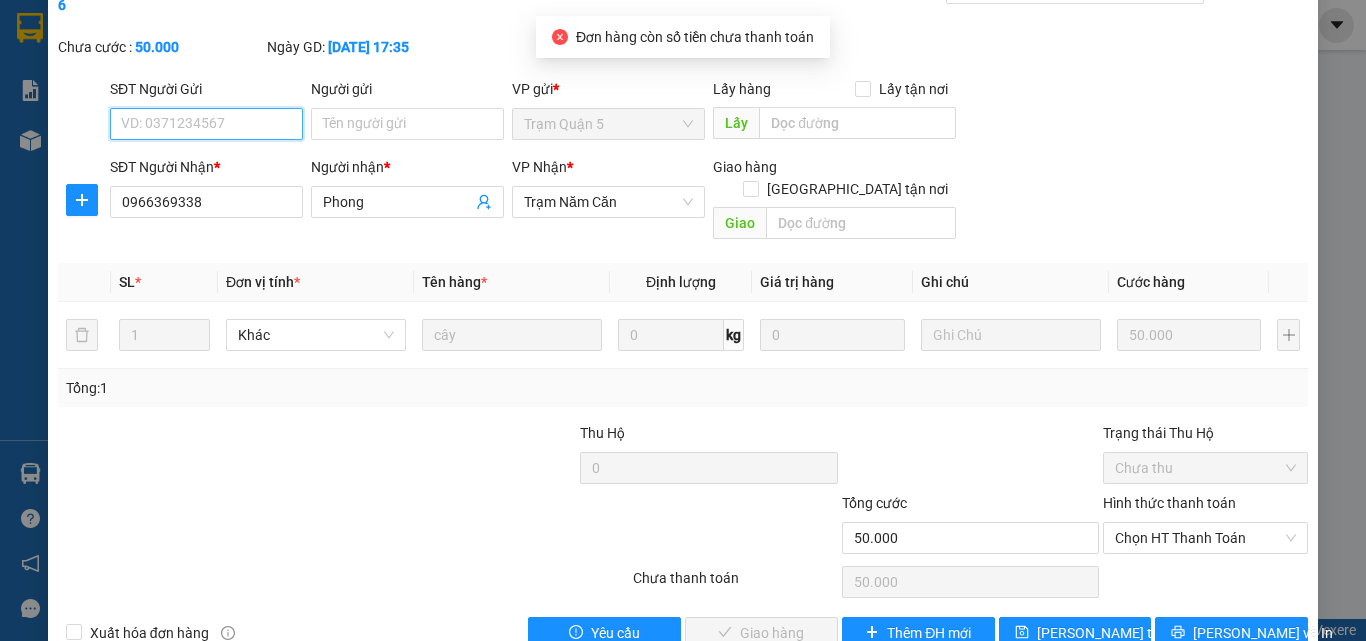 scroll, scrollTop: 103, scrollLeft: 0, axis: vertical 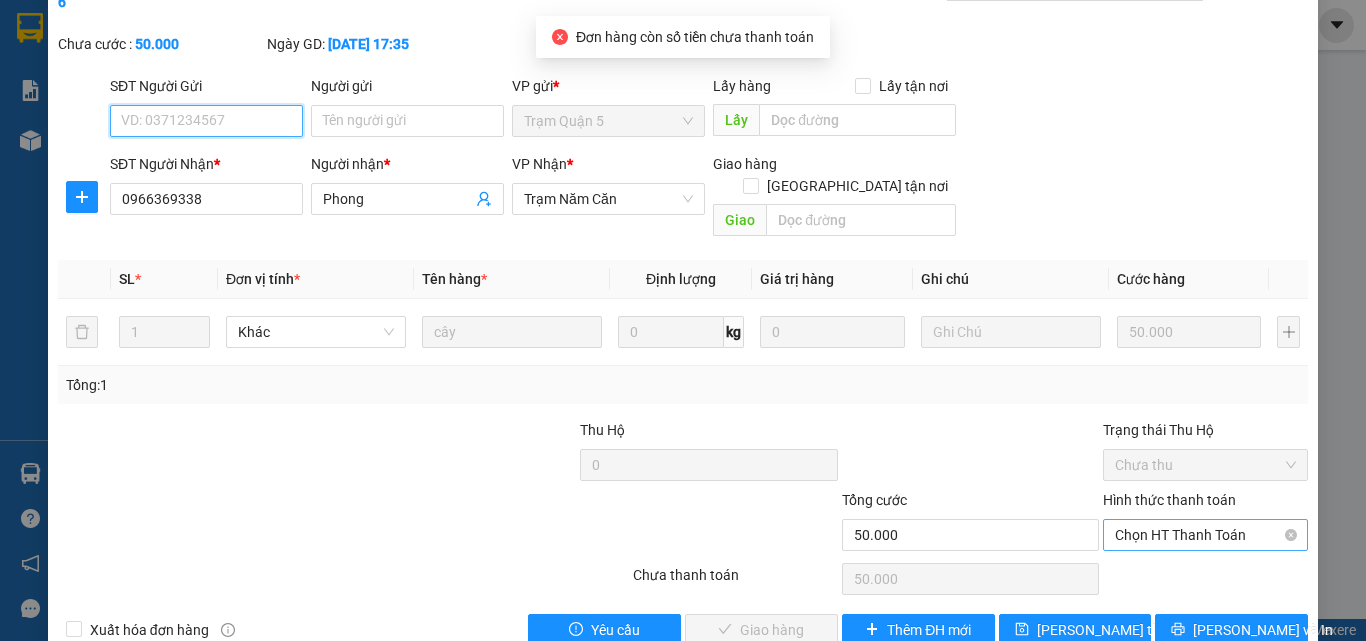 click on "Chọn HT Thanh Toán" at bounding box center (1205, 535) 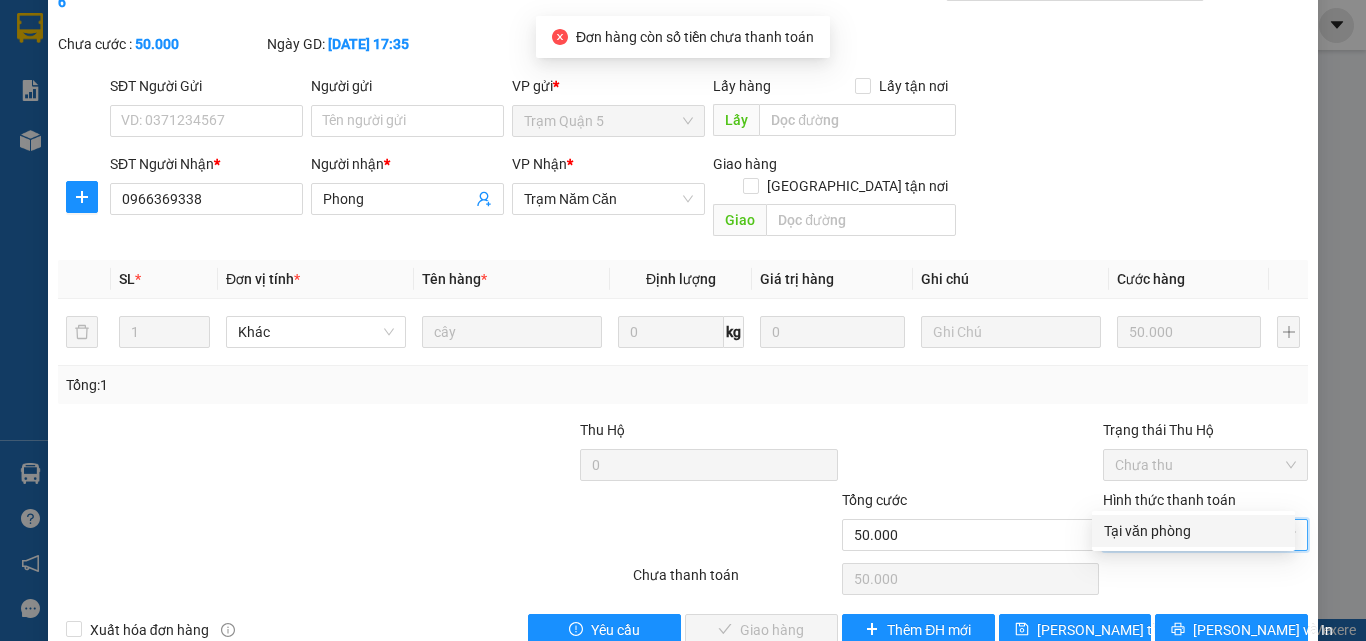click on "Tại văn phòng" at bounding box center (1193, 531) 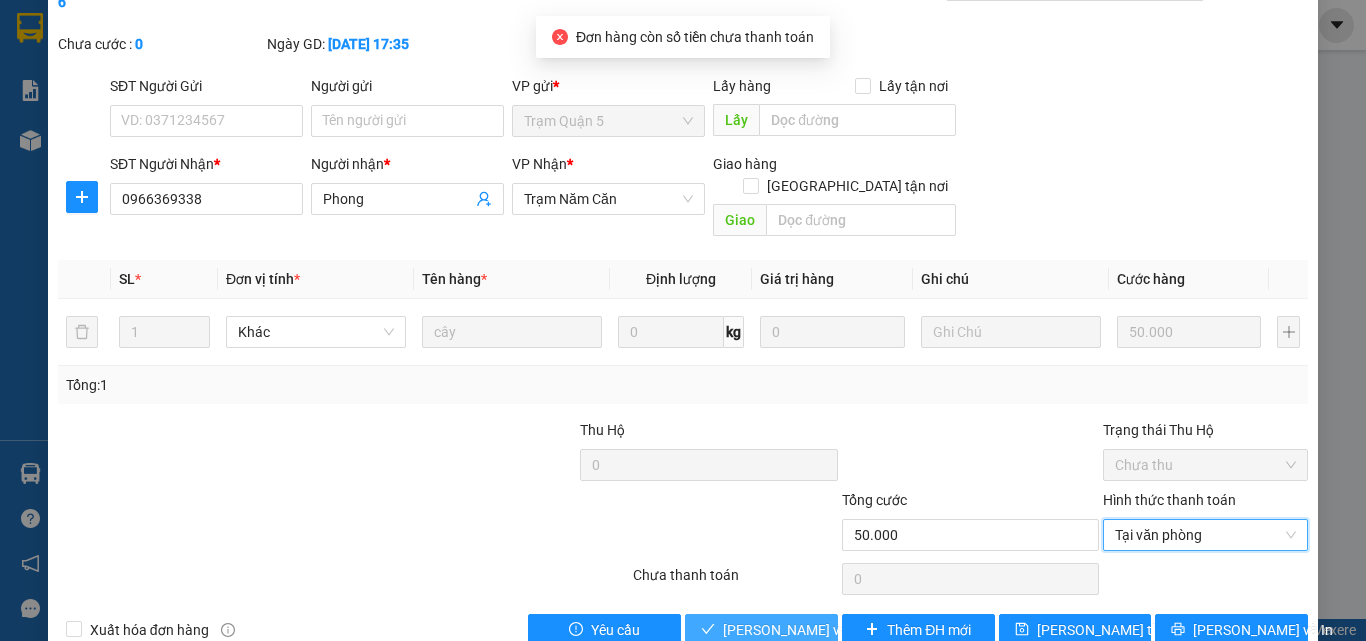 click on "Lưu và Giao hàng" at bounding box center [819, 630] 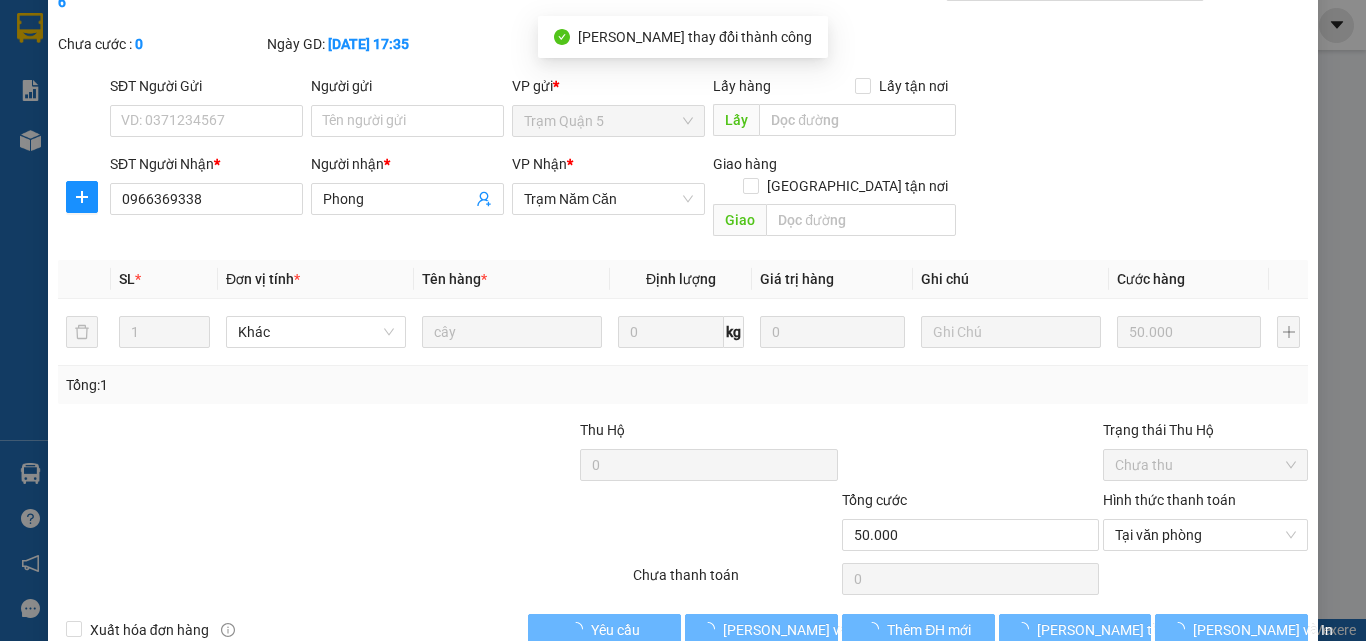 scroll, scrollTop: 0, scrollLeft: 0, axis: both 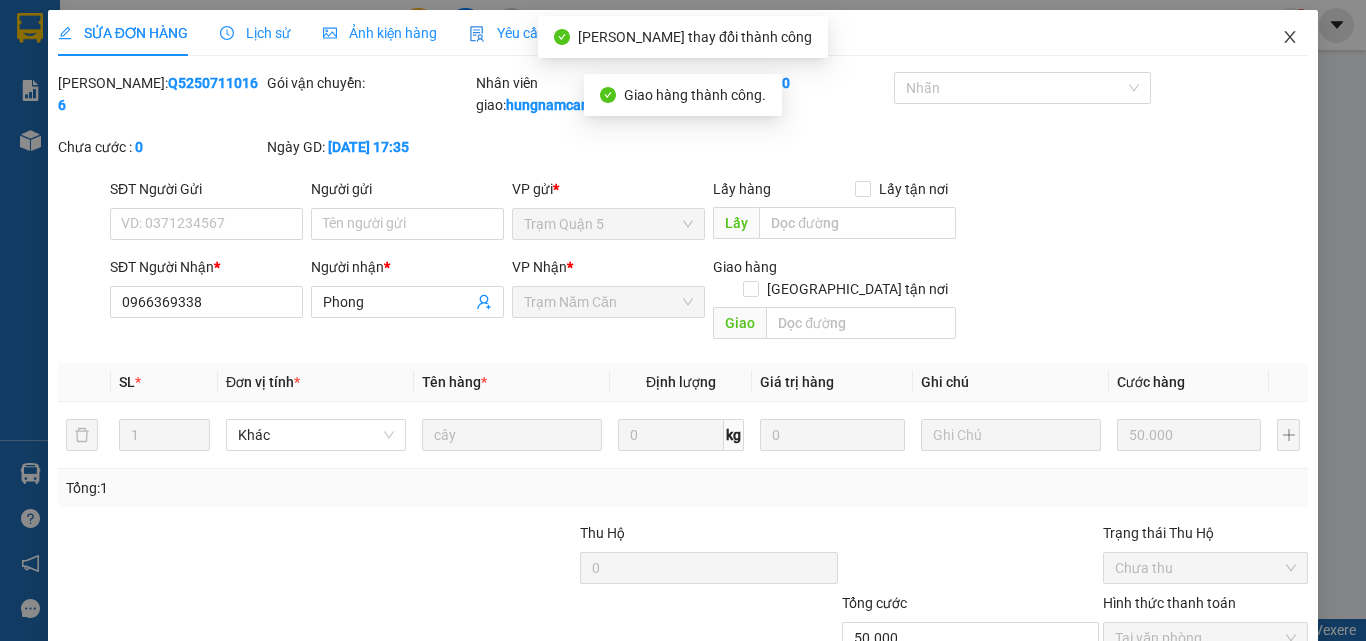 click 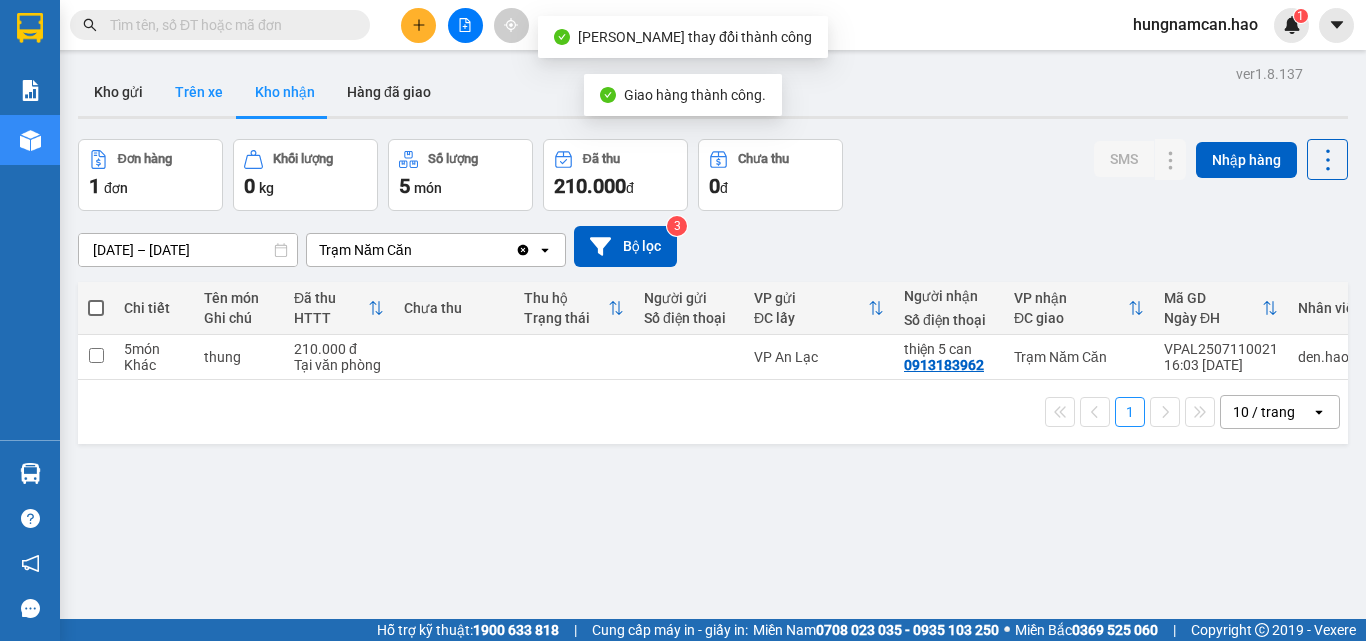 click on "Trên xe" at bounding box center [199, 92] 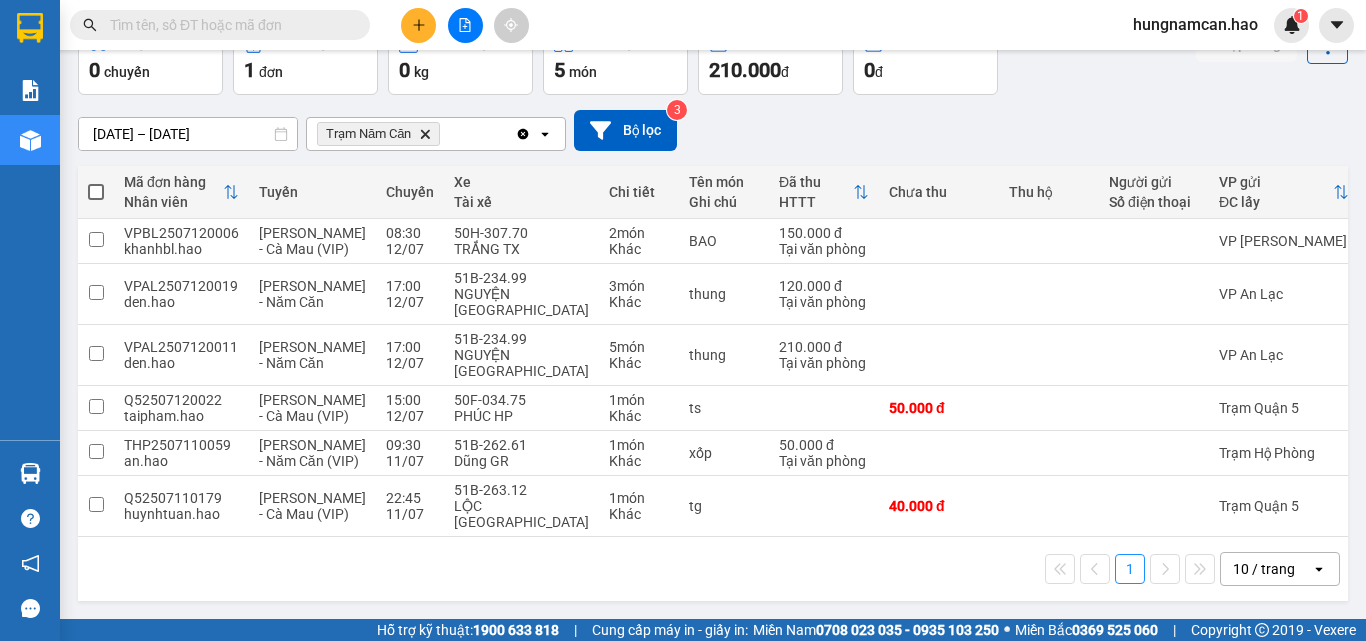scroll, scrollTop: 140, scrollLeft: 0, axis: vertical 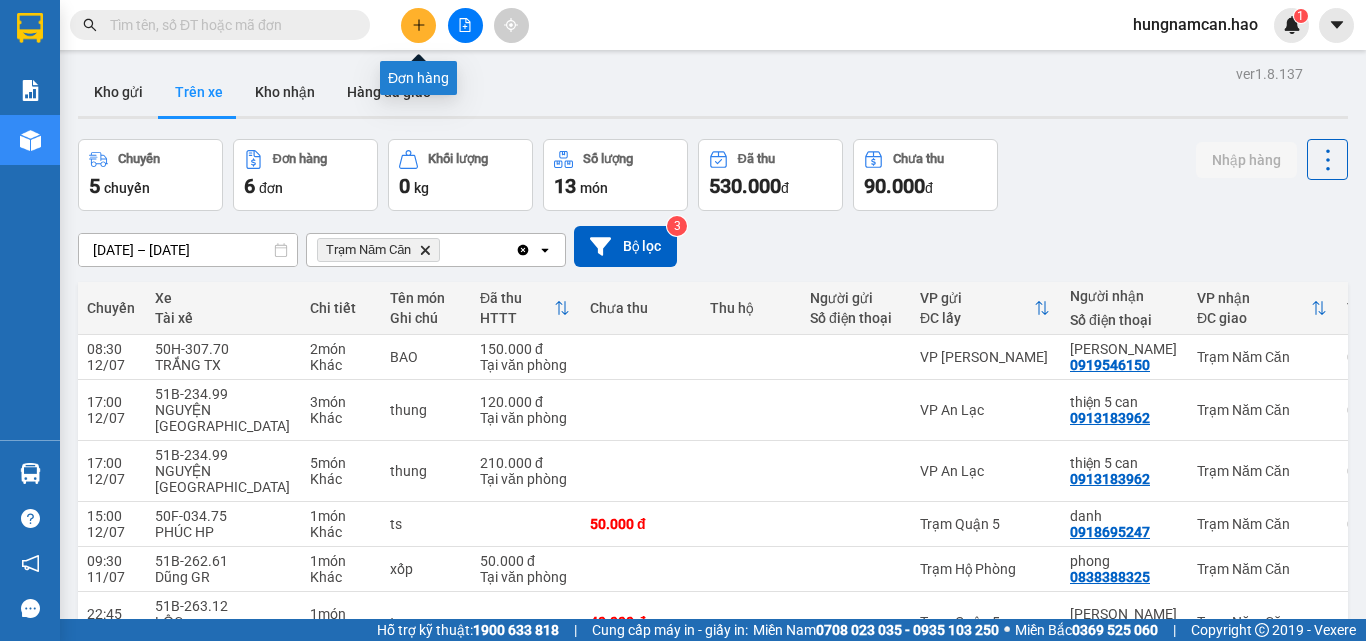 click at bounding box center (418, 25) 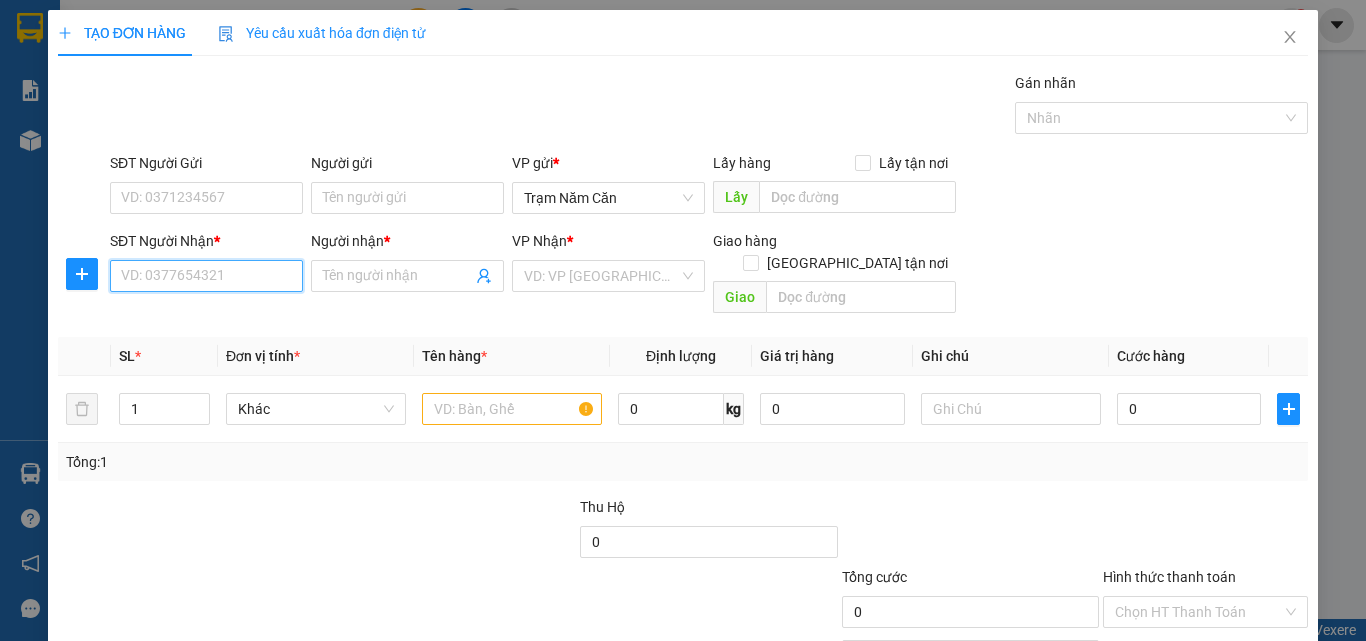click on "SĐT Người Nhận  *" at bounding box center [206, 276] 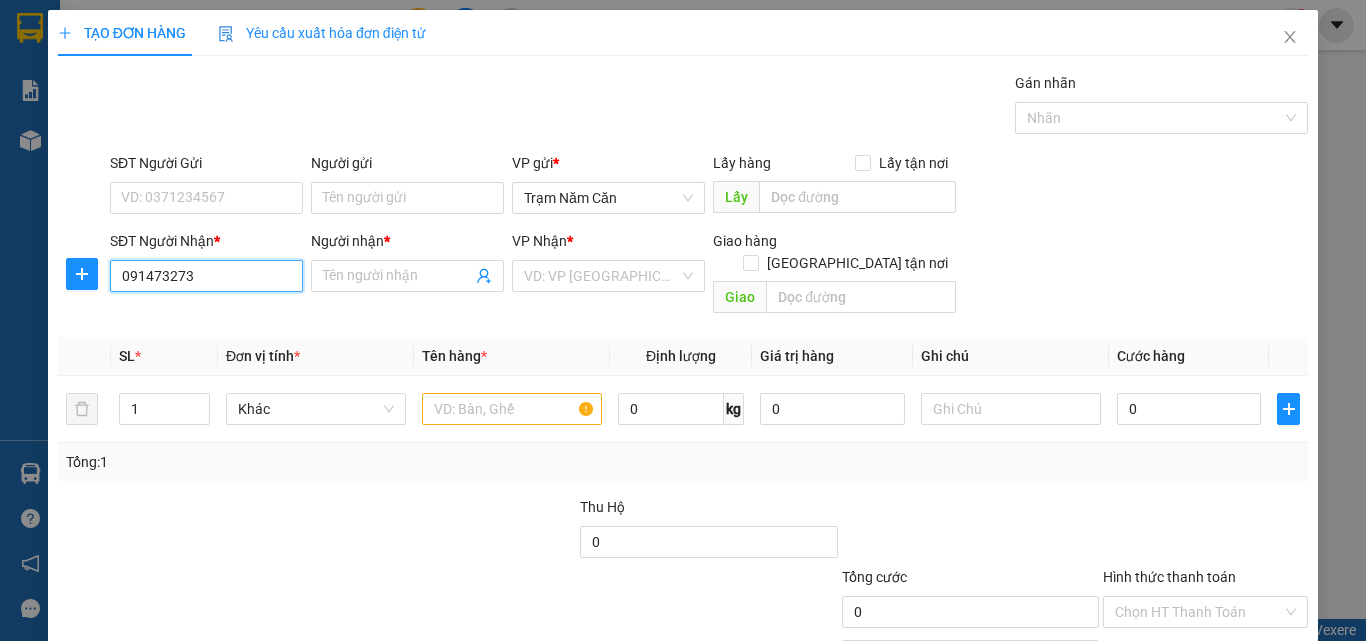 type on "0914732732" 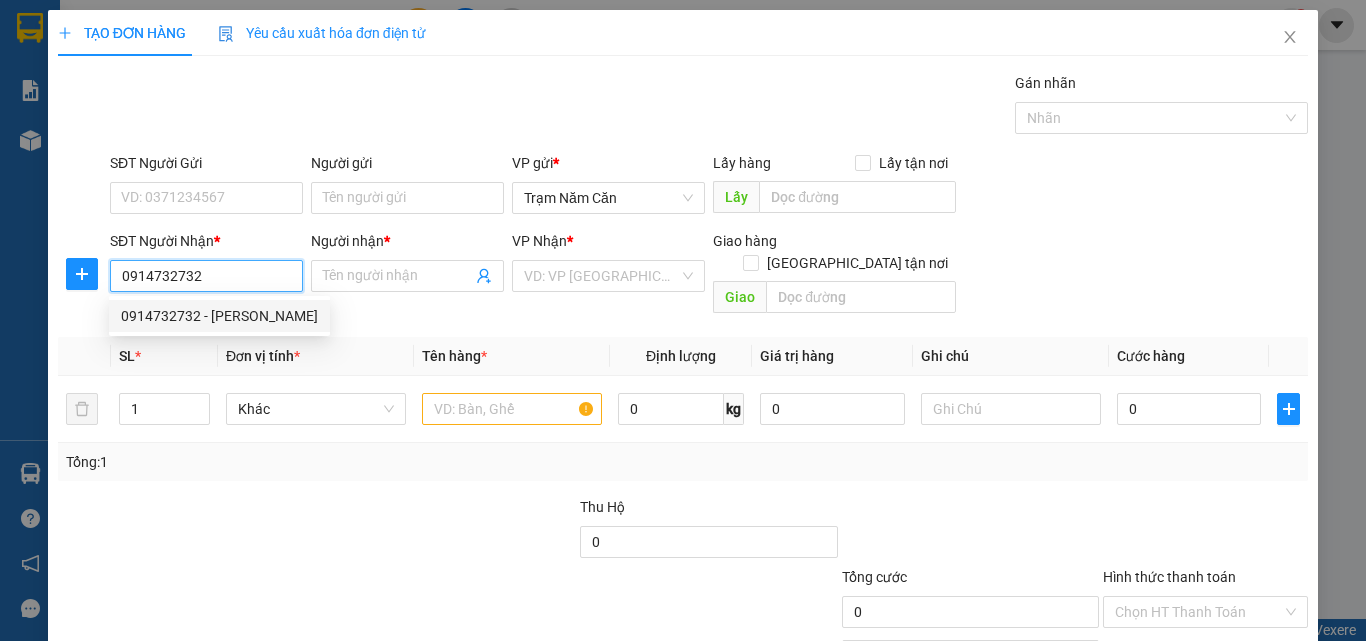 click on "0914732732 - Anh Nhự" at bounding box center (219, 316) 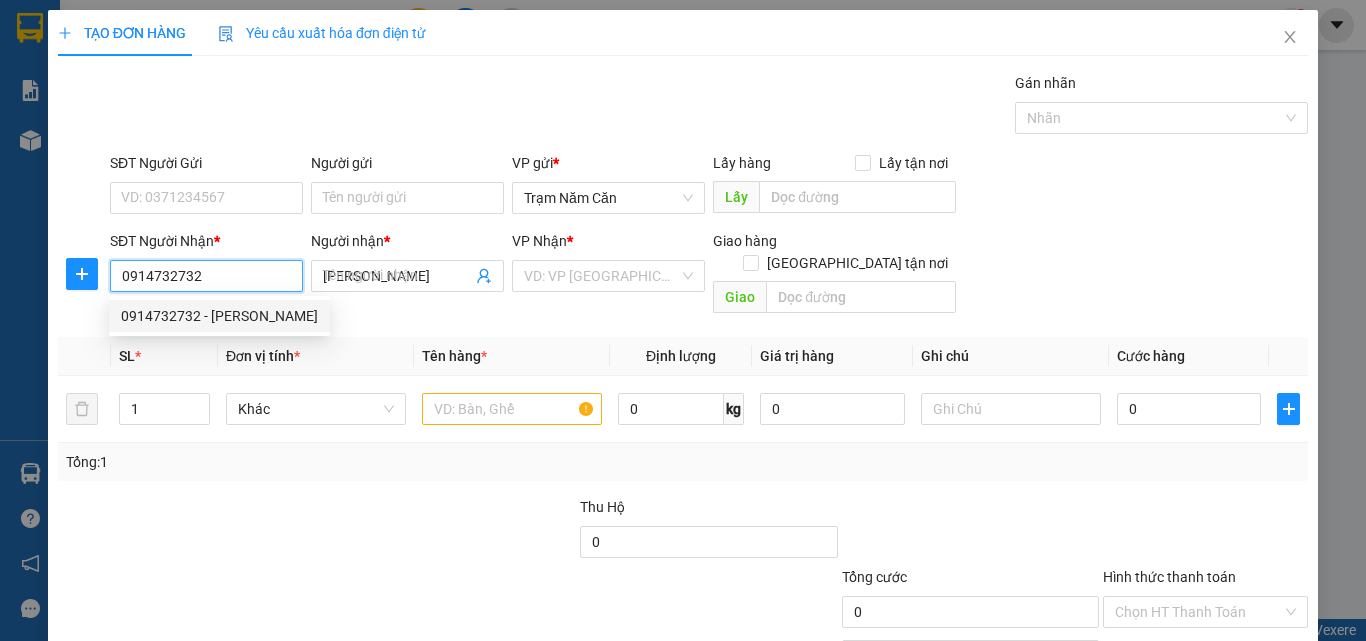 type on "30.000" 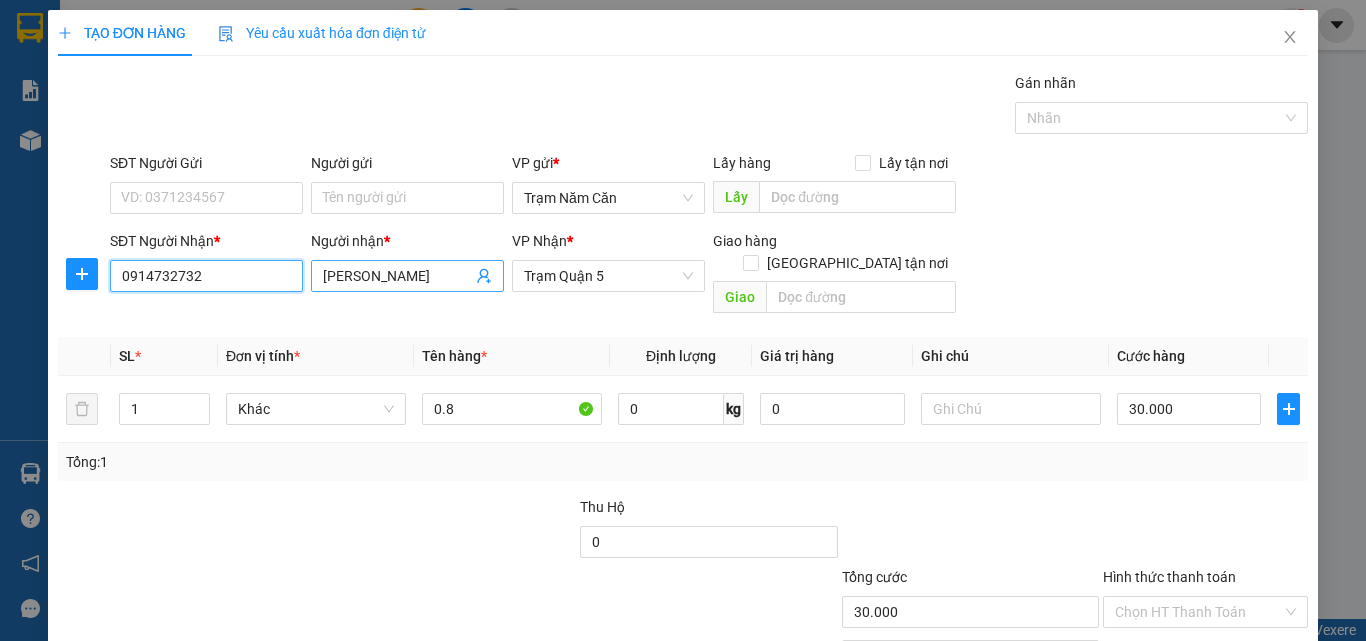 type on "0914732732" 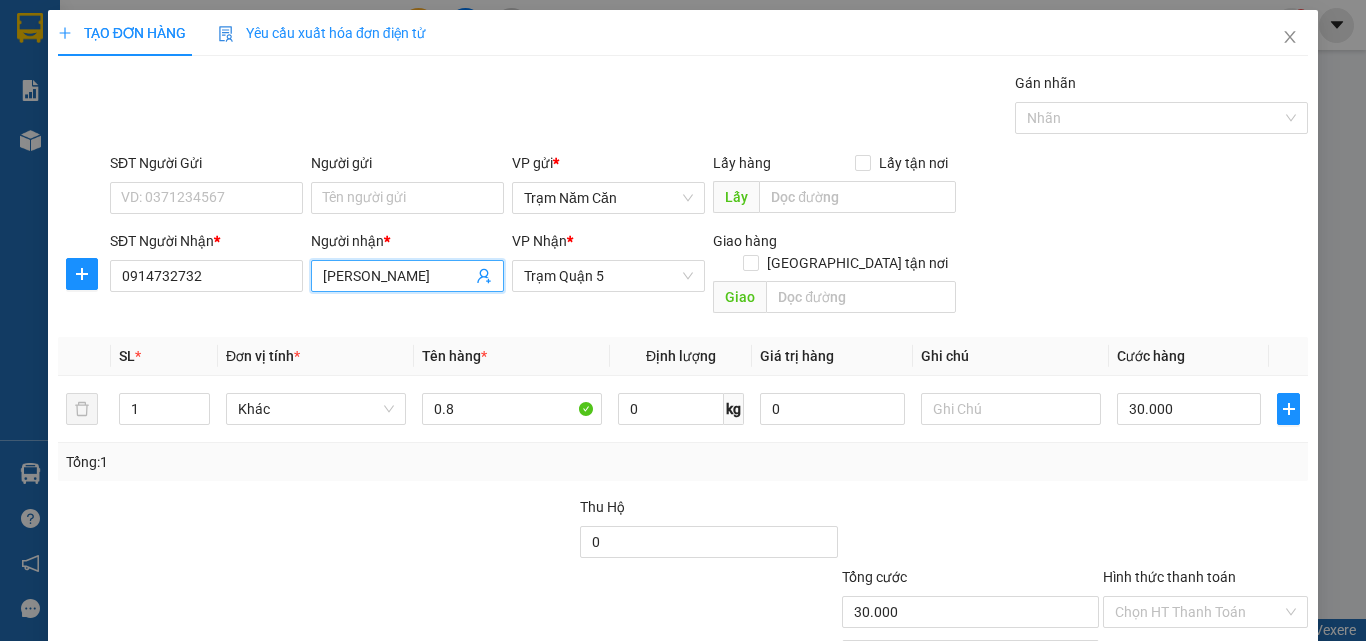 click on "Anh Nhự" at bounding box center [397, 276] 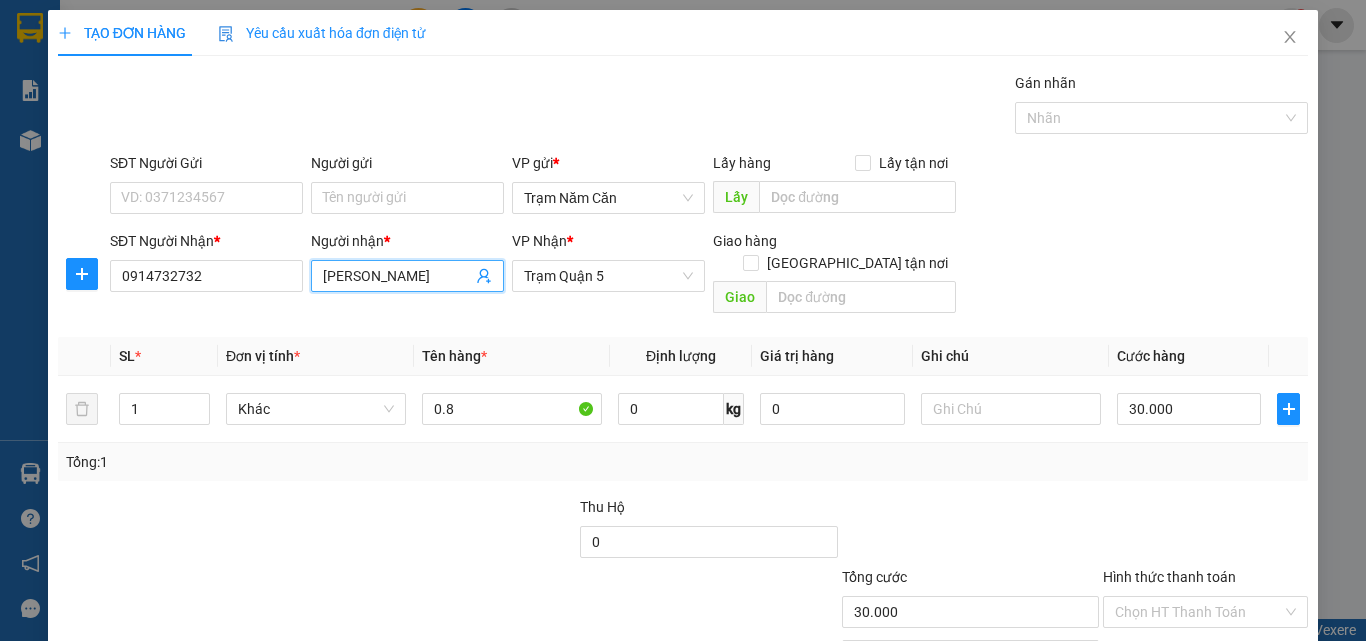 scroll, scrollTop: 99, scrollLeft: 0, axis: vertical 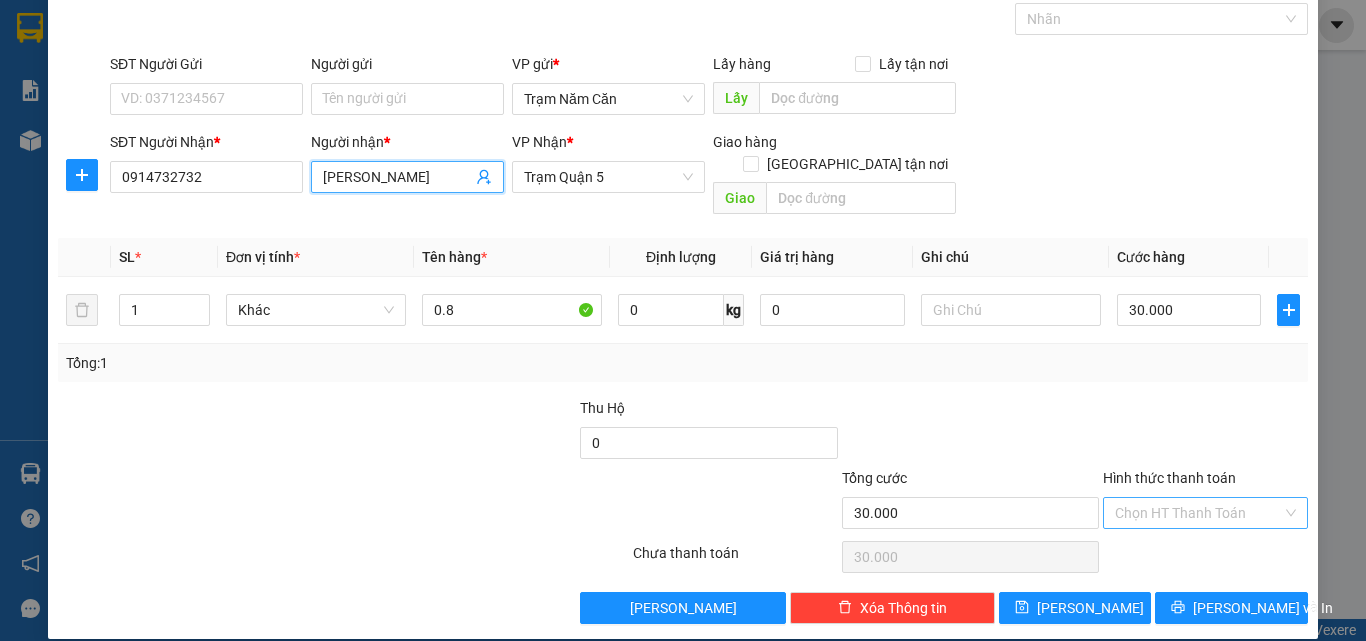 click on "Hình thức thanh toán" at bounding box center (1198, 513) 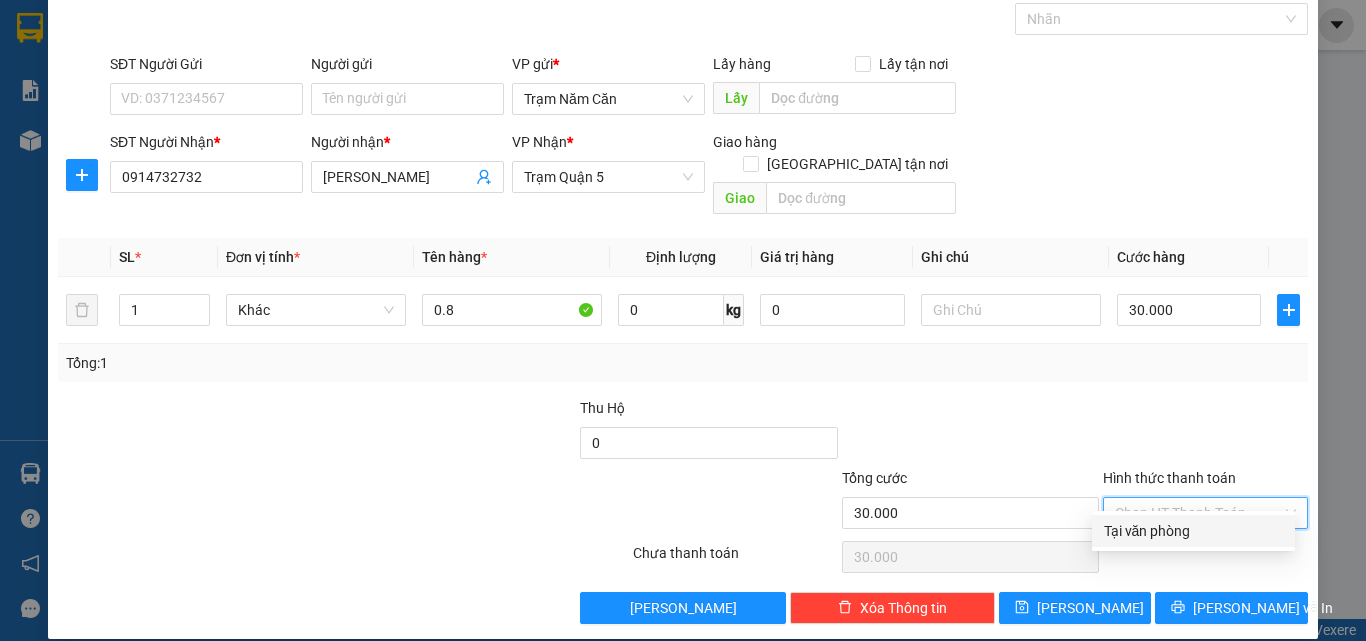 click on "Tại văn phòng" at bounding box center [1193, 531] 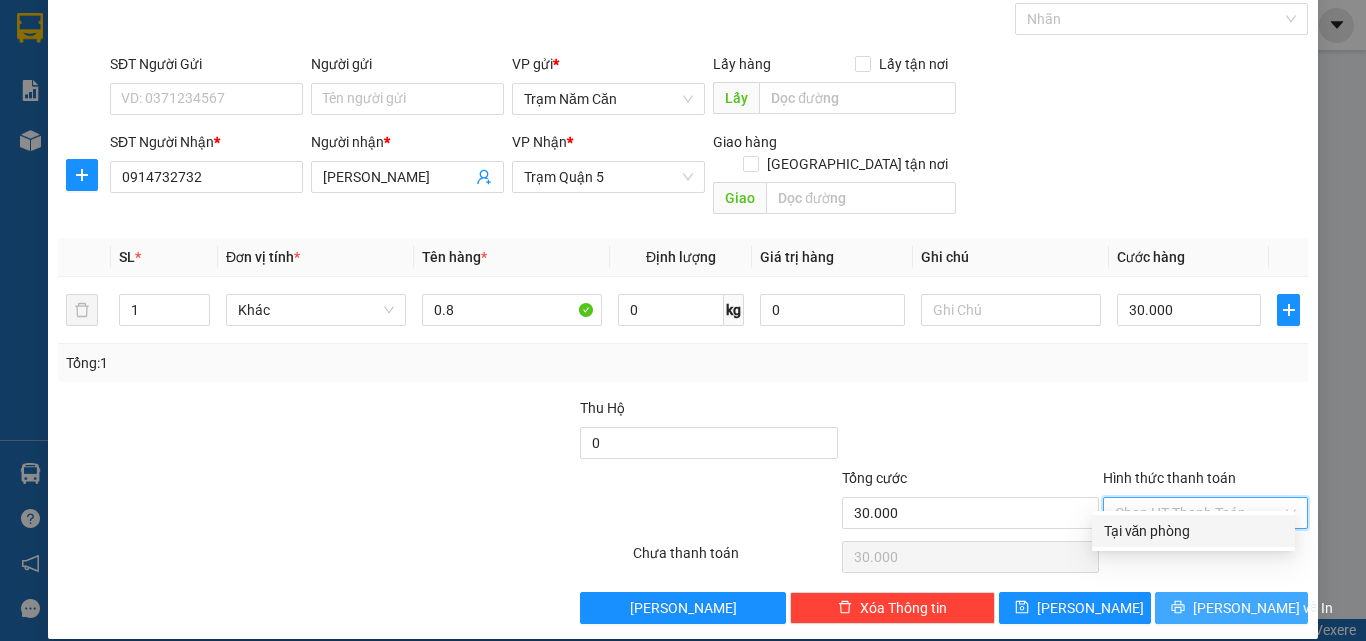 type on "0" 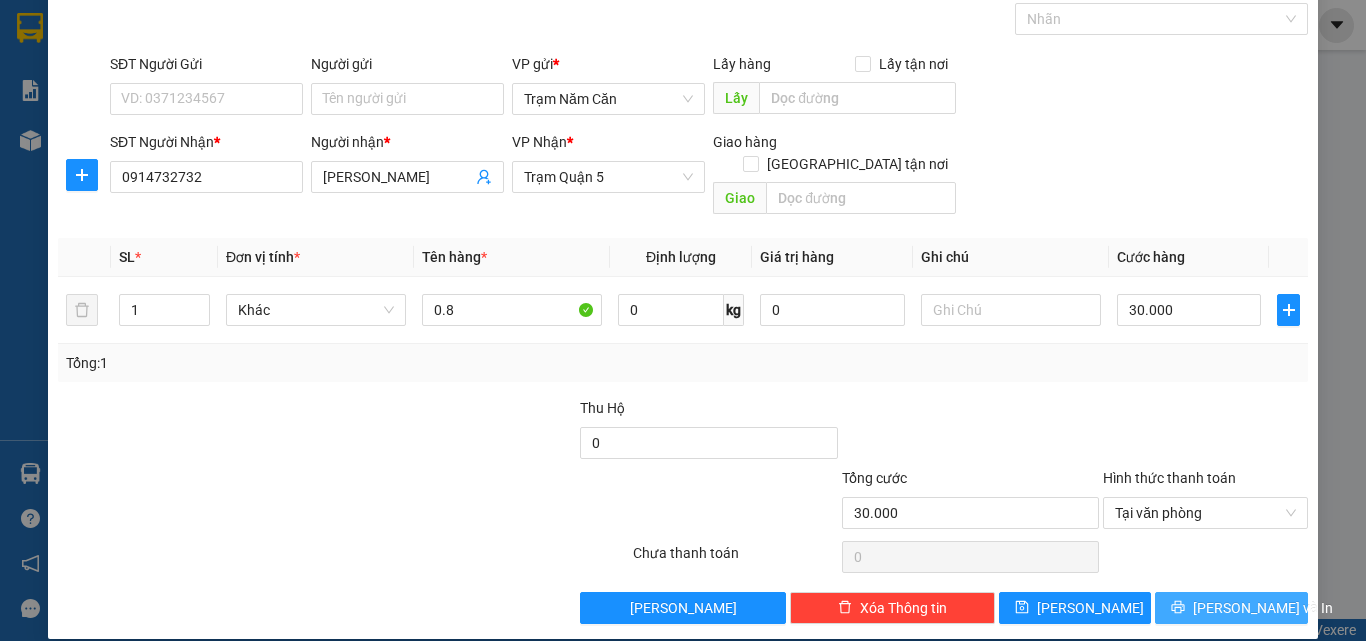drag, startPoint x: 1206, startPoint y: 574, endPoint x: 884, endPoint y: 440, distance: 348.76926 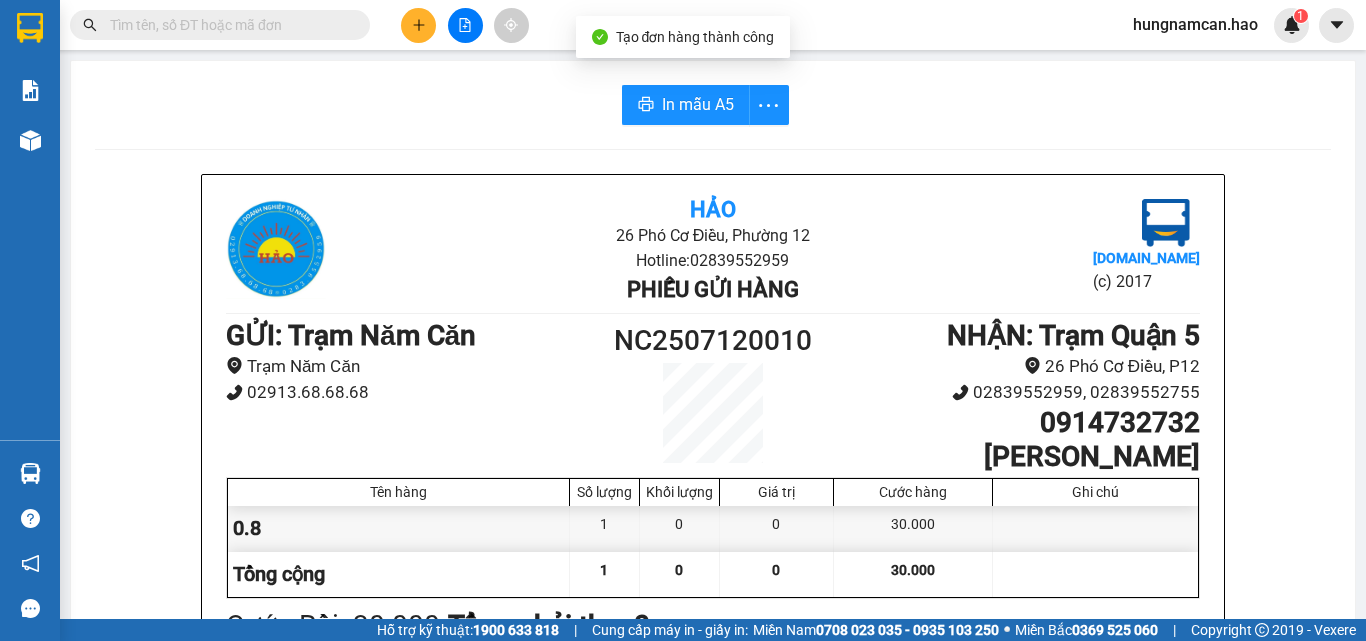click on "In mẫu A5
Hảo 26 Phó Cơ Điều, Phường 12 Hotline:  02839552959 Phiếu gửi hàng Vexere.com (c) 2017 GỬI :   Trạm Năm Căn   Trạm Năm Căn   02913.68.68.68 NC2507120010 NHẬN :   Trạm Quận 5   26 Phó Cơ Điều, P12   02839552959, 02839552755 0914732732 Anh Nhự Tên hàng Số lượng Khối lượng Giá trị Cước hàng Ghi chú 0.8 1 0 0 30.000 Tổng cộng 1 0 0 30.000 Loading... Cước Rồi : 30.000 Tổng phải thu: 0 Người gửi hàng xác nhận (Tôi đã đọc và đồng ý nộp dung phiếu gửi hàng) NV kiểm tra hàng (Kí và ghi rõ họ tên) 18:11, ngày 12 tháng 07 năm 2025 NV nhận hàng (Kí và ghi rõ họ tên) Hưng NV nhận hàng (Kí và ghi rõ họ tên) Quy định nhận/gửi hàng : Không vận chuyển hàng cấm. Vui lòng nhận hàng kể từ ngày gửi-nhận trong vòng 7 ngày. Nếu qua 7 ngày, mất mát công ty sẽ không chịu trách nhiệm.  Hảo vexere.com NC2507120010 12/07 18:11 VP Nhận:   1" at bounding box center (713, 834) 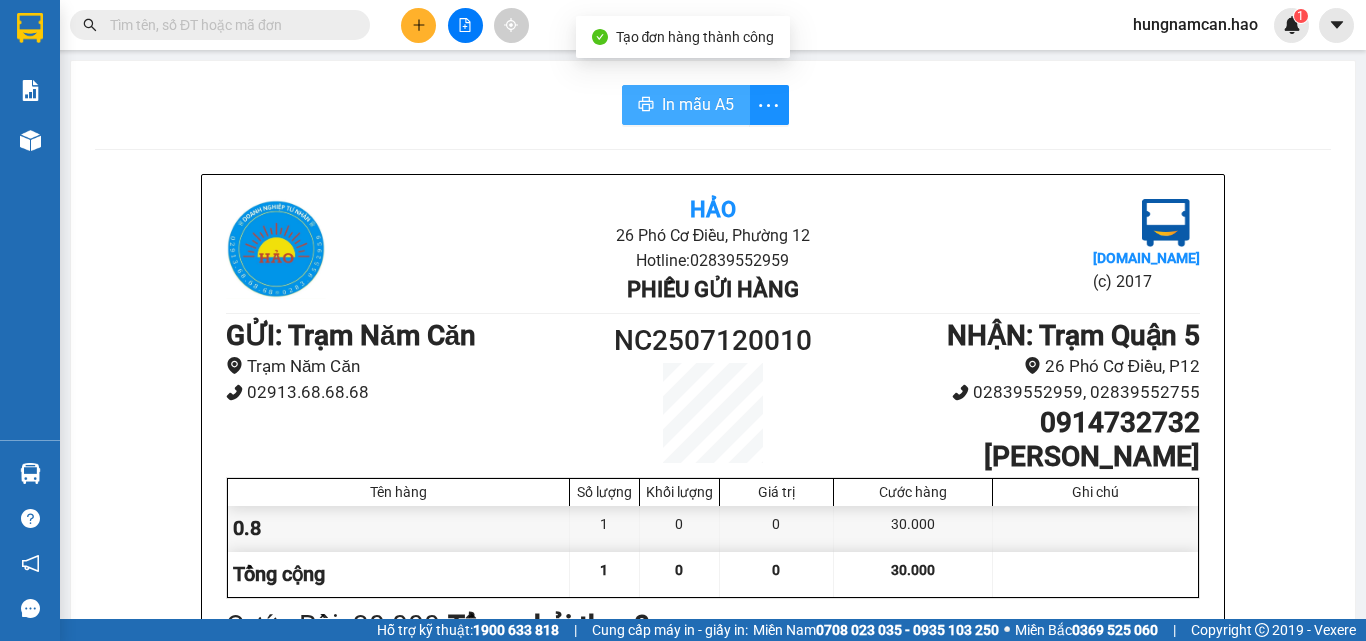 click on "In mẫu A5" at bounding box center [698, 104] 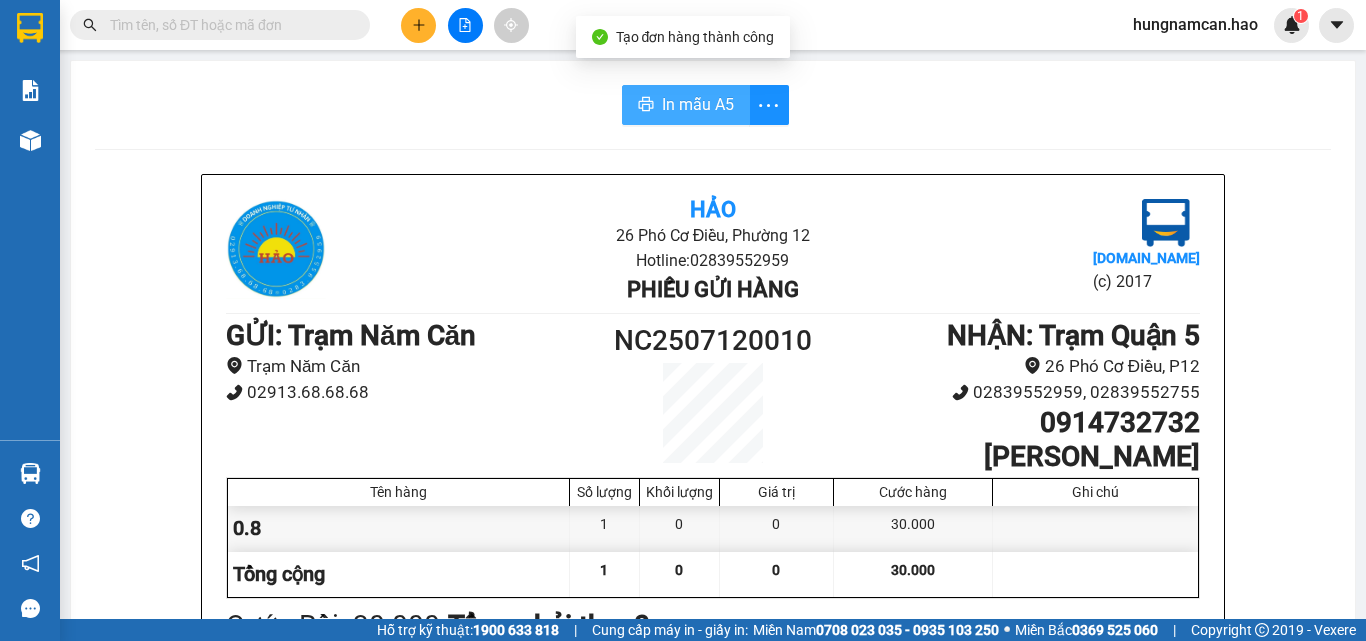 scroll, scrollTop: 0, scrollLeft: 0, axis: both 